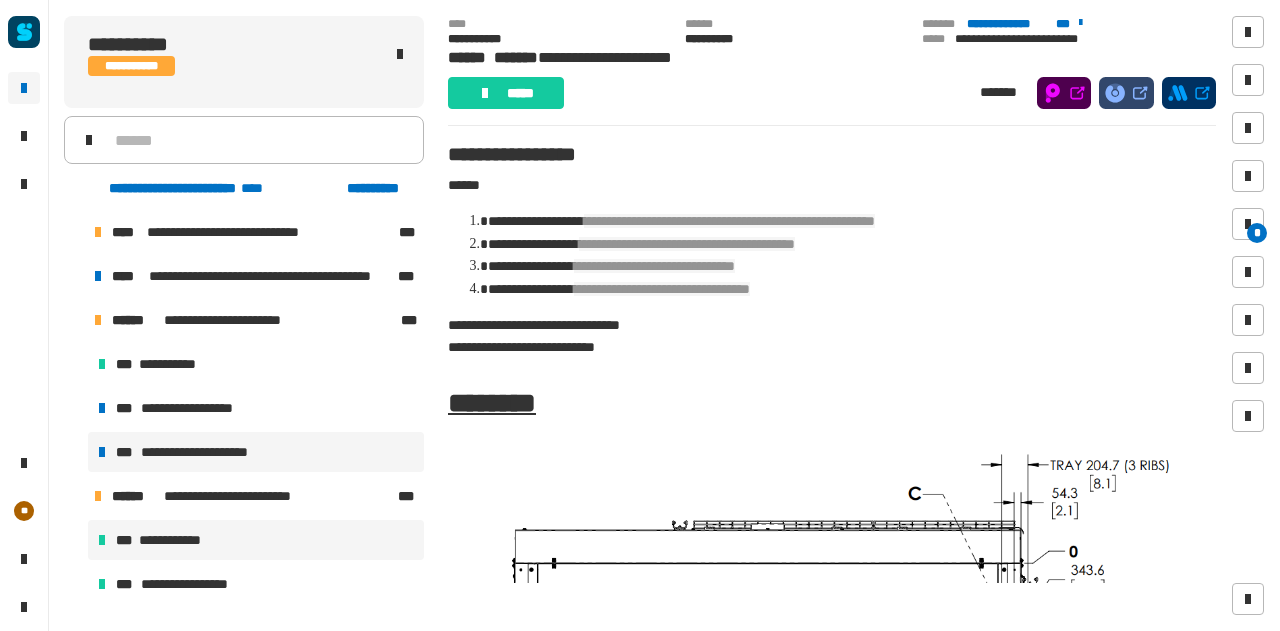 scroll, scrollTop: 0, scrollLeft: 0, axis: both 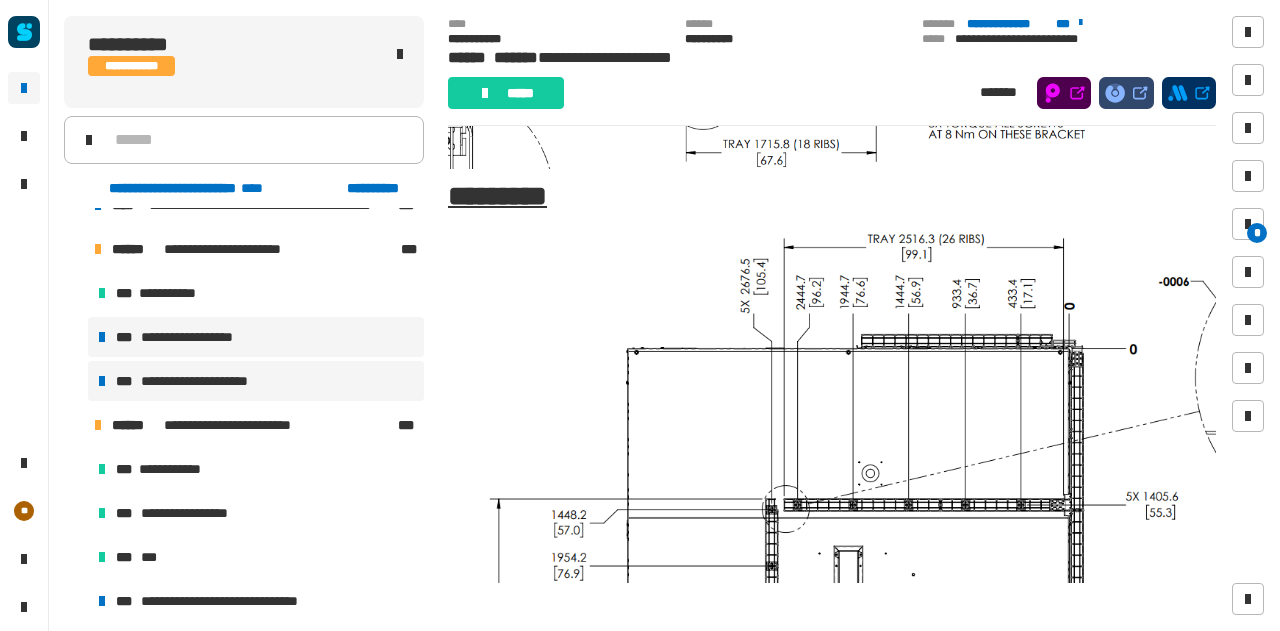 click on "**********" at bounding box center (203, 337) 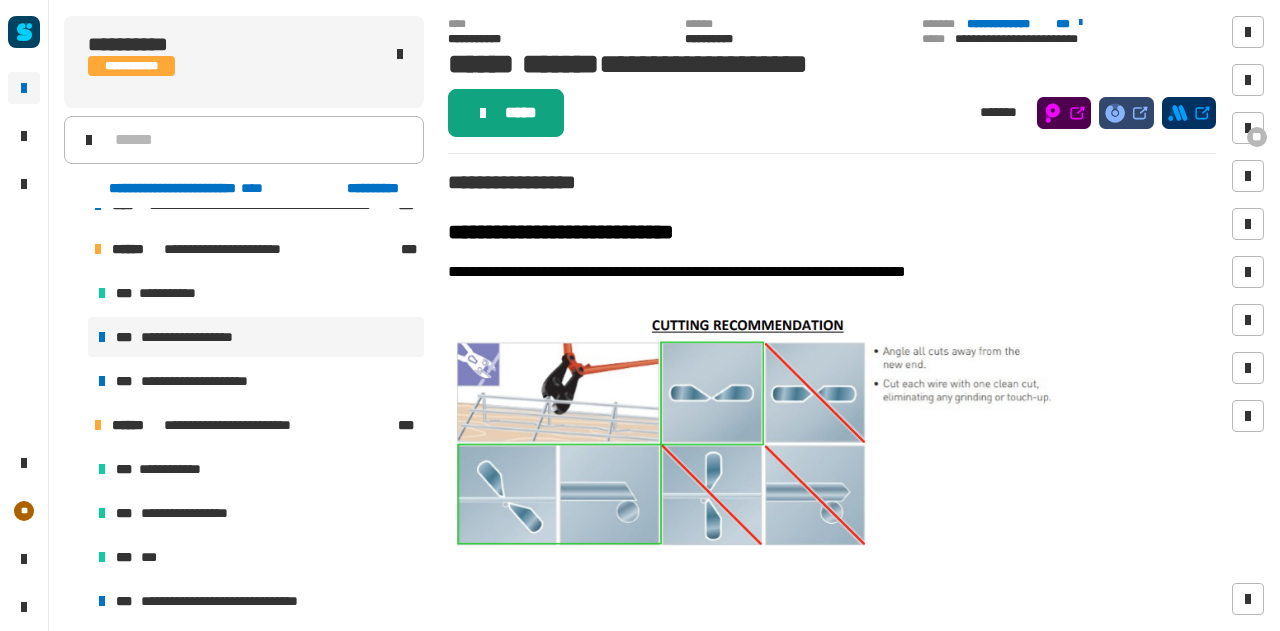 click on "*****" 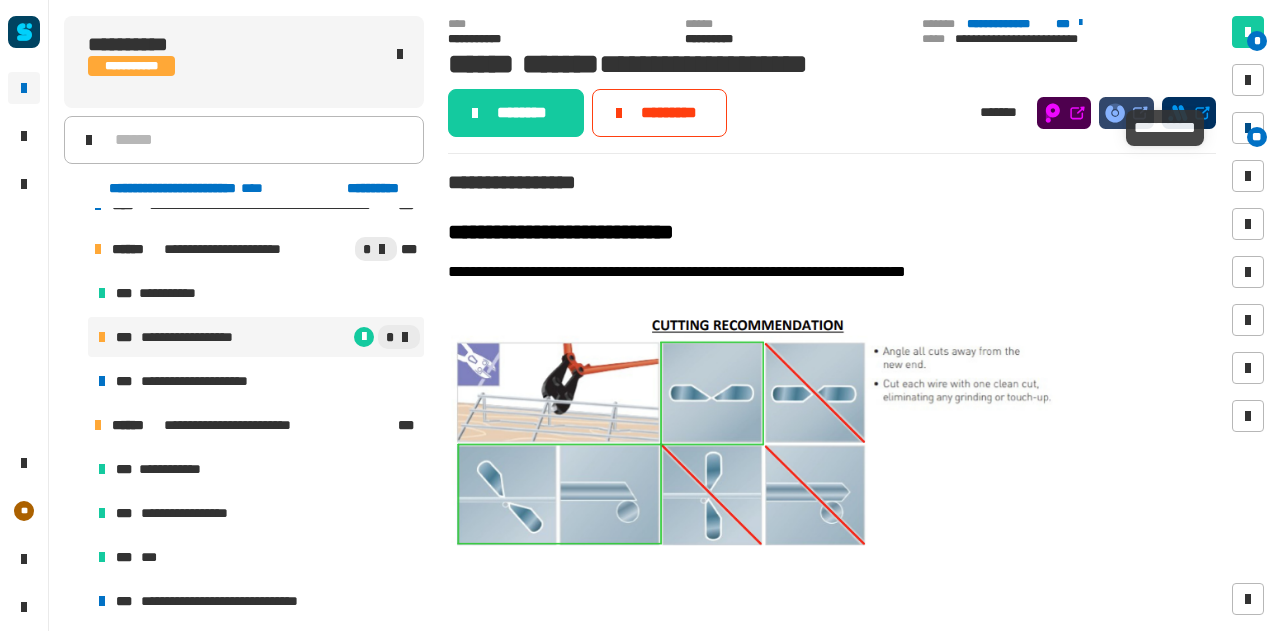 click on "**" at bounding box center [1257, 137] 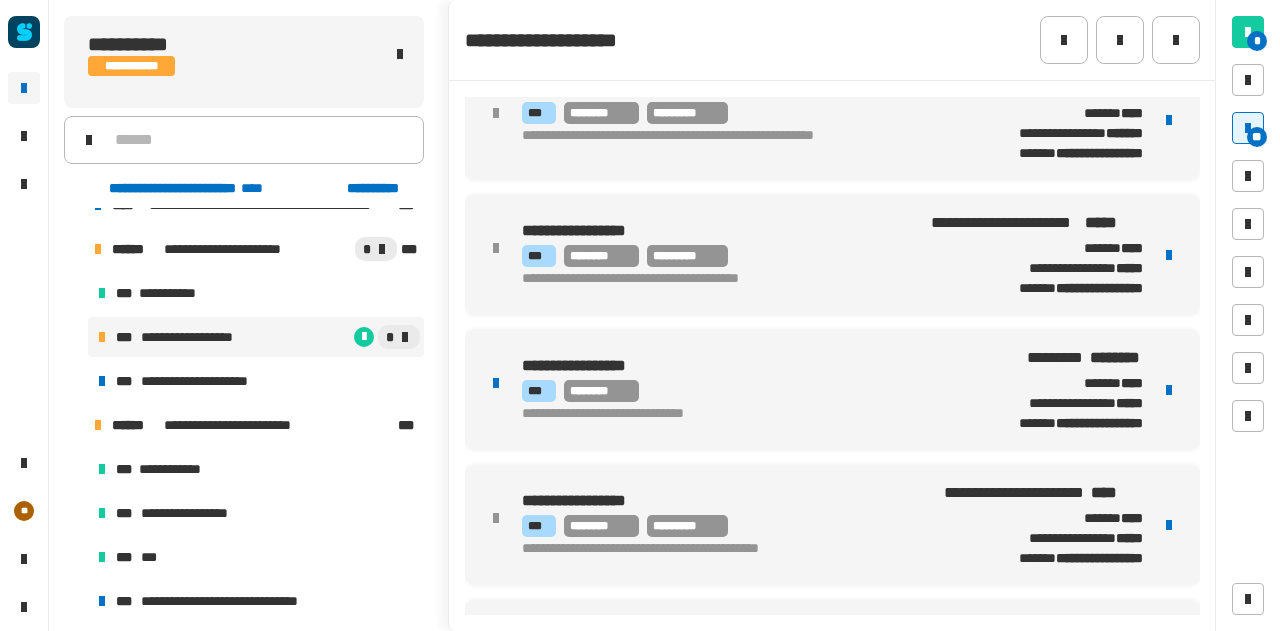 scroll, scrollTop: 593, scrollLeft: 0, axis: vertical 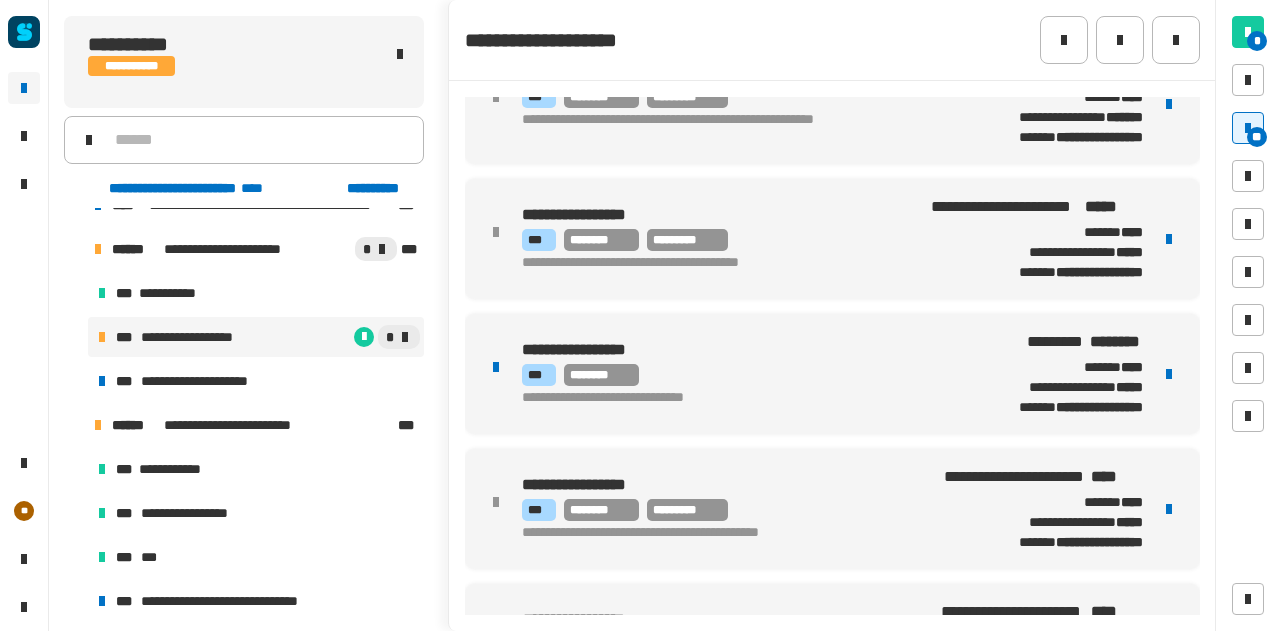 click on "*** ********" at bounding box center [742, 375] 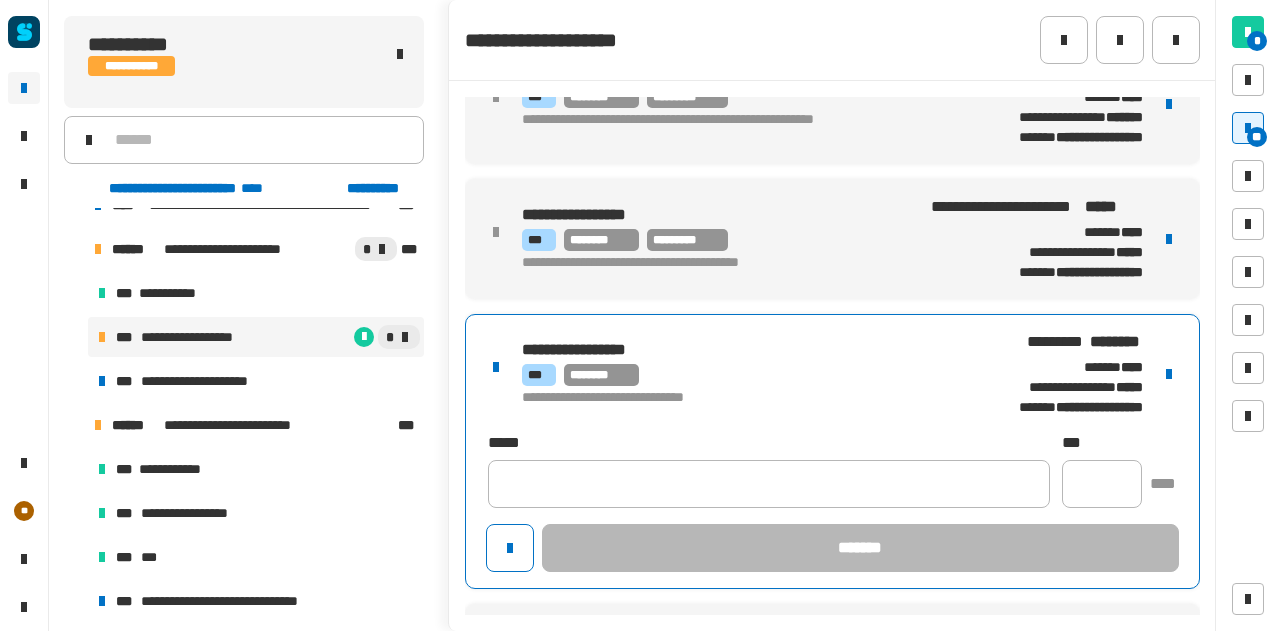 click at bounding box center [1169, 374] 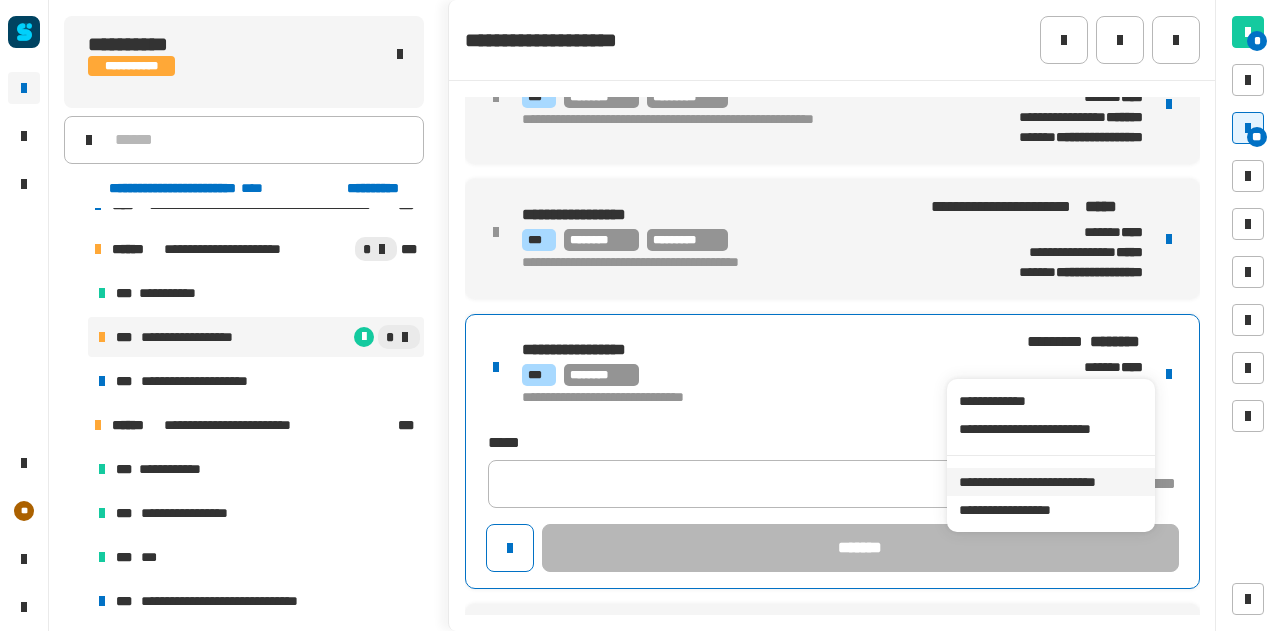 click on "**********" at bounding box center [1050, 482] 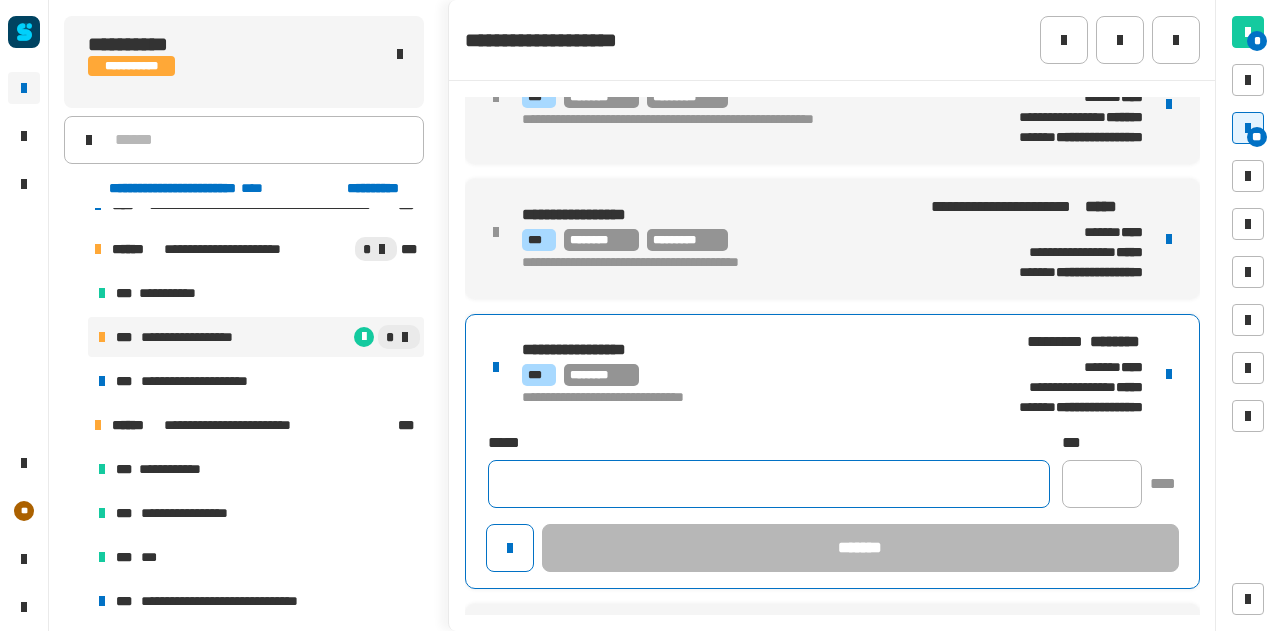 click 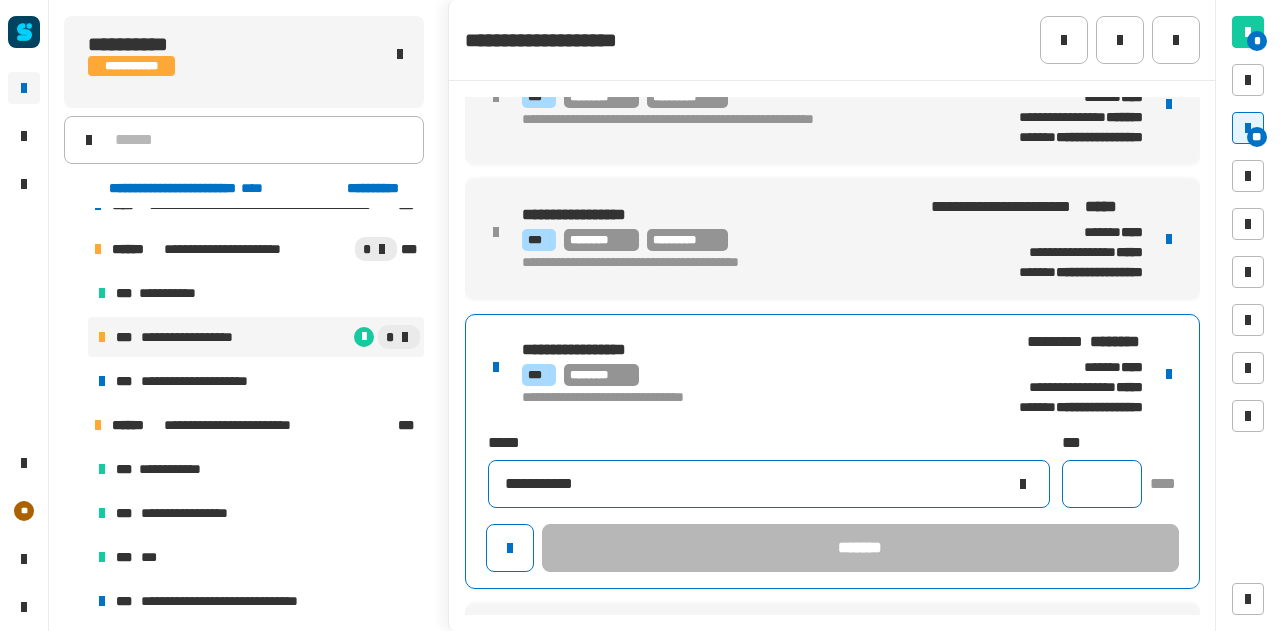 type on "**********" 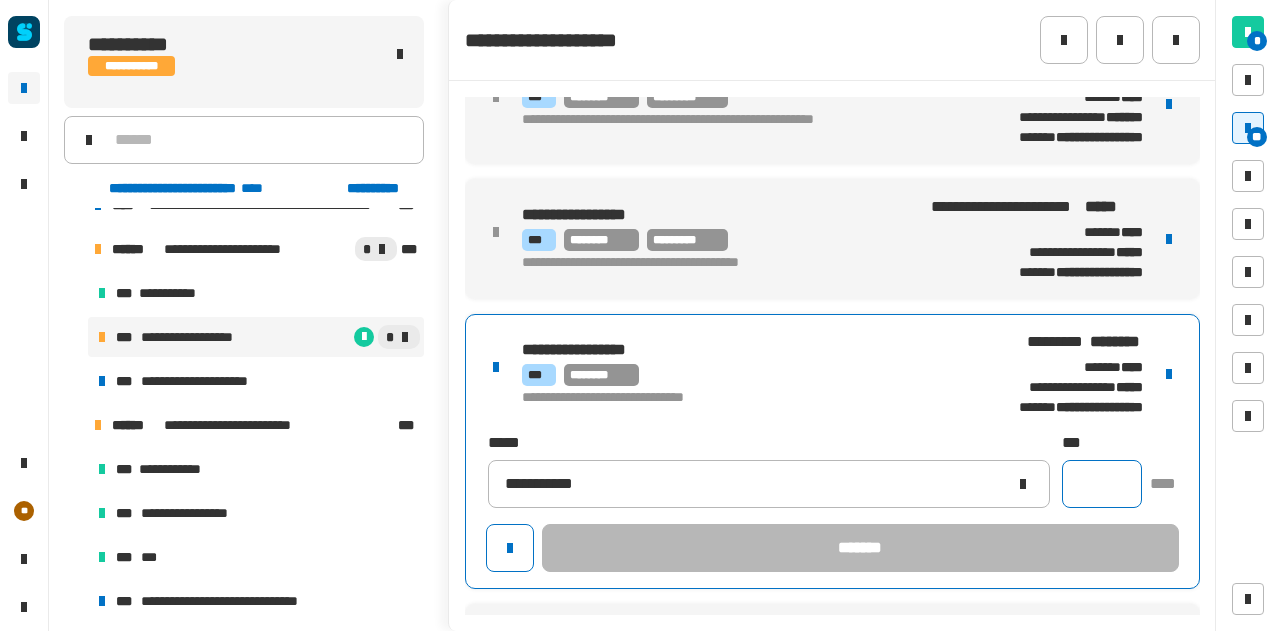 click 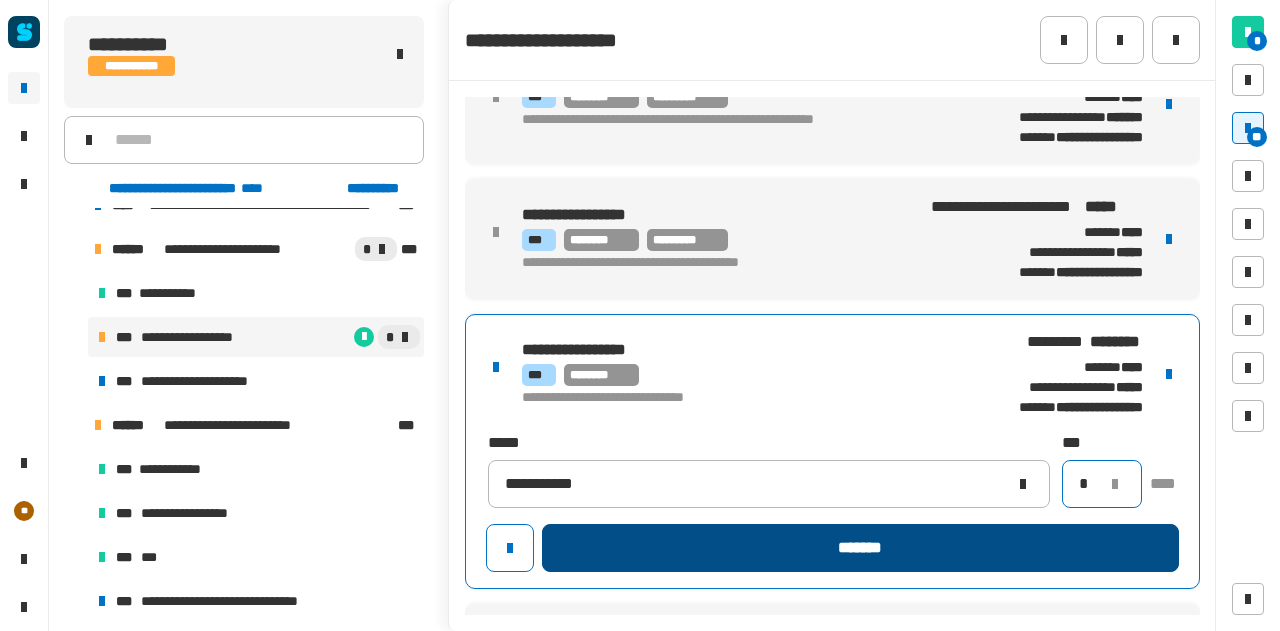 type on "*" 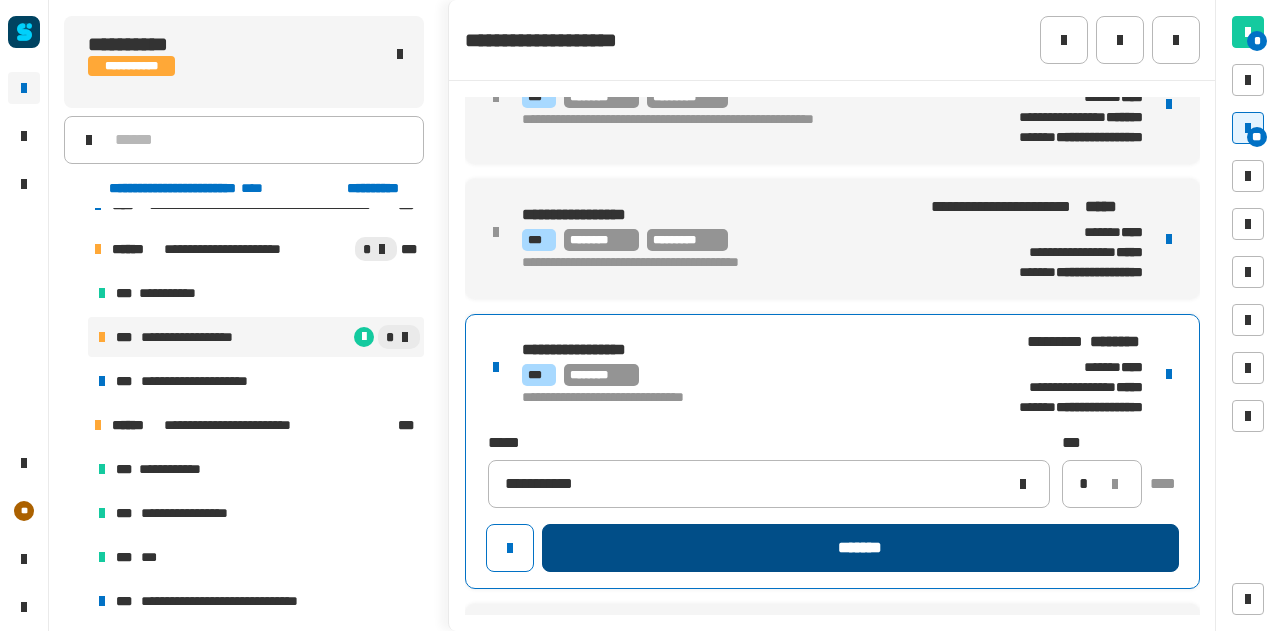click on "*******" 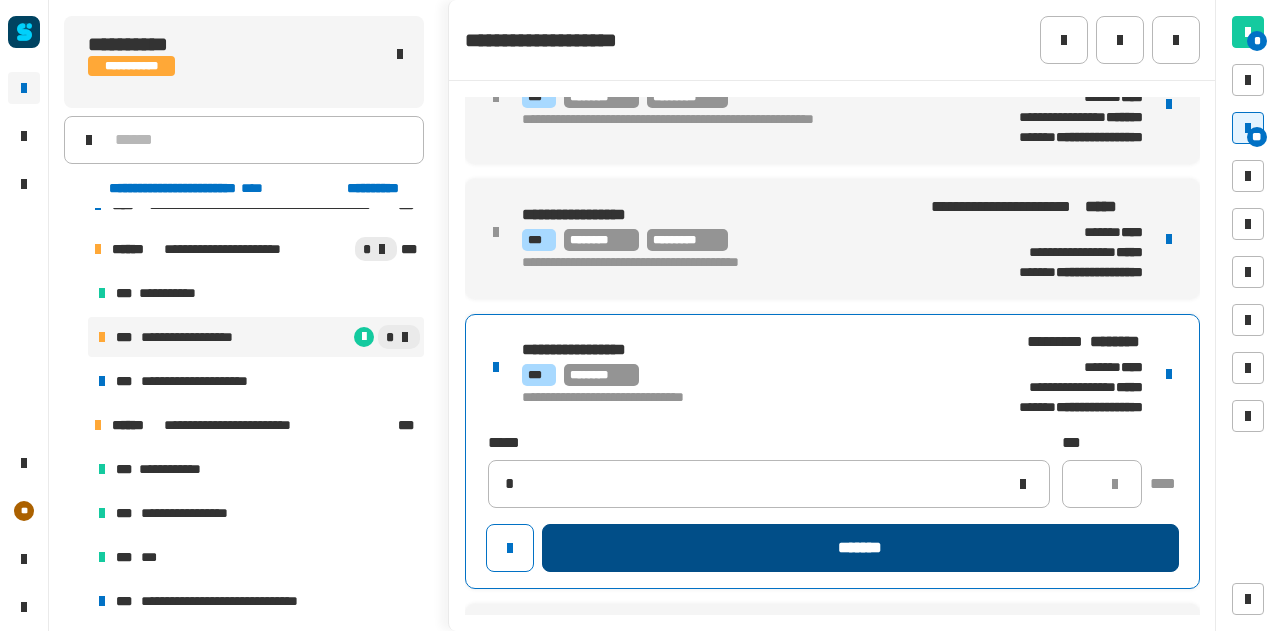 type 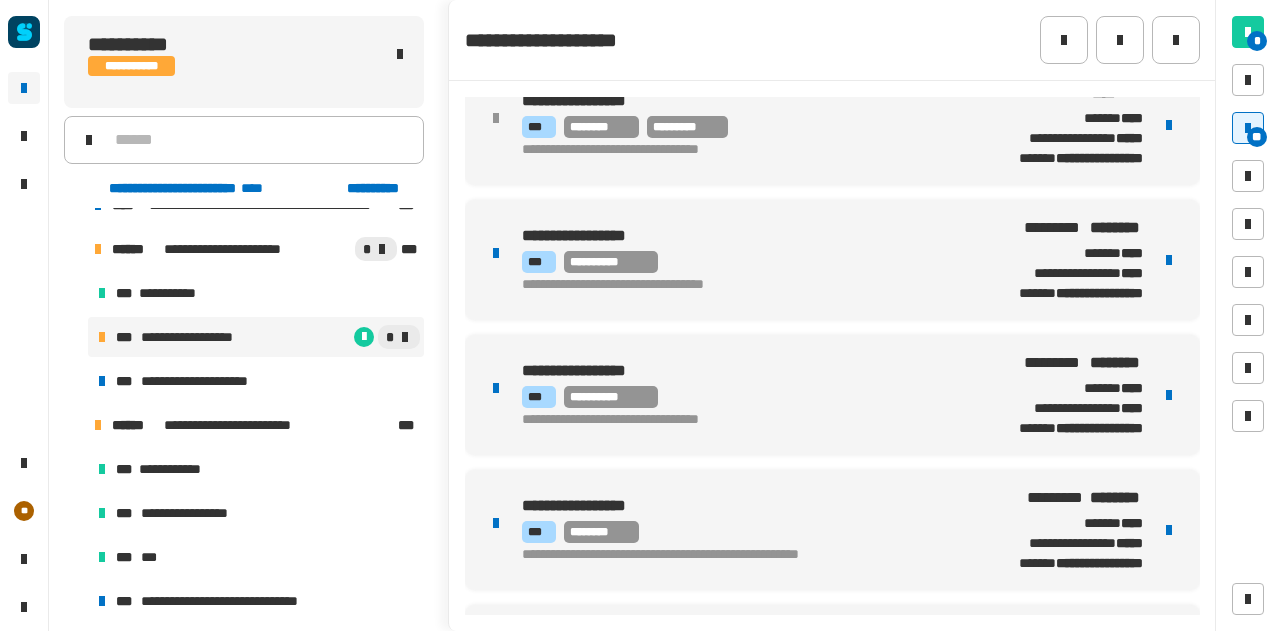 scroll, scrollTop: 1233, scrollLeft: 0, axis: vertical 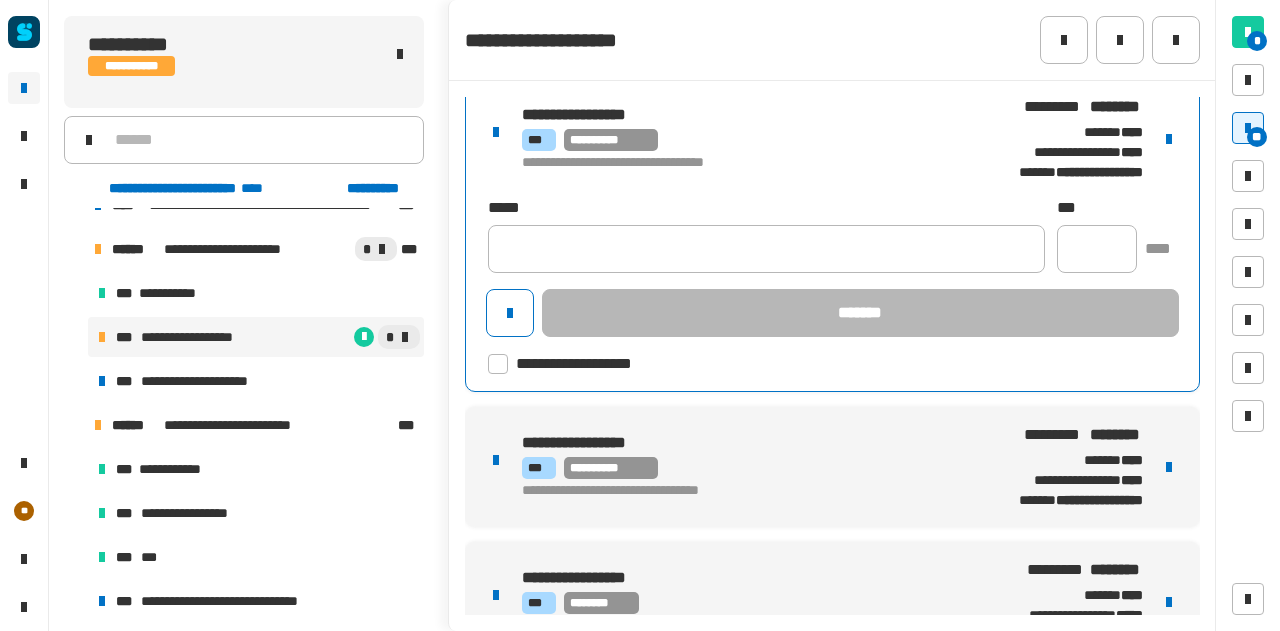 click on "**********" at bounding box center [731, 115] 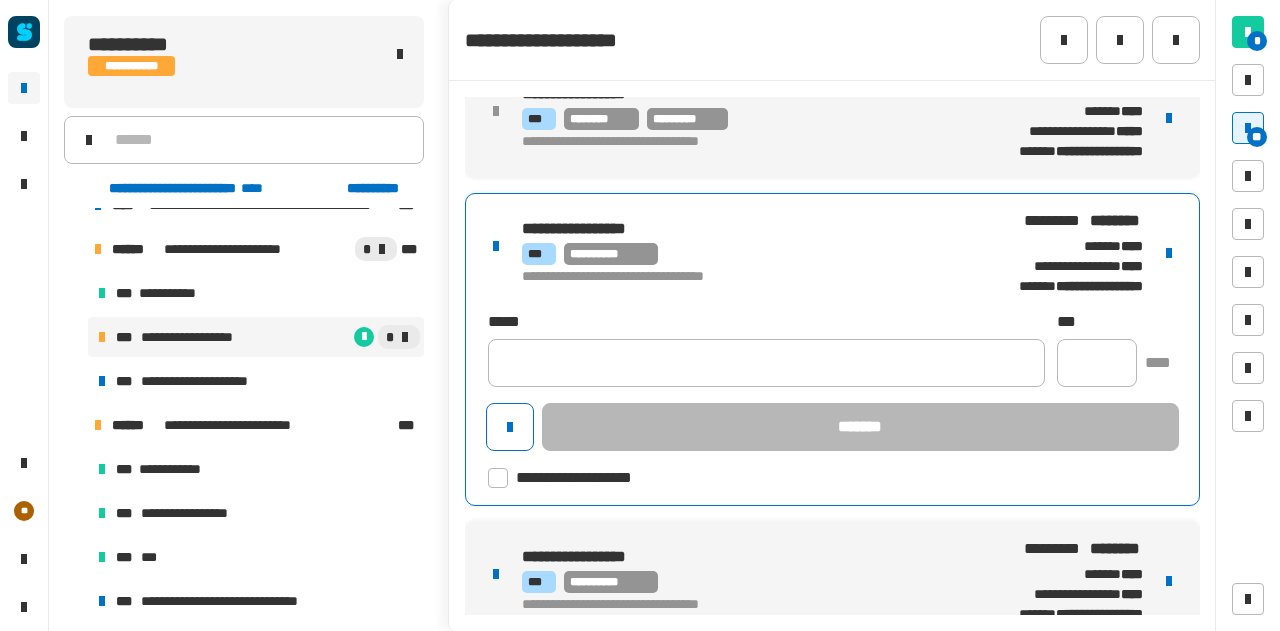 click at bounding box center [1169, 253] 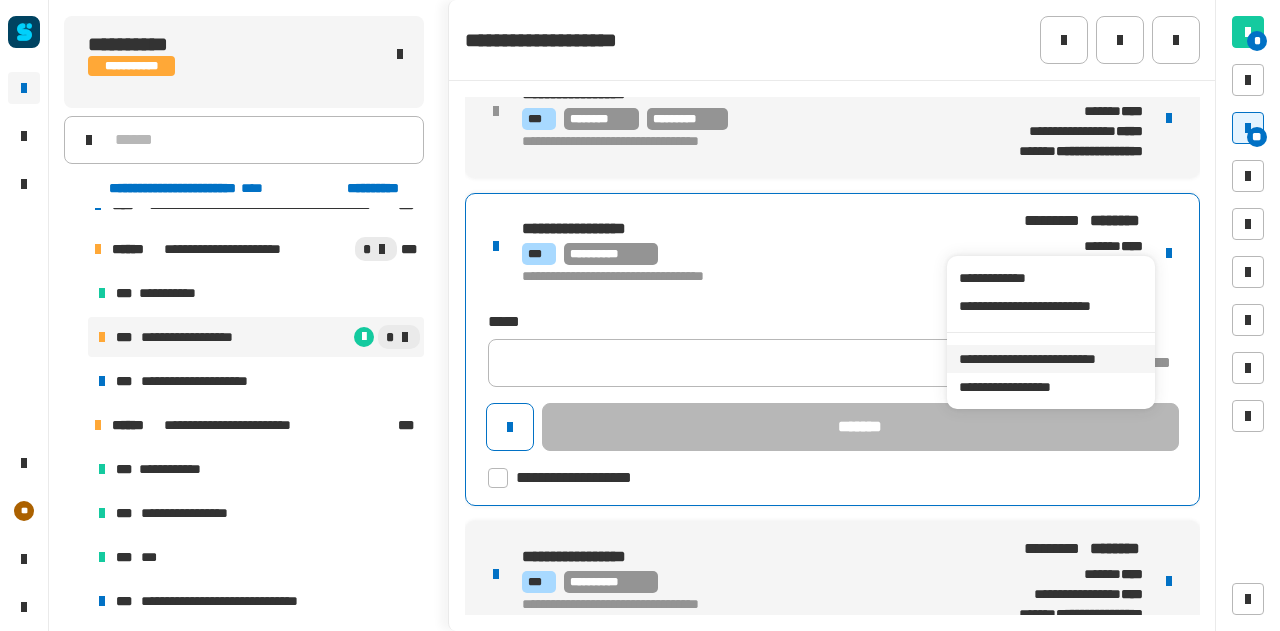 click on "**********" at bounding box center [1050, 359] 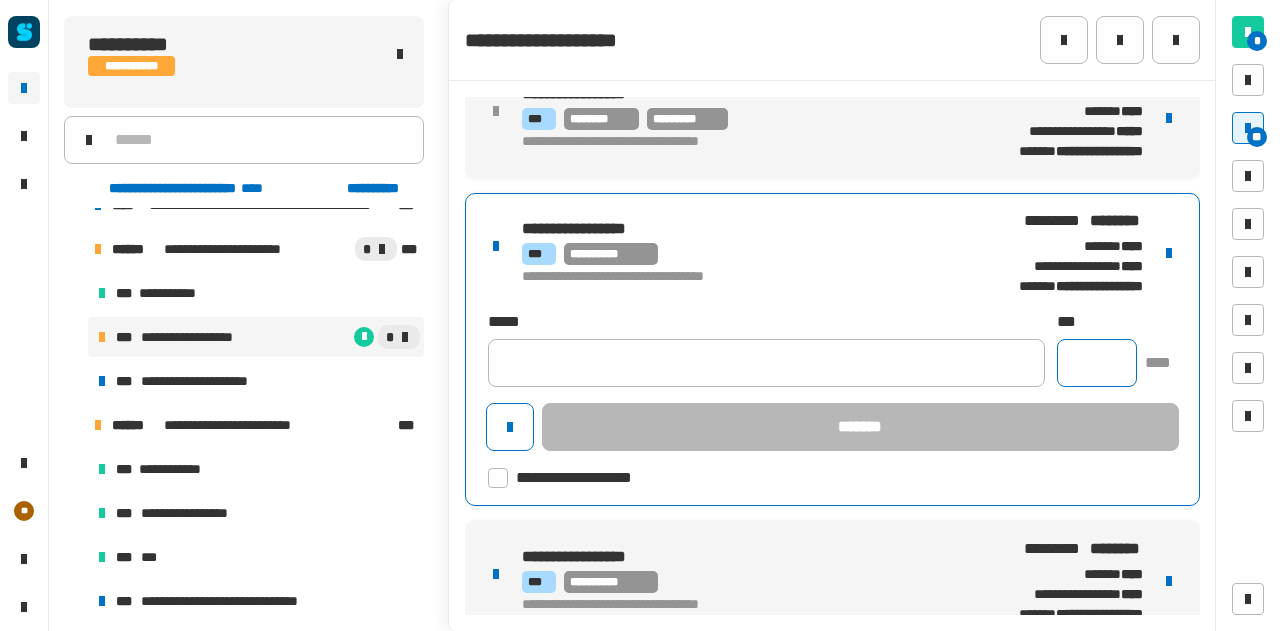 click 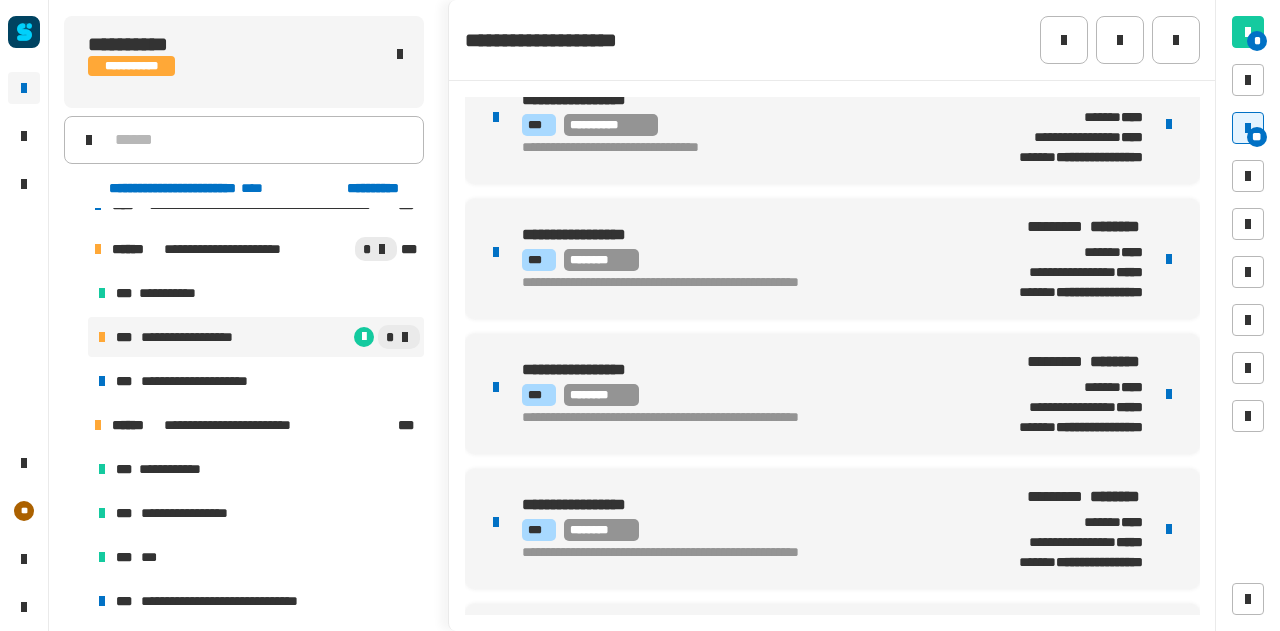 scroll, scrollTop: 1566, scrollLeft: 0, axis: vertical 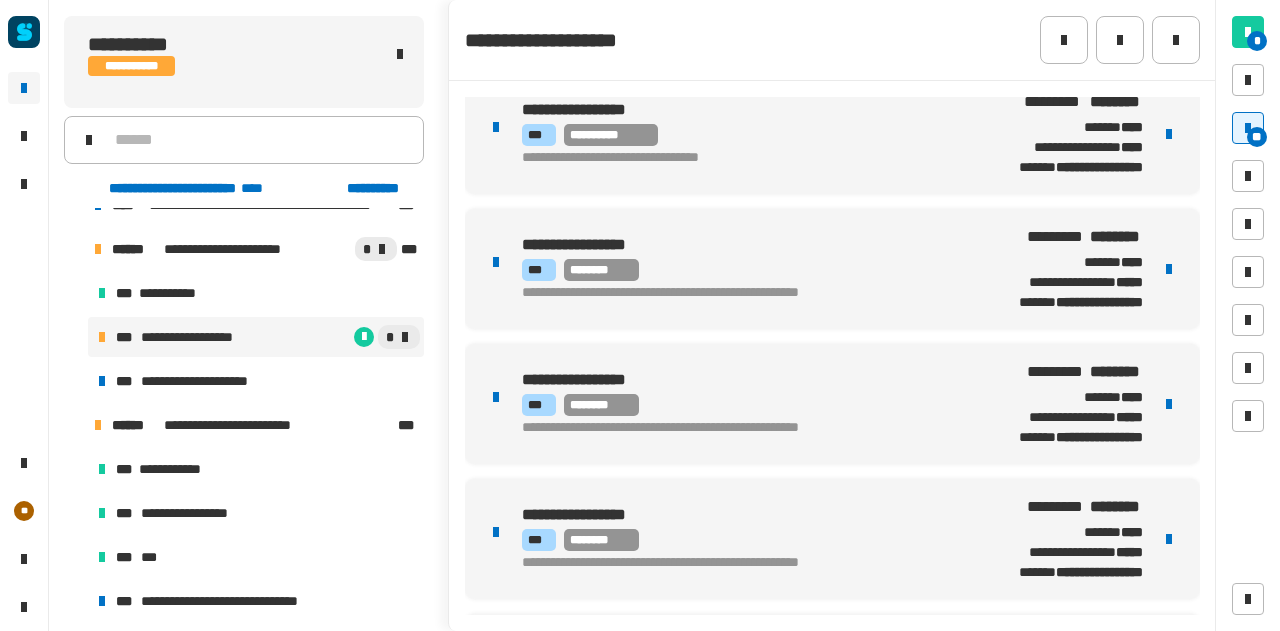 drag, startPoint x: 860, startPoint y: 274, endPoint x: 1015, endPoint y: 247, distance: 157.33405 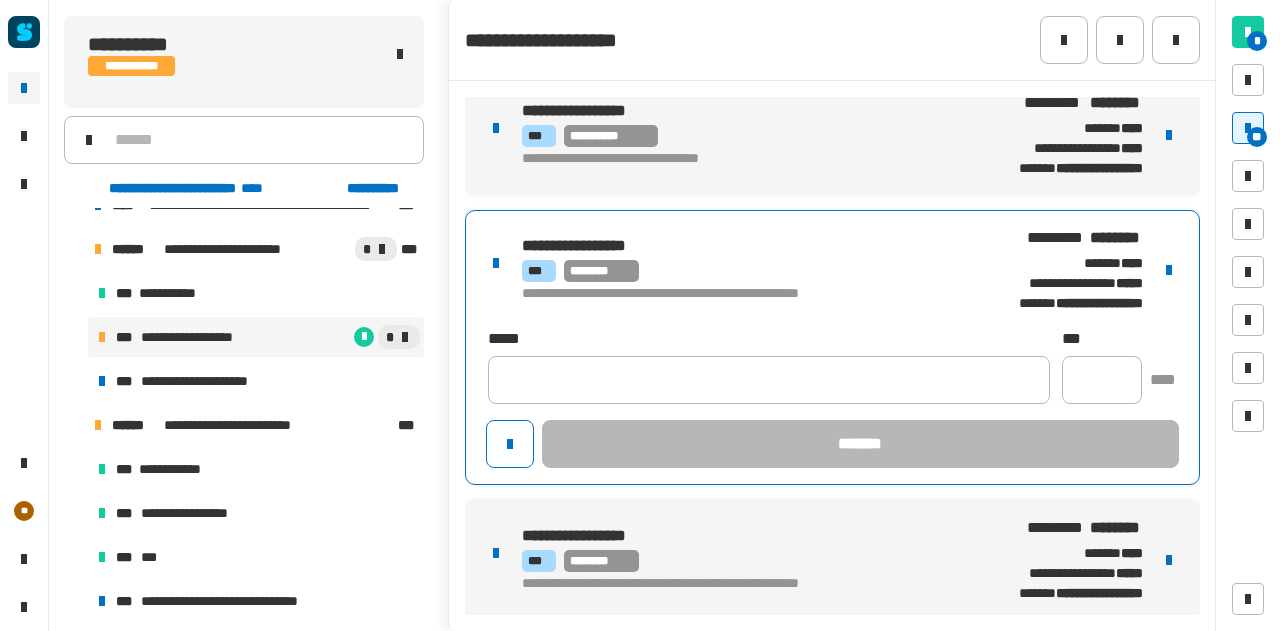 click at bounding box center (1169, 270) 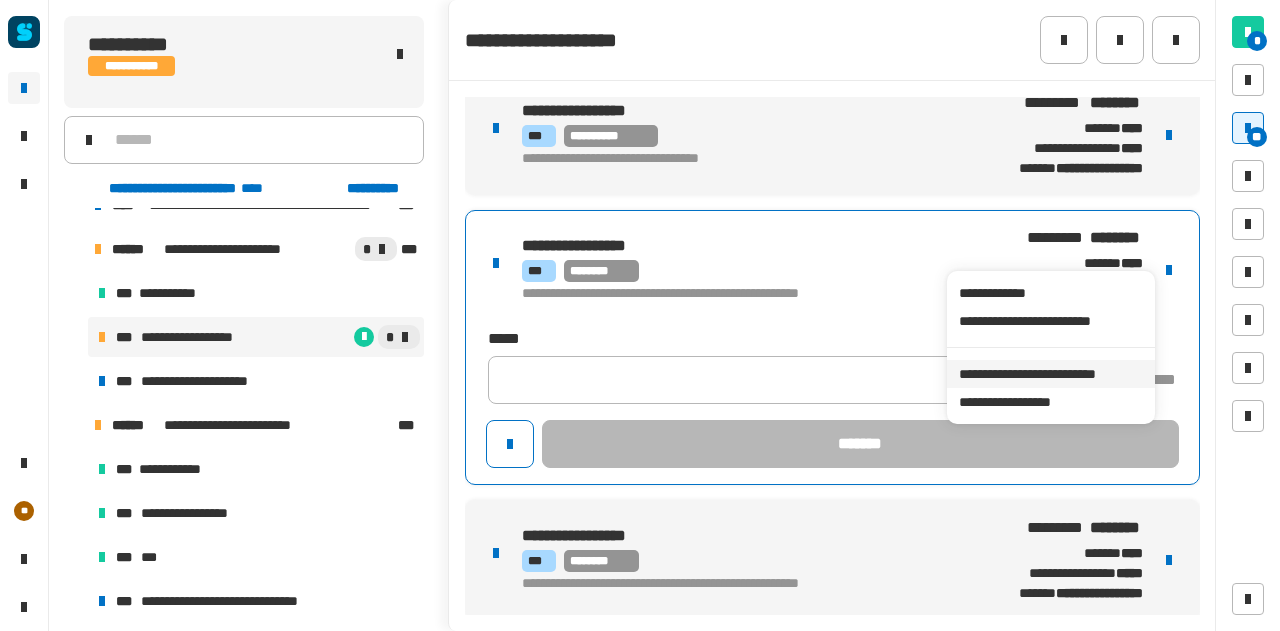 click on "**********" at bounding box center [1050, 374] 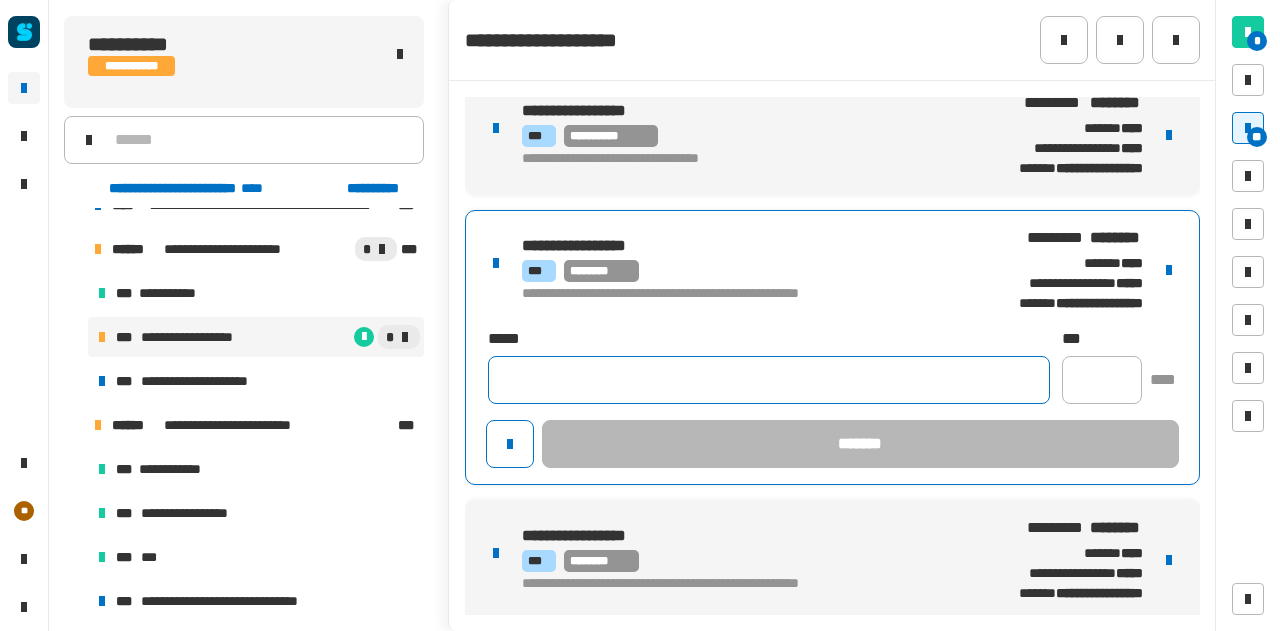 click 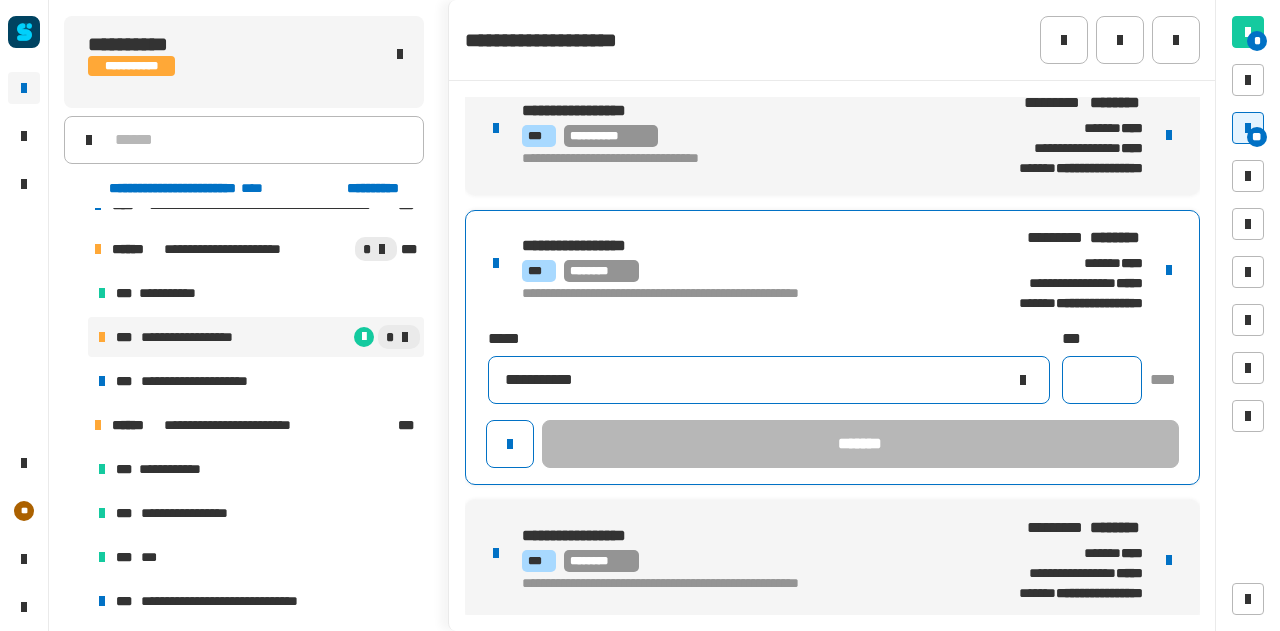 type on "**********" 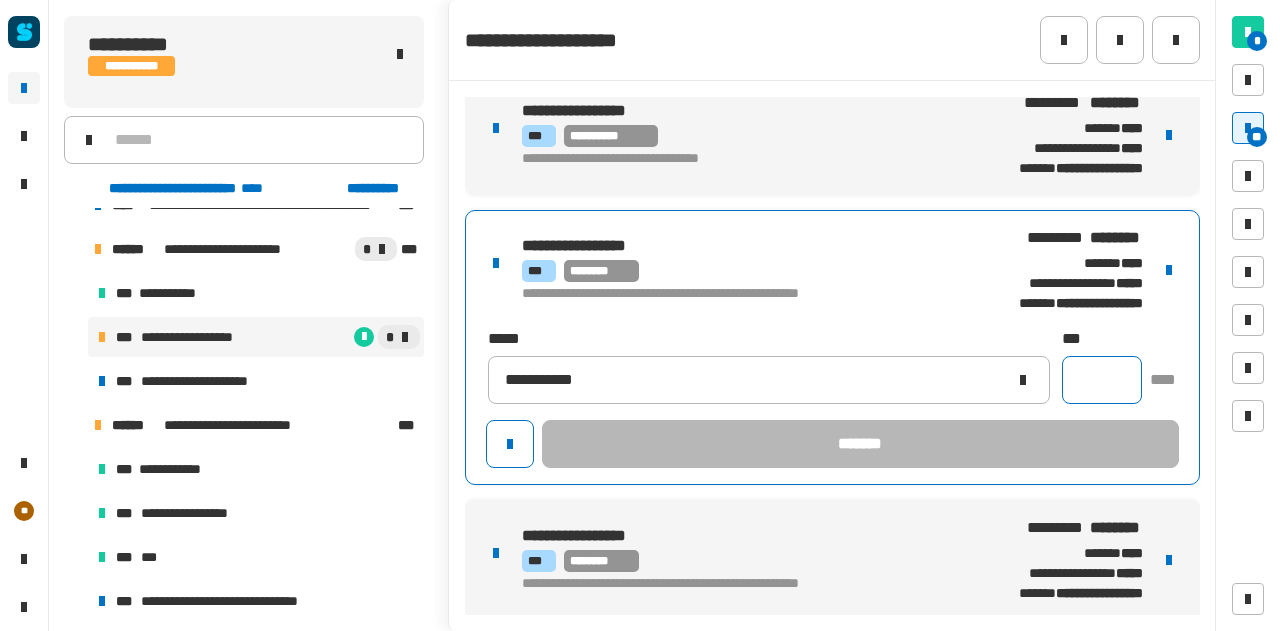 click 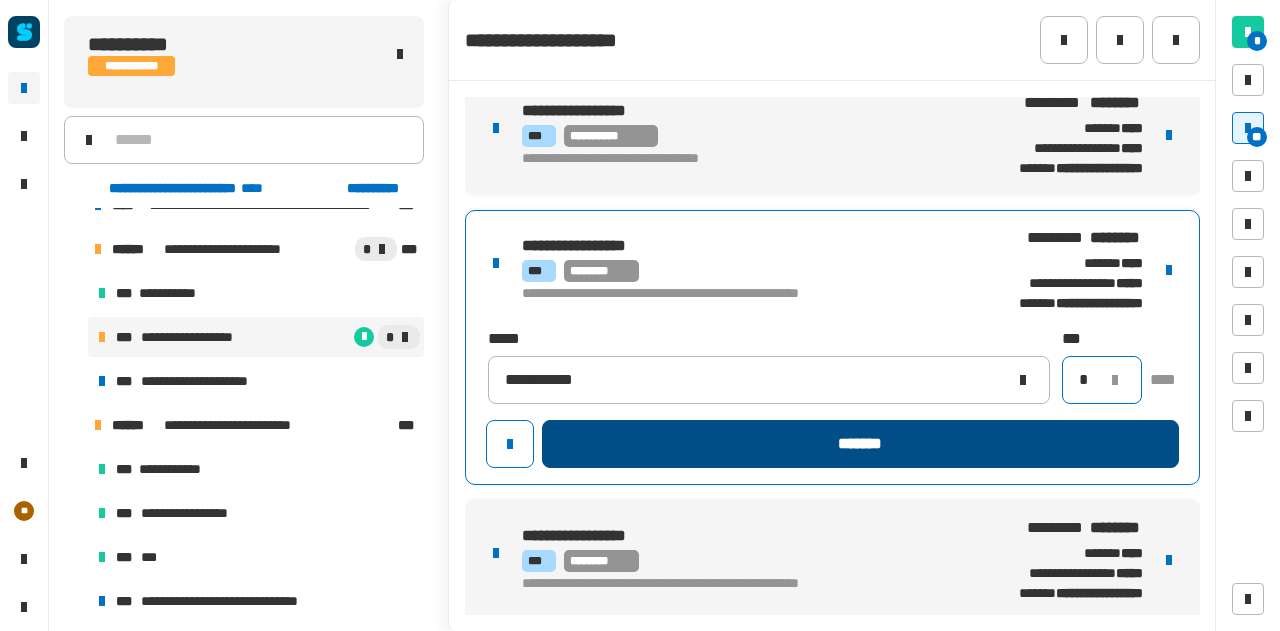 type on "*" 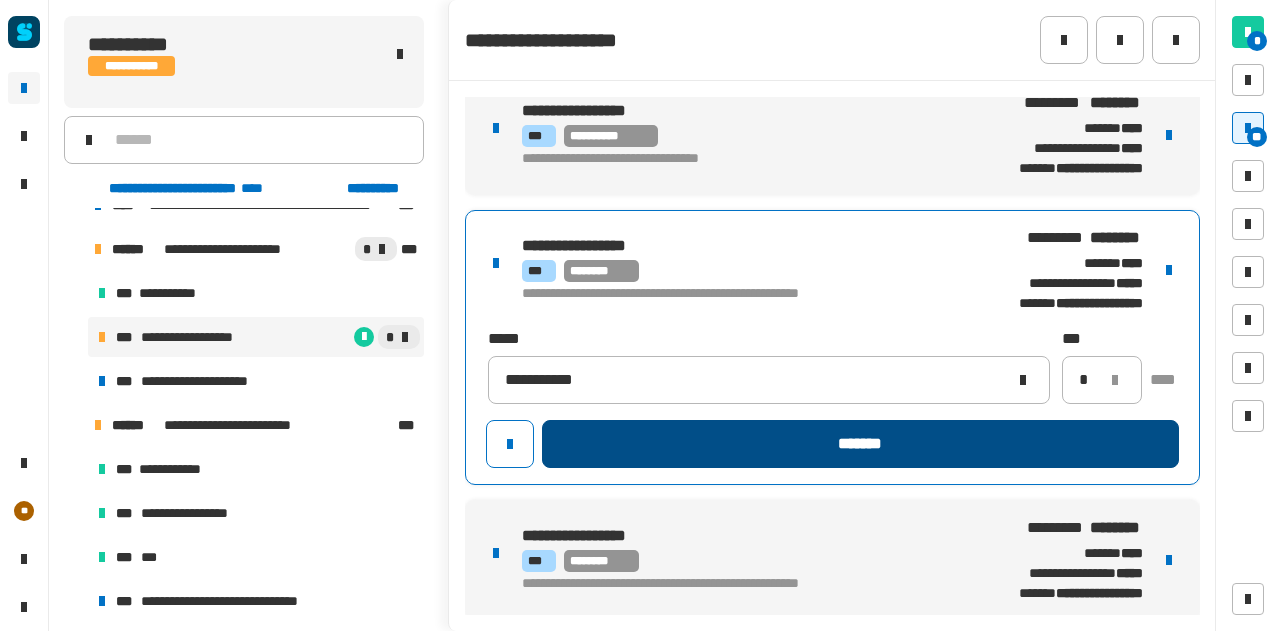 click on "*******" 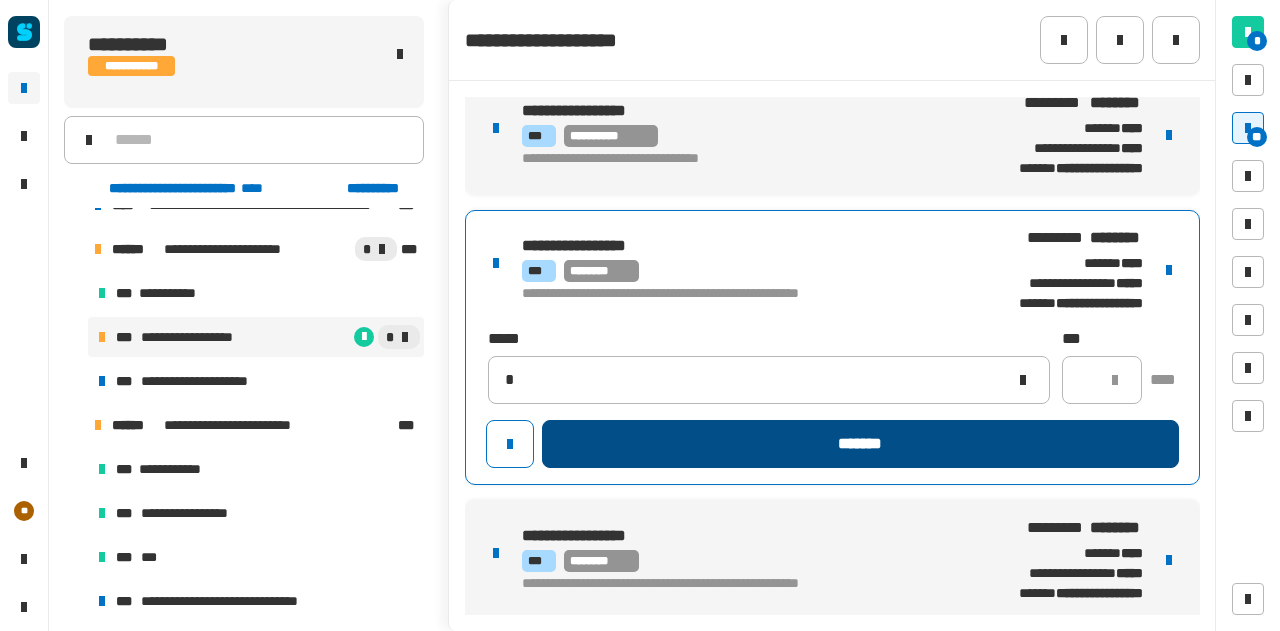 type 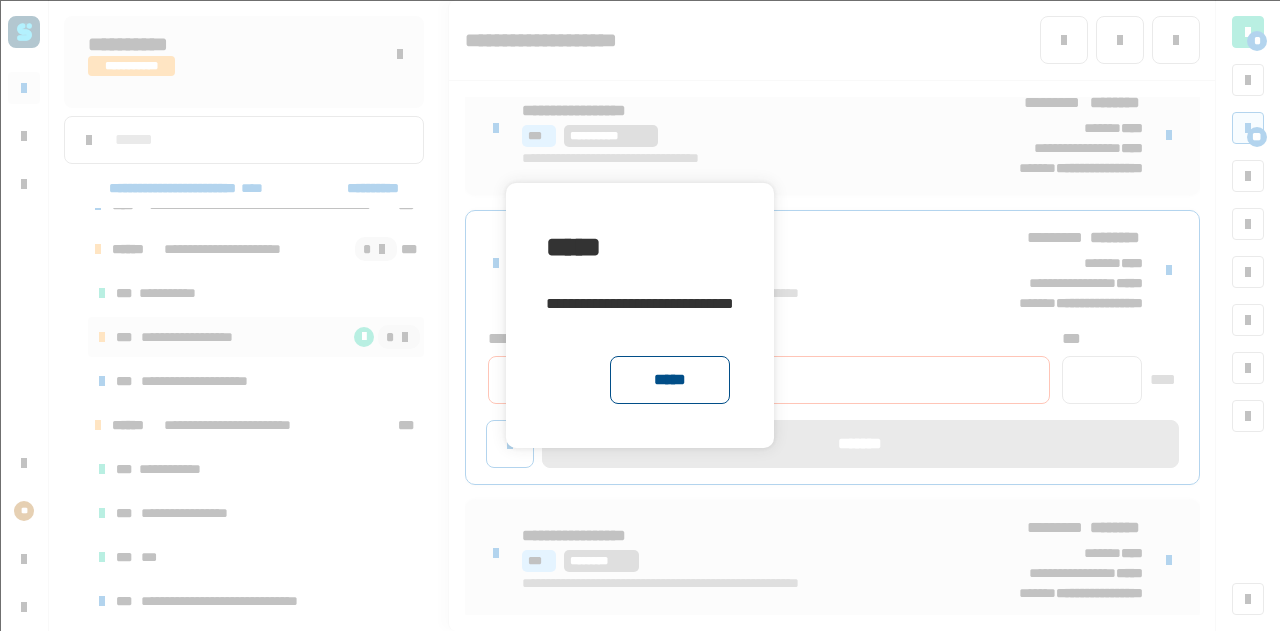 click on "*****" 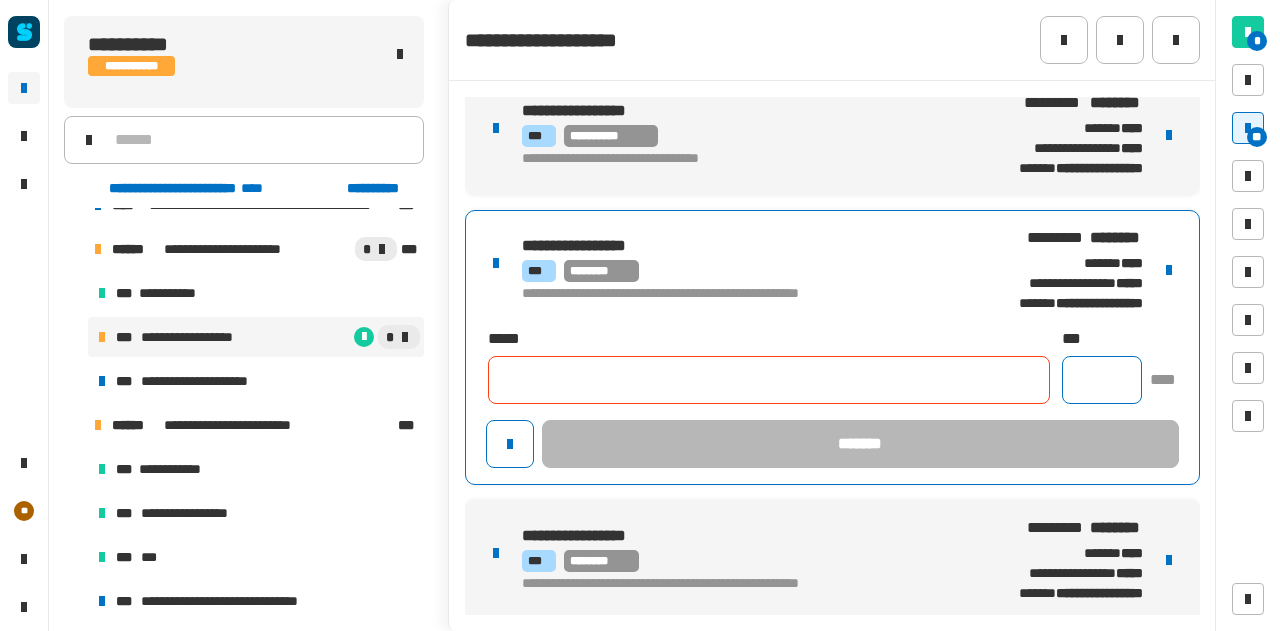 click 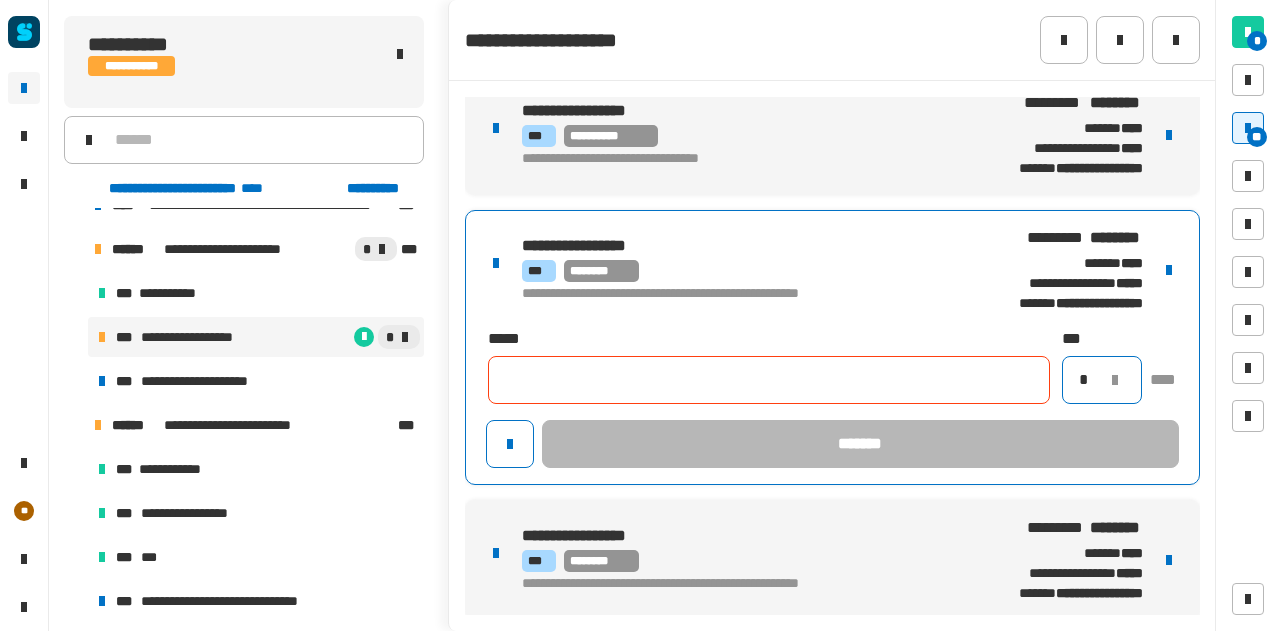 type on "*" 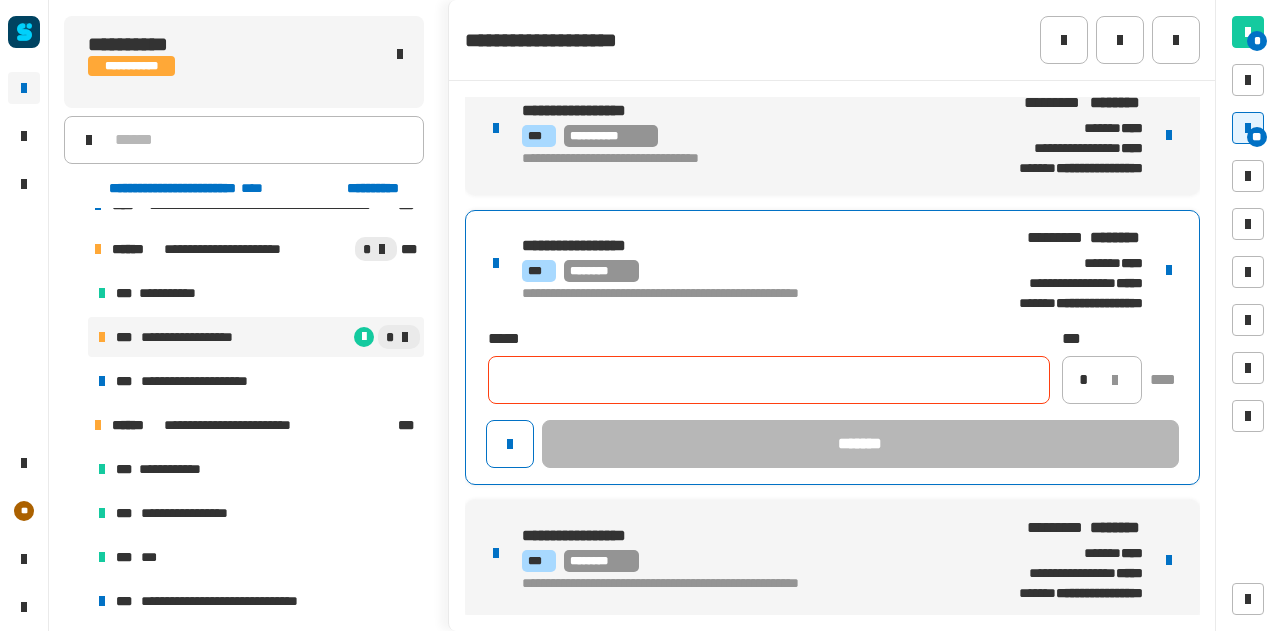 click 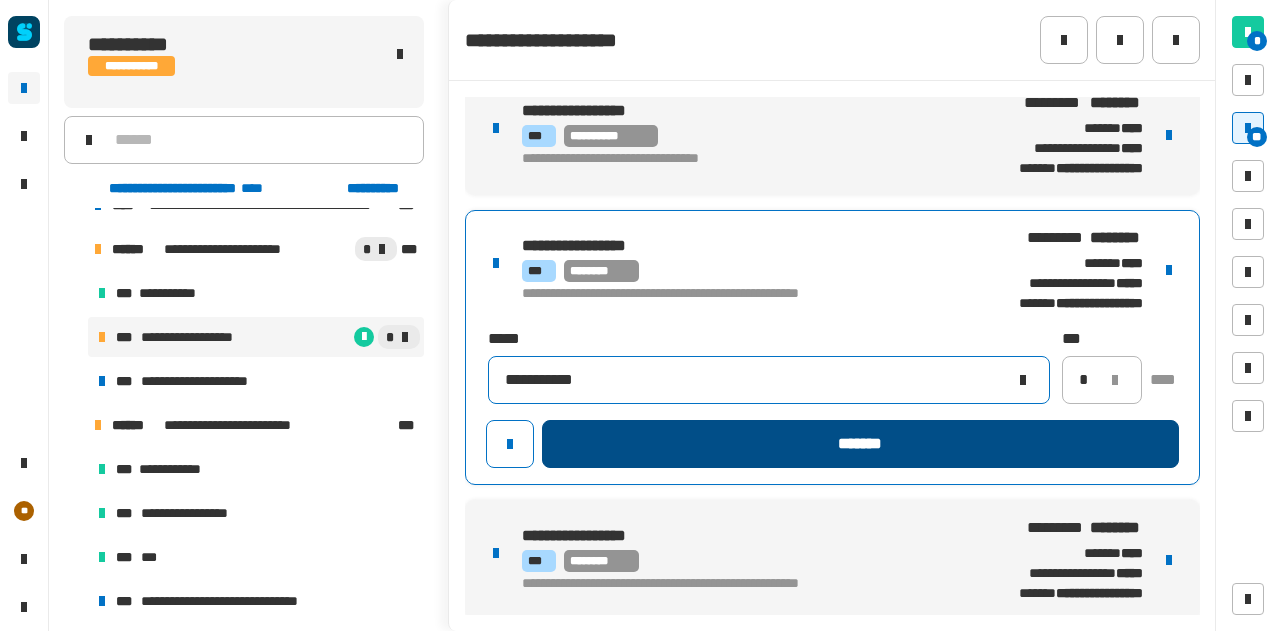 type on "**********" 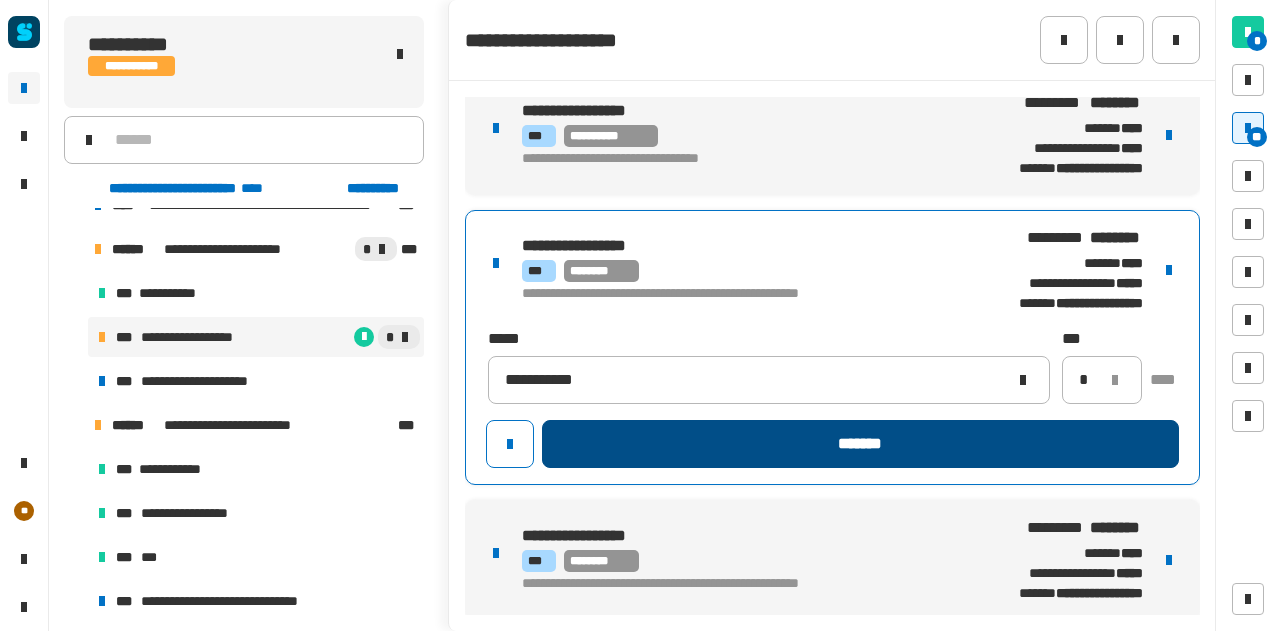 click on "*******" 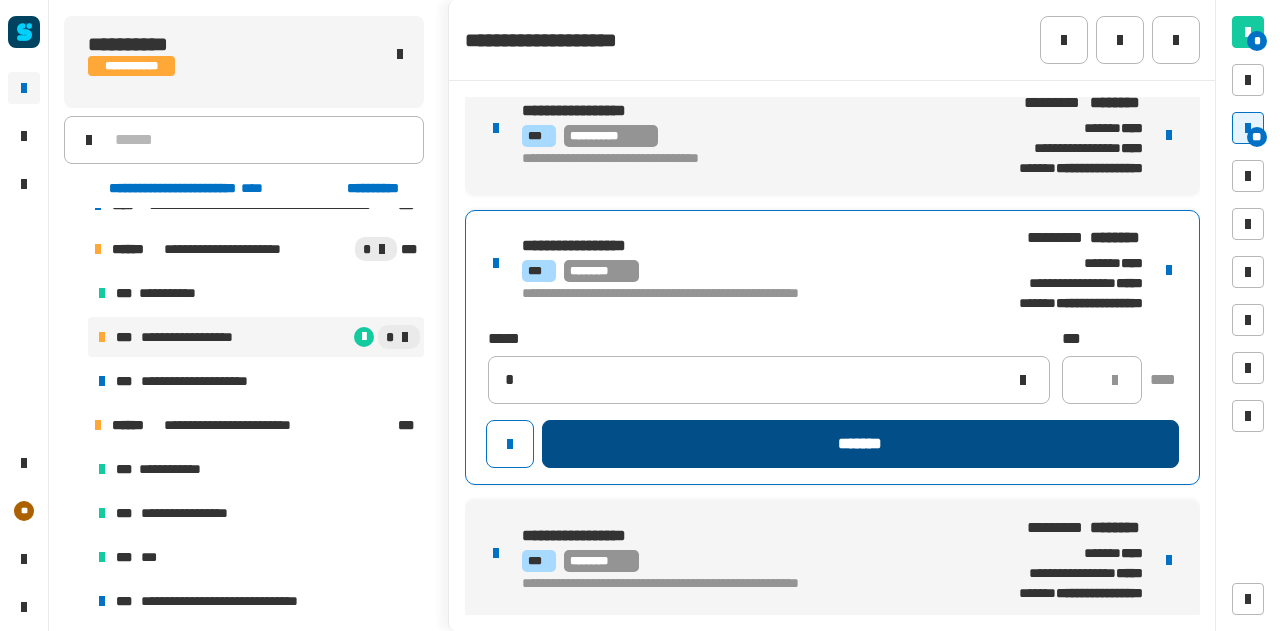 type 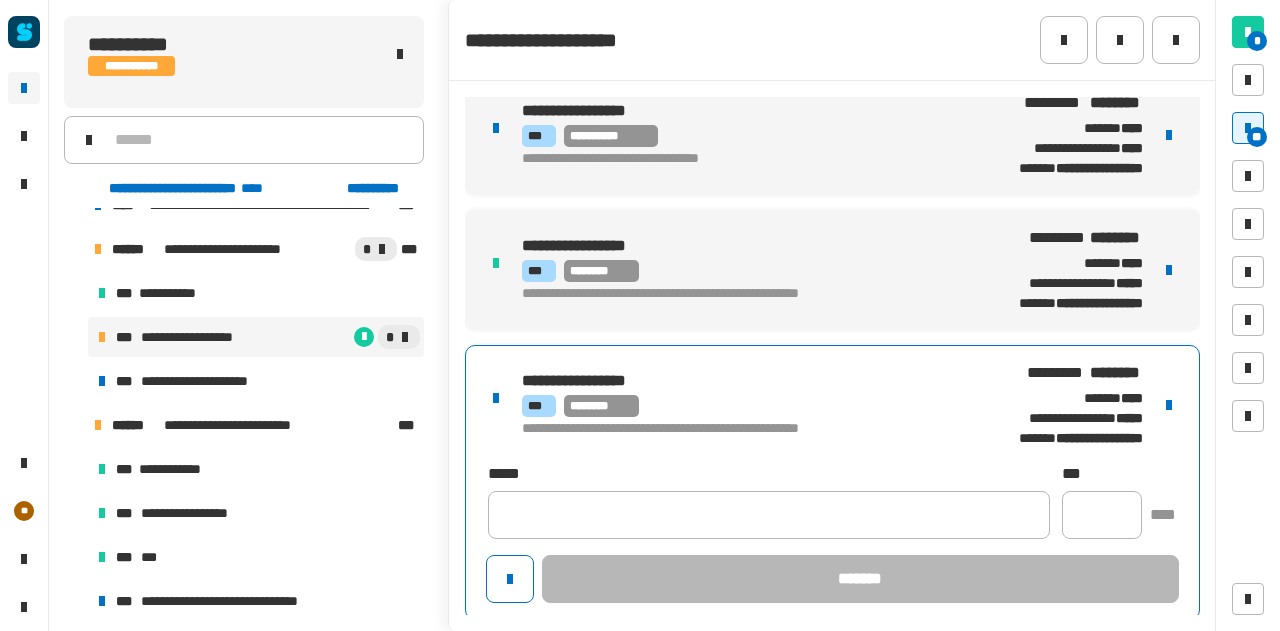 click on "**********" at bounding box center (832, 482) 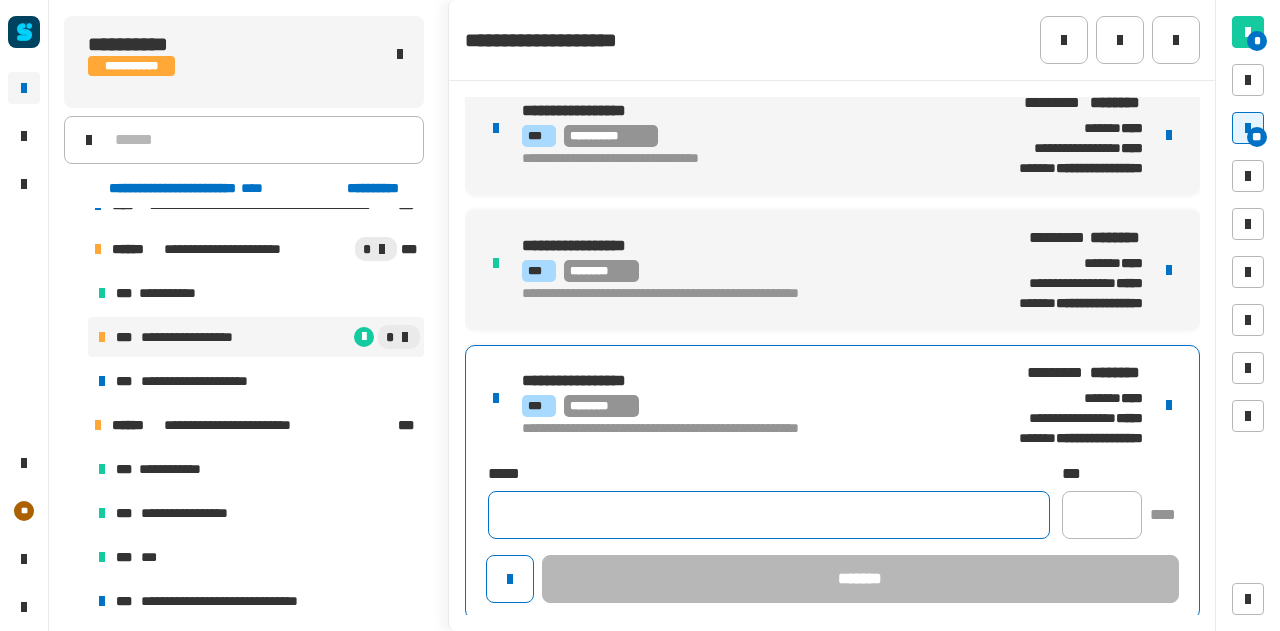 click 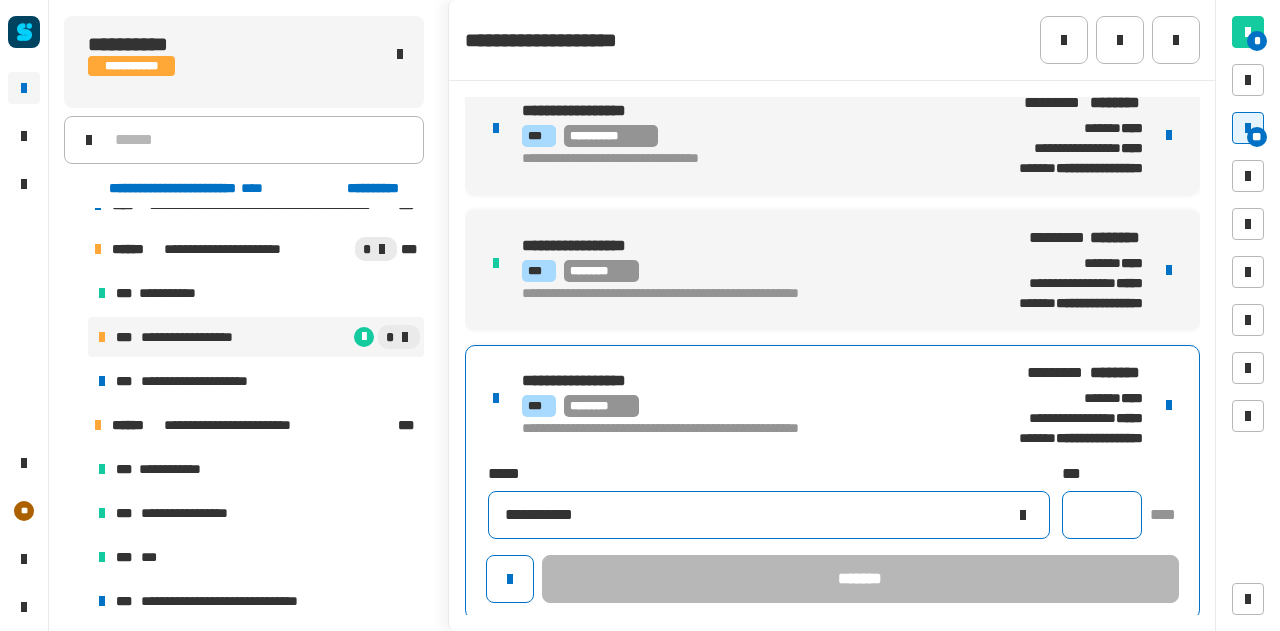type on "**********" 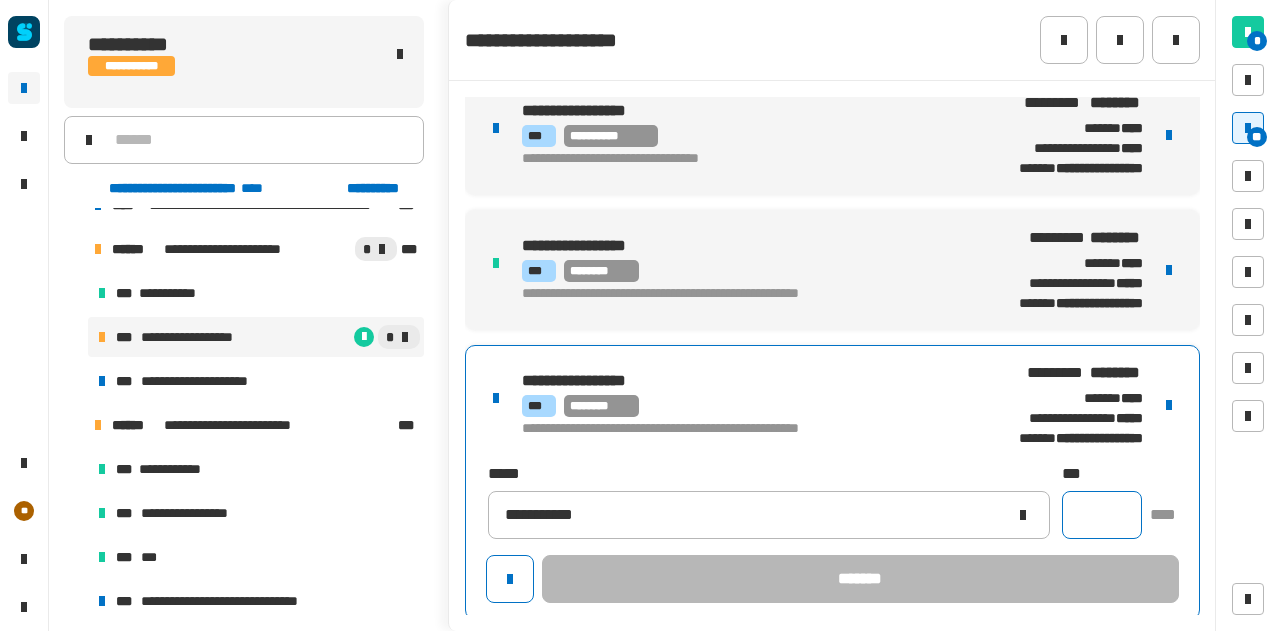 click 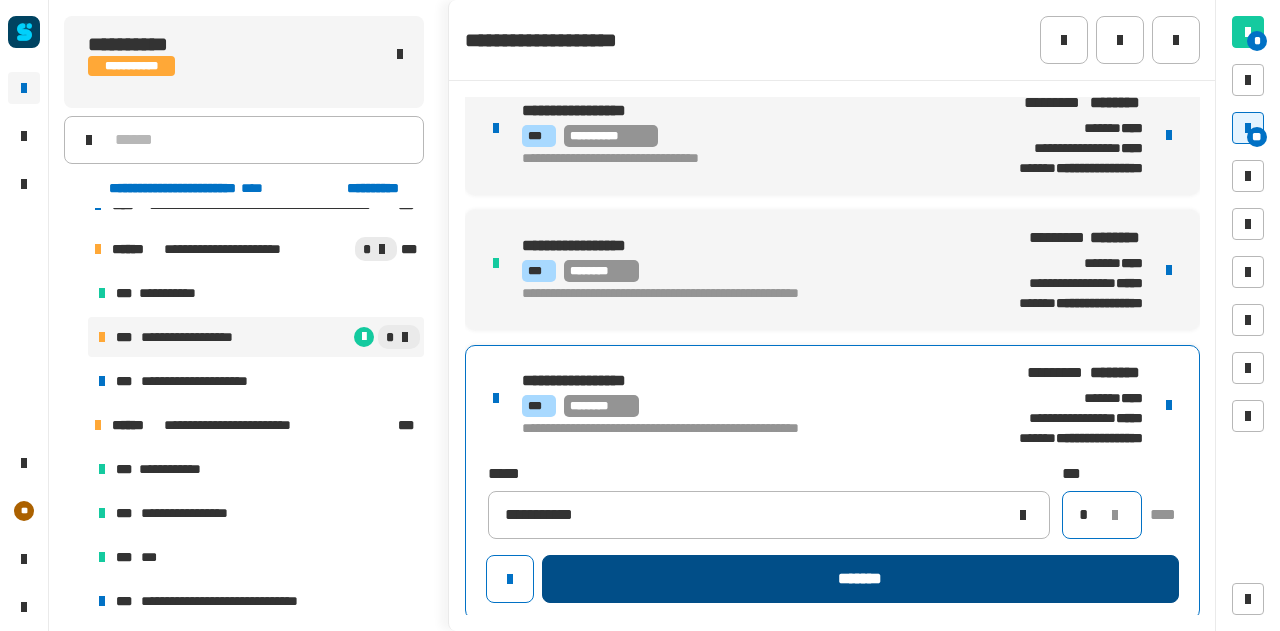 type on "*" 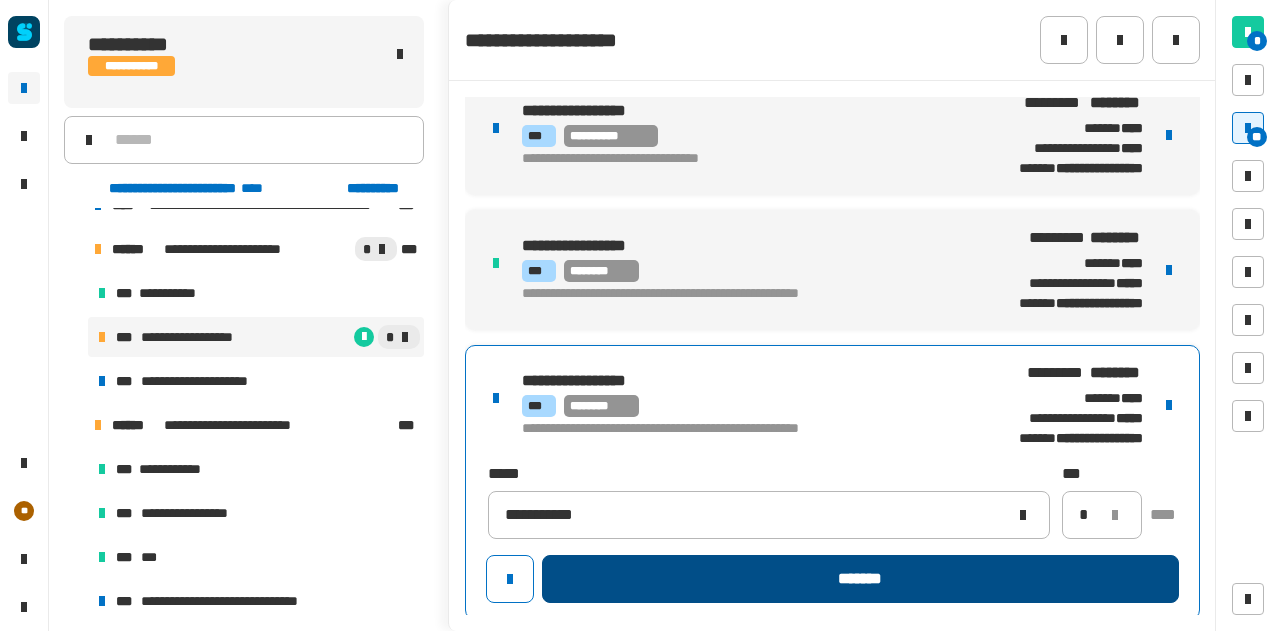 click on "*******" 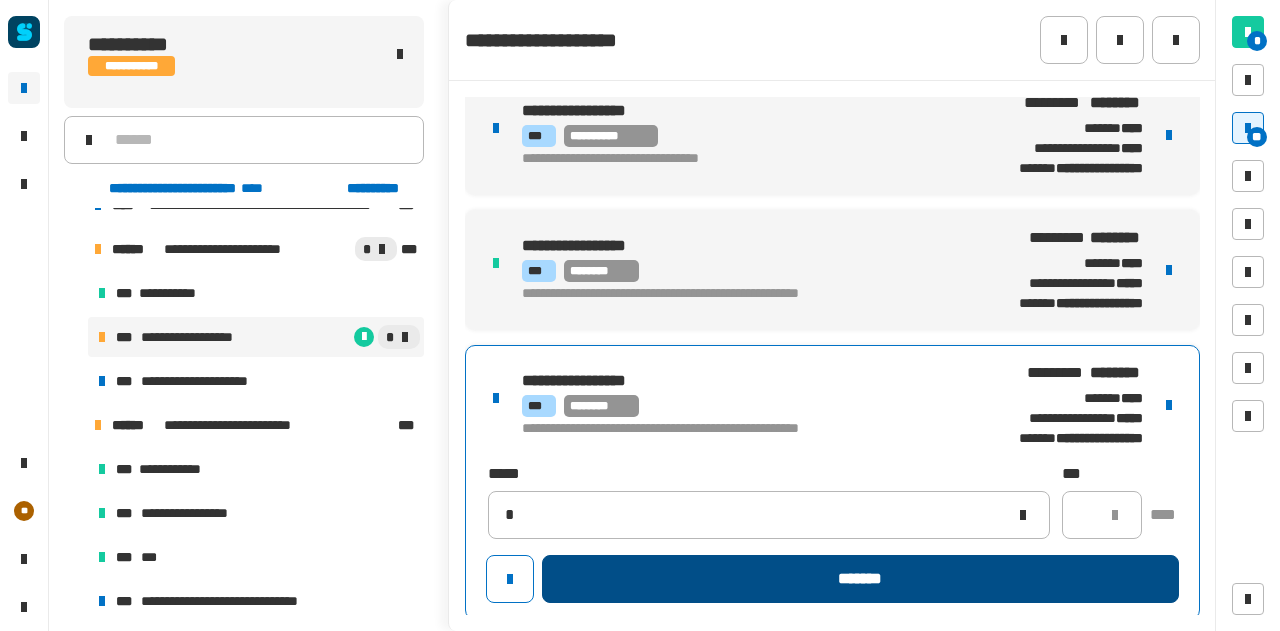 type 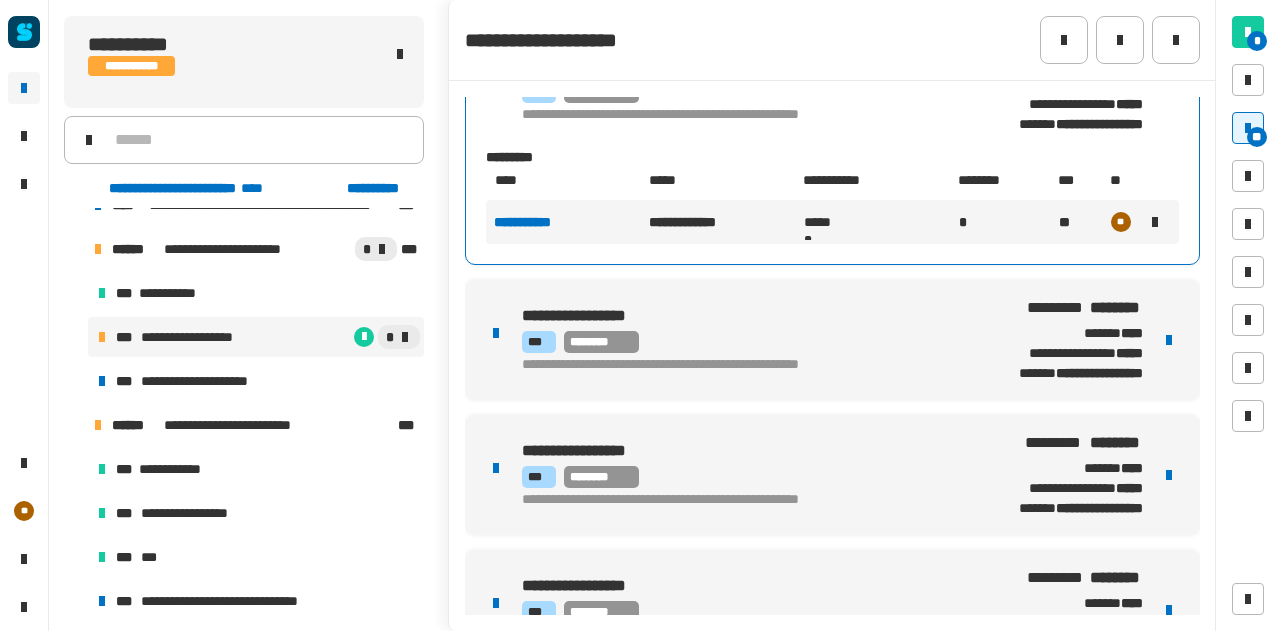scroll, scrollTop: 1748, scrollLeft: 0, axis: vertical 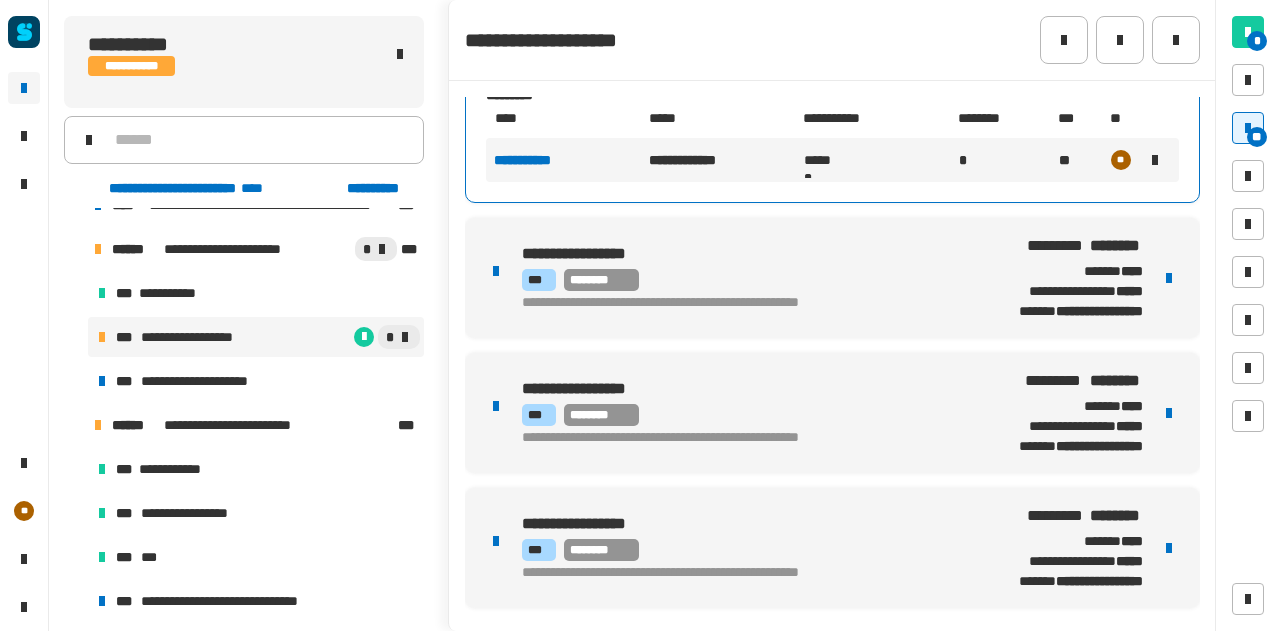 click on "**********" at bounding box center [832, 278] 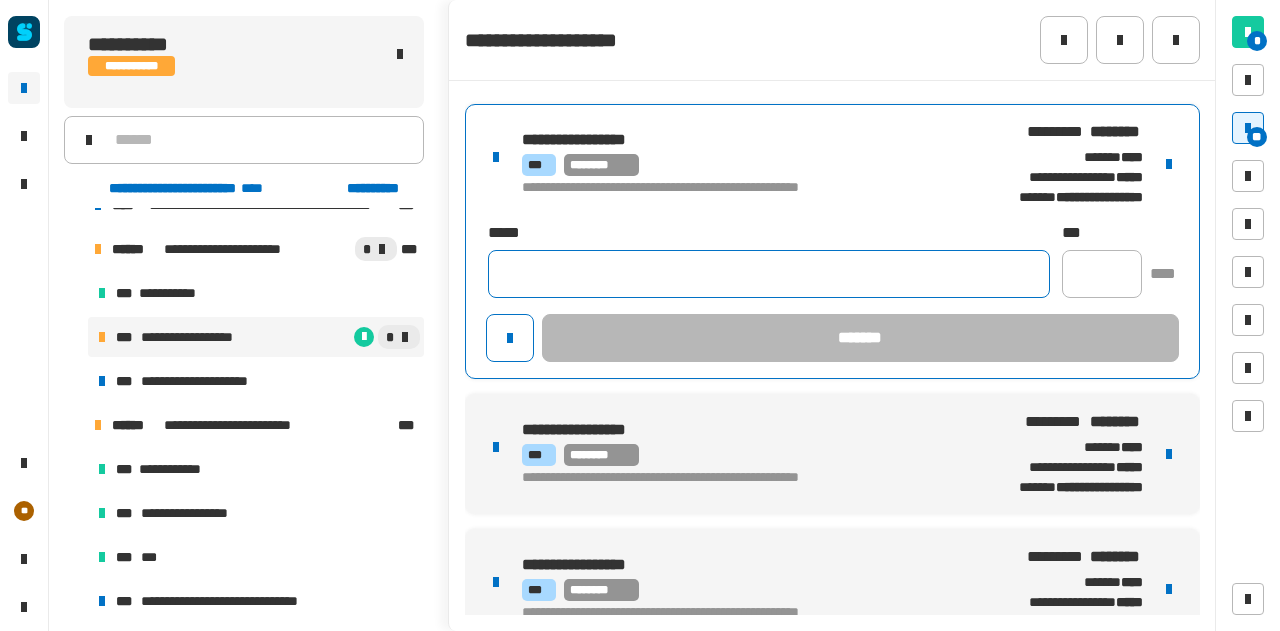 click 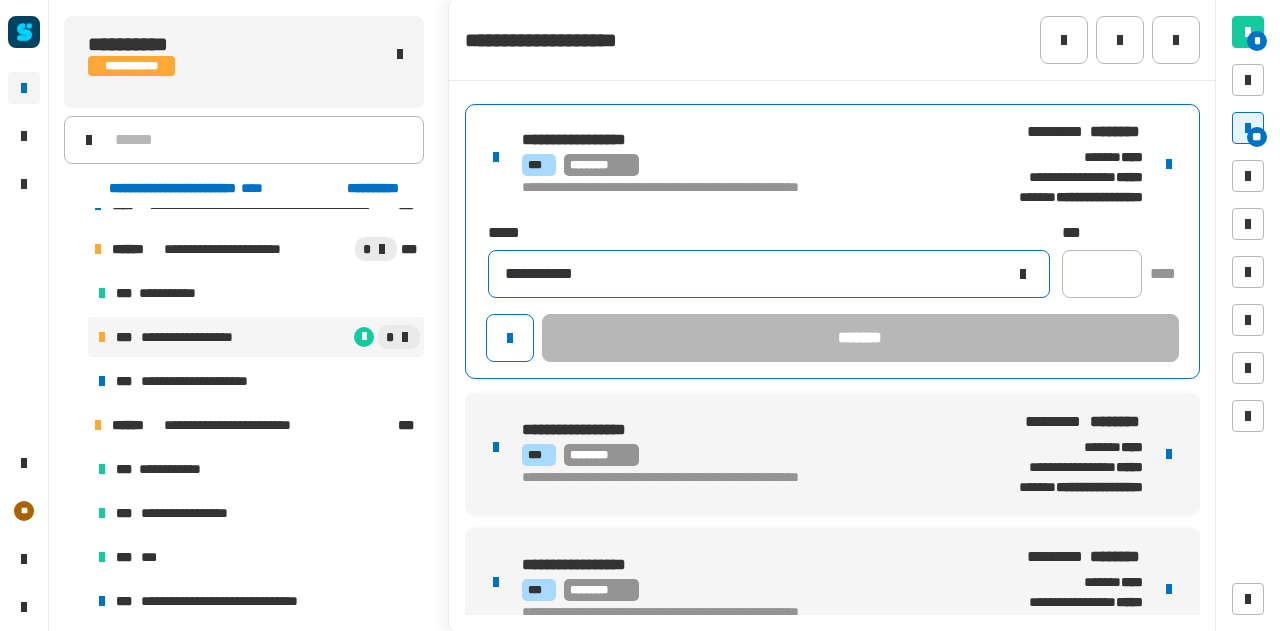 type on "**********" 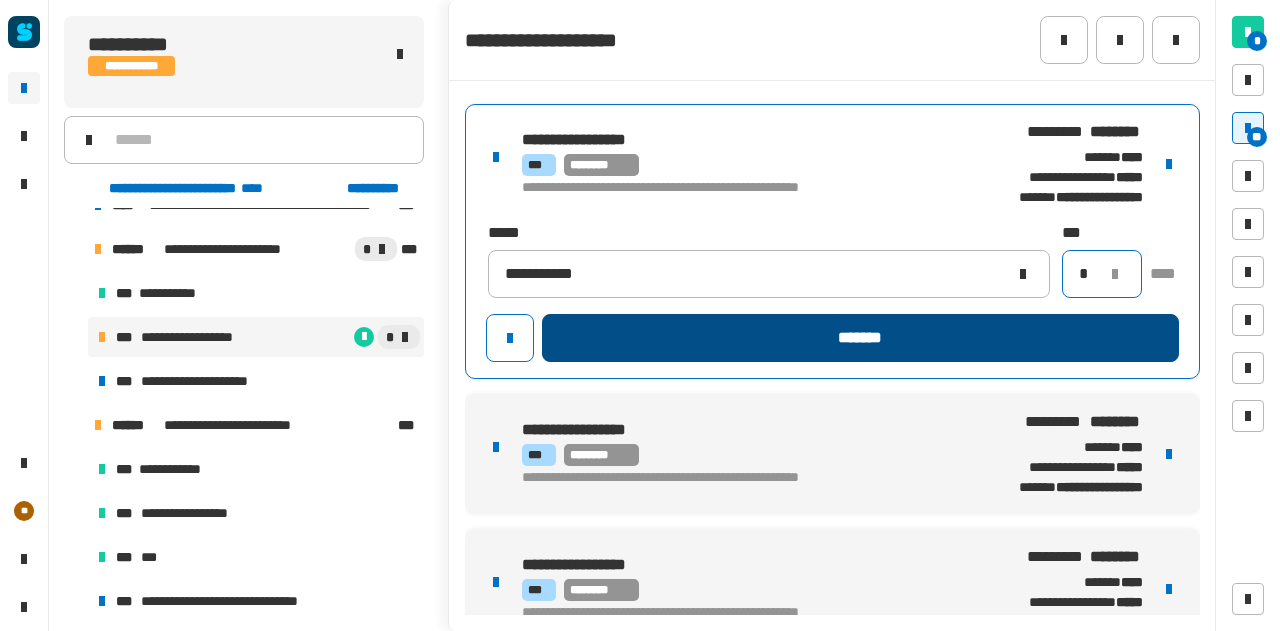 type on "*" 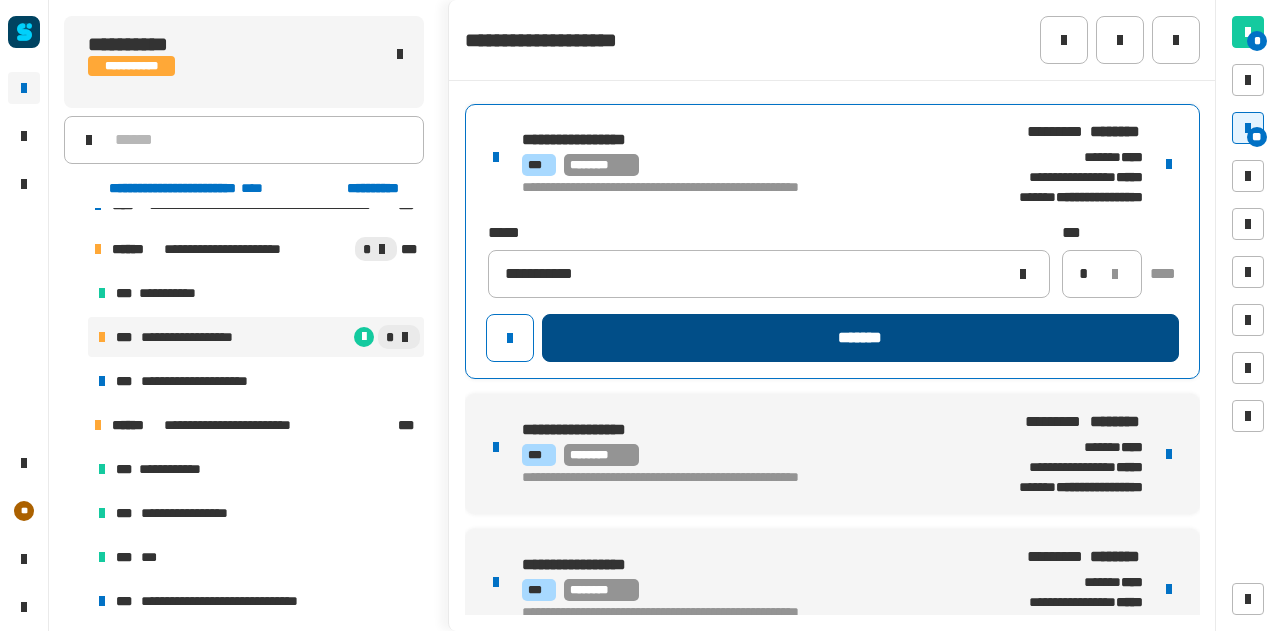 click on "*******" 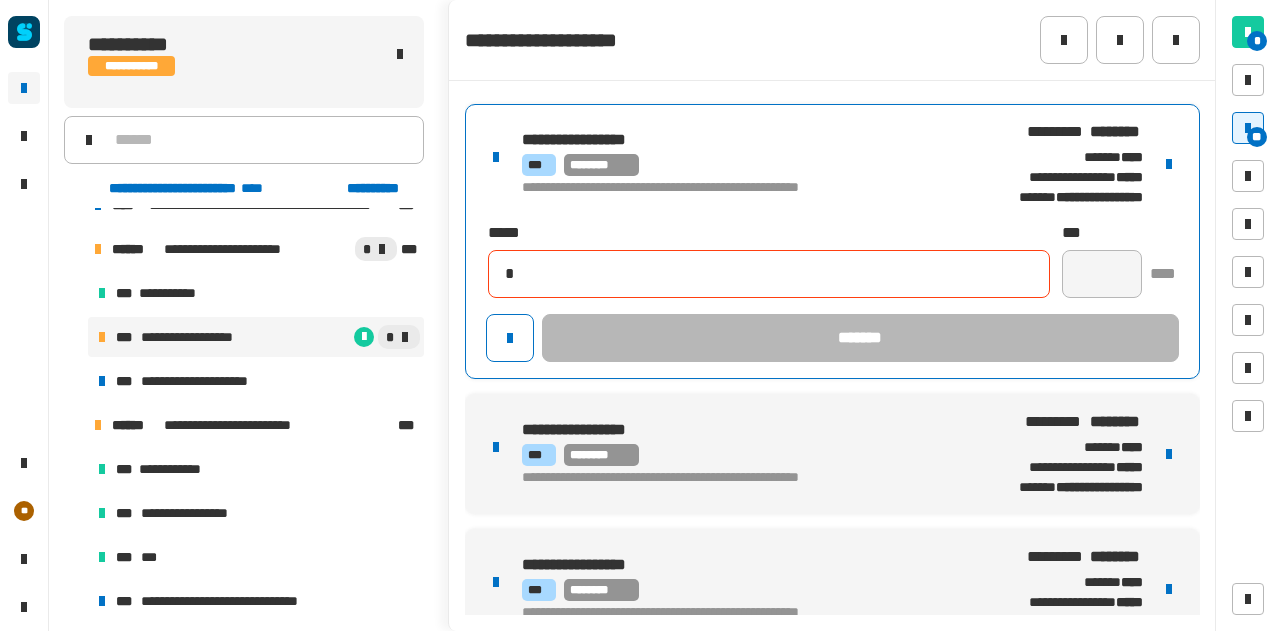 type 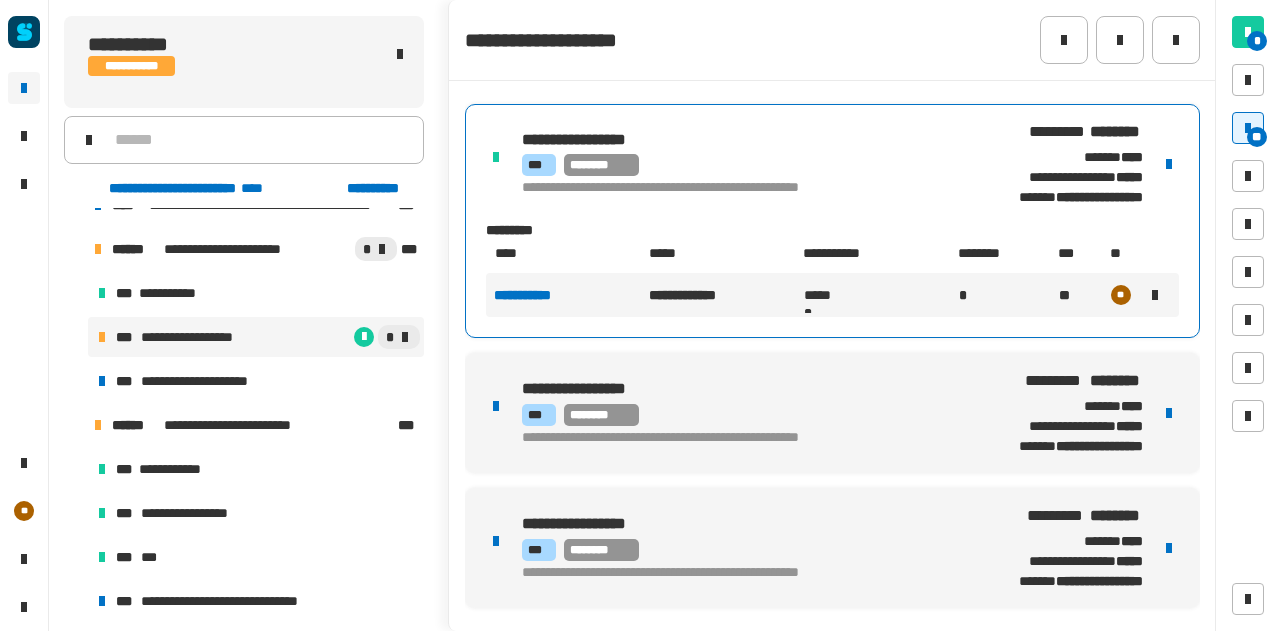 click on "**********" at bounding box center [832, 413] 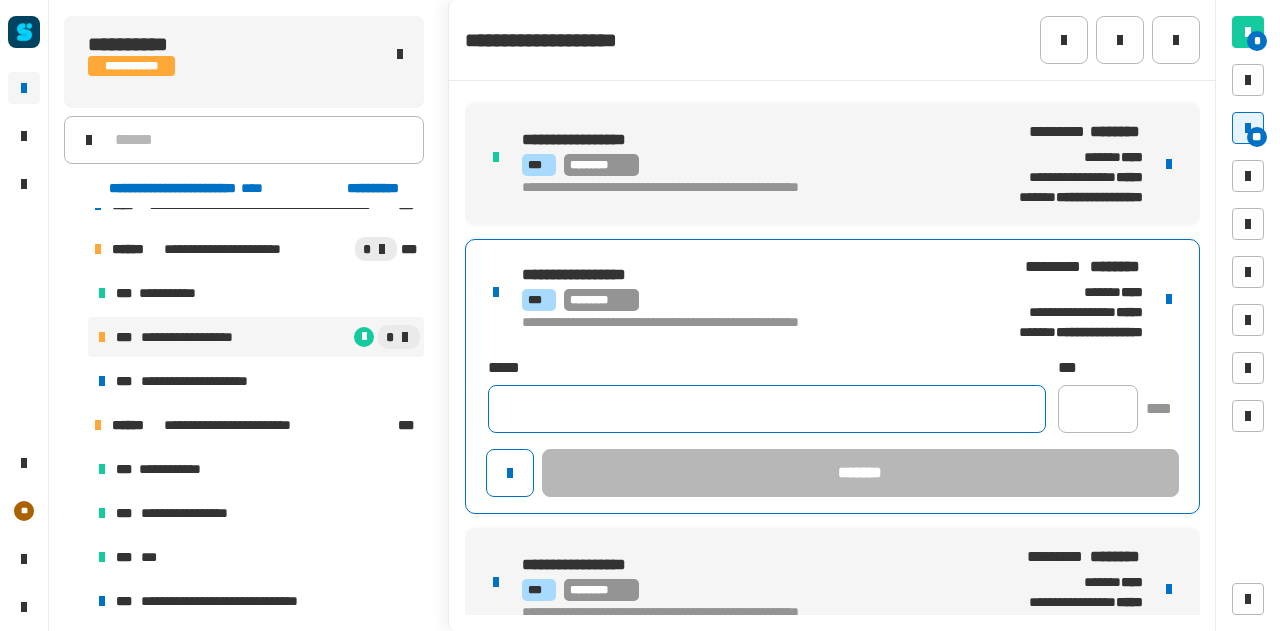 click 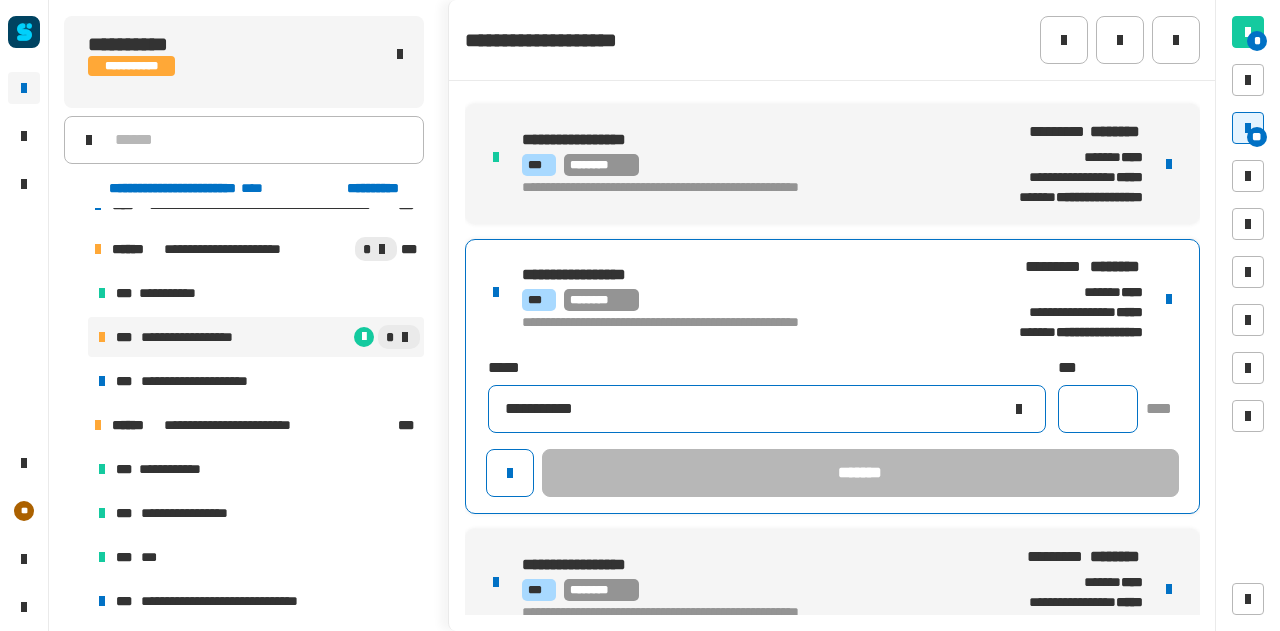 type on "**********" 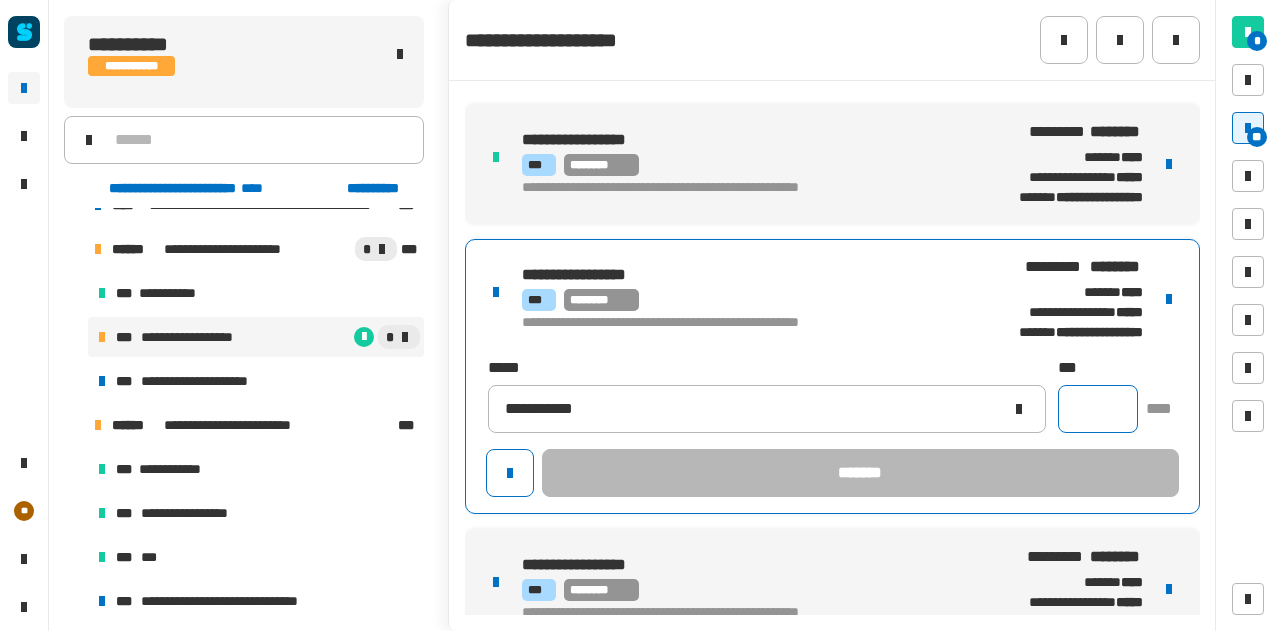click 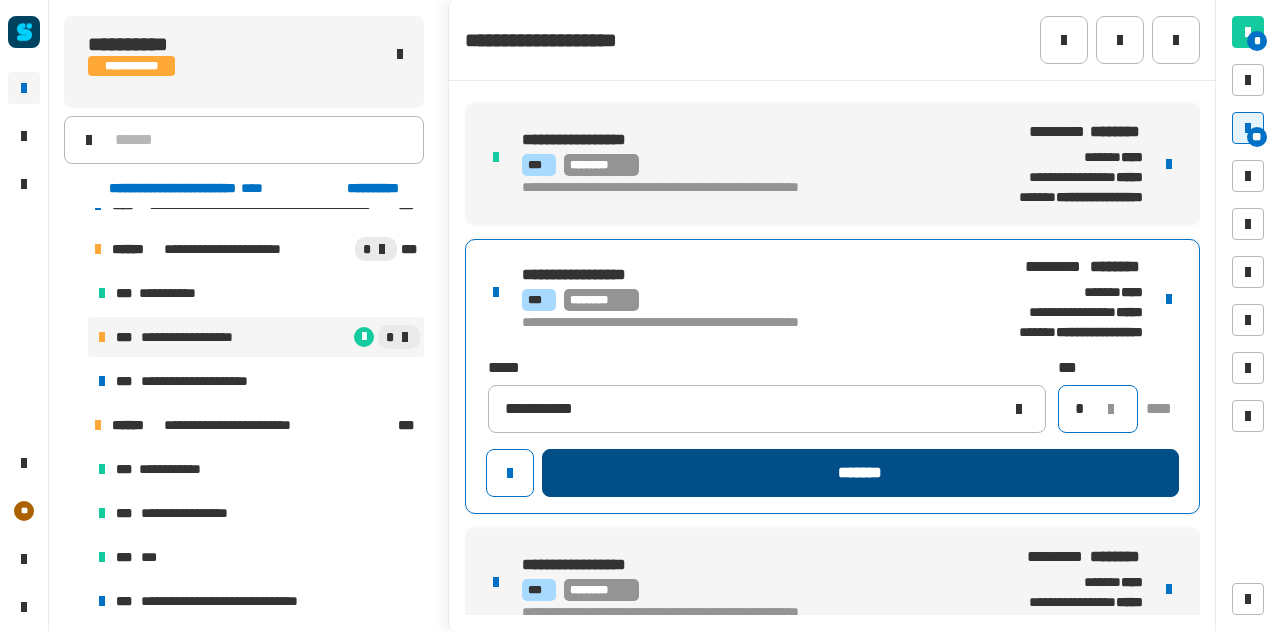 type on "*" 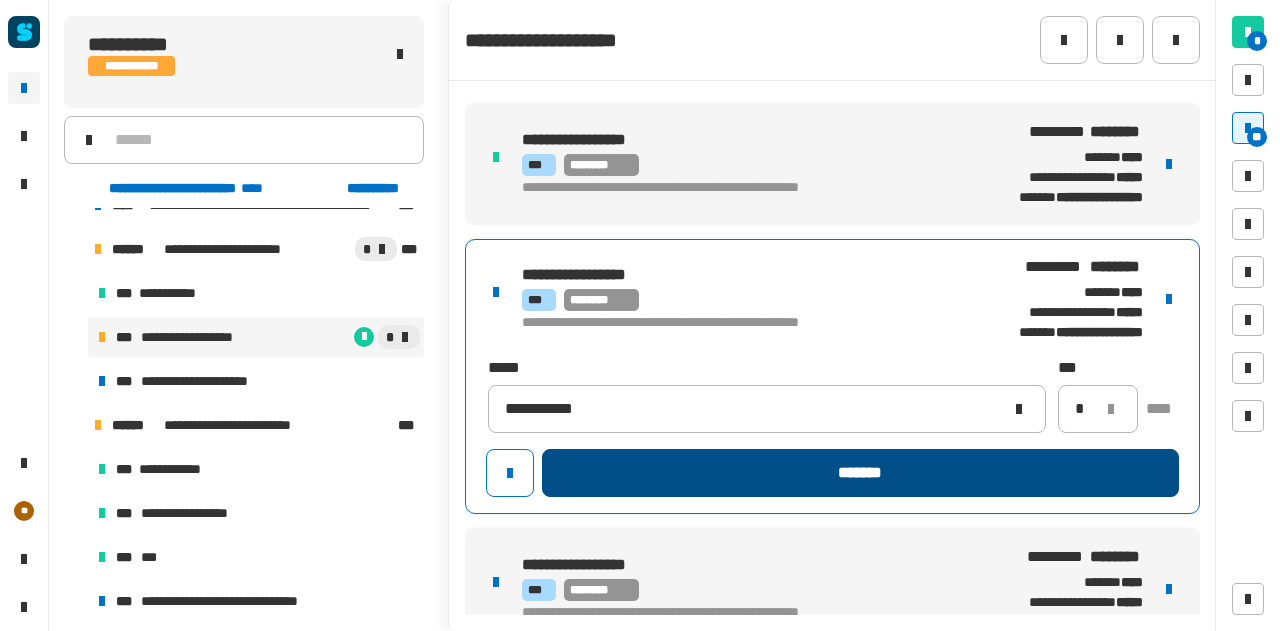 click on "*******" 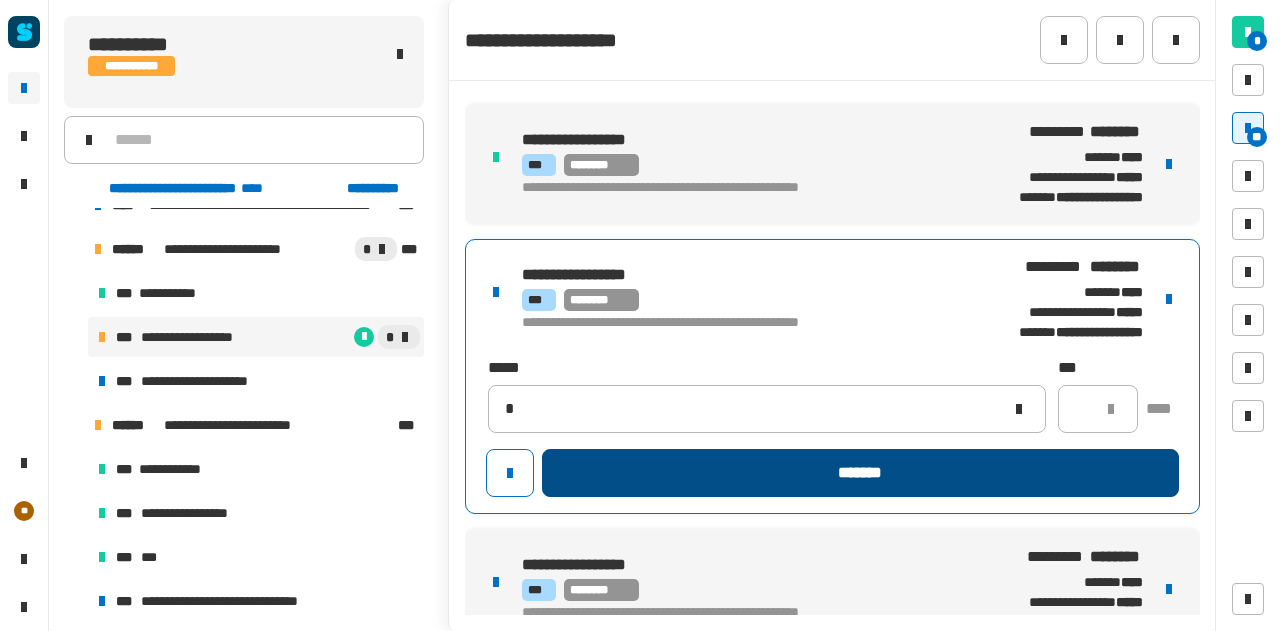 type 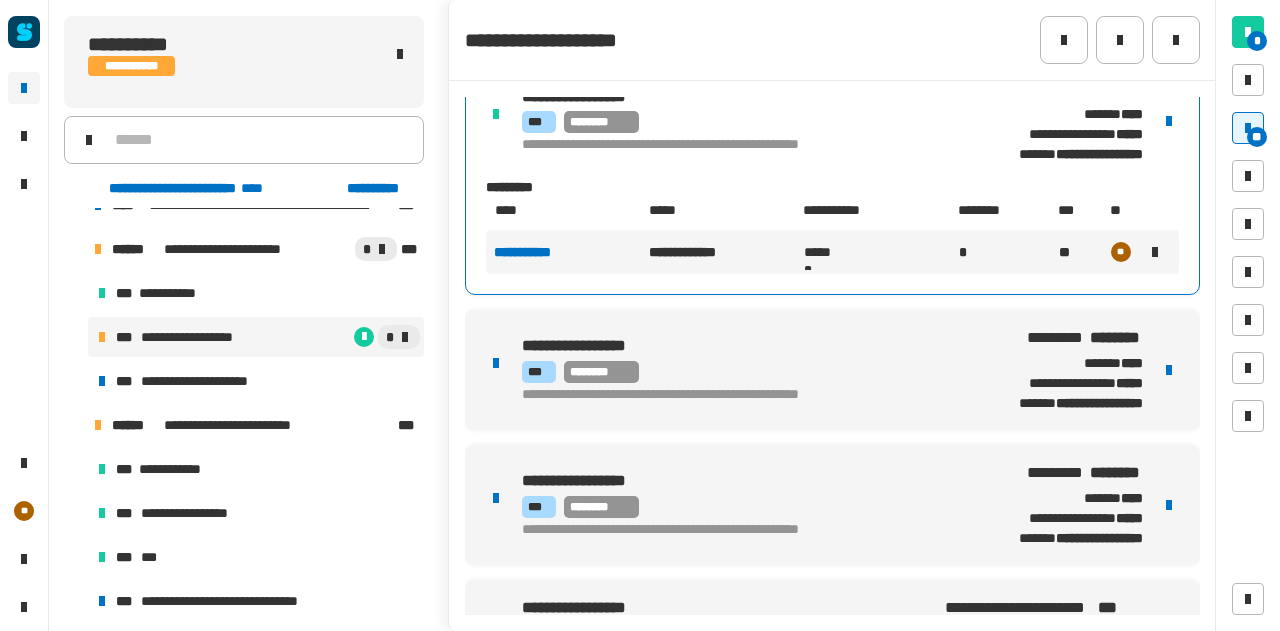 scroll, scrollTop: 1926, scrollLeft: 0, axis: vertical 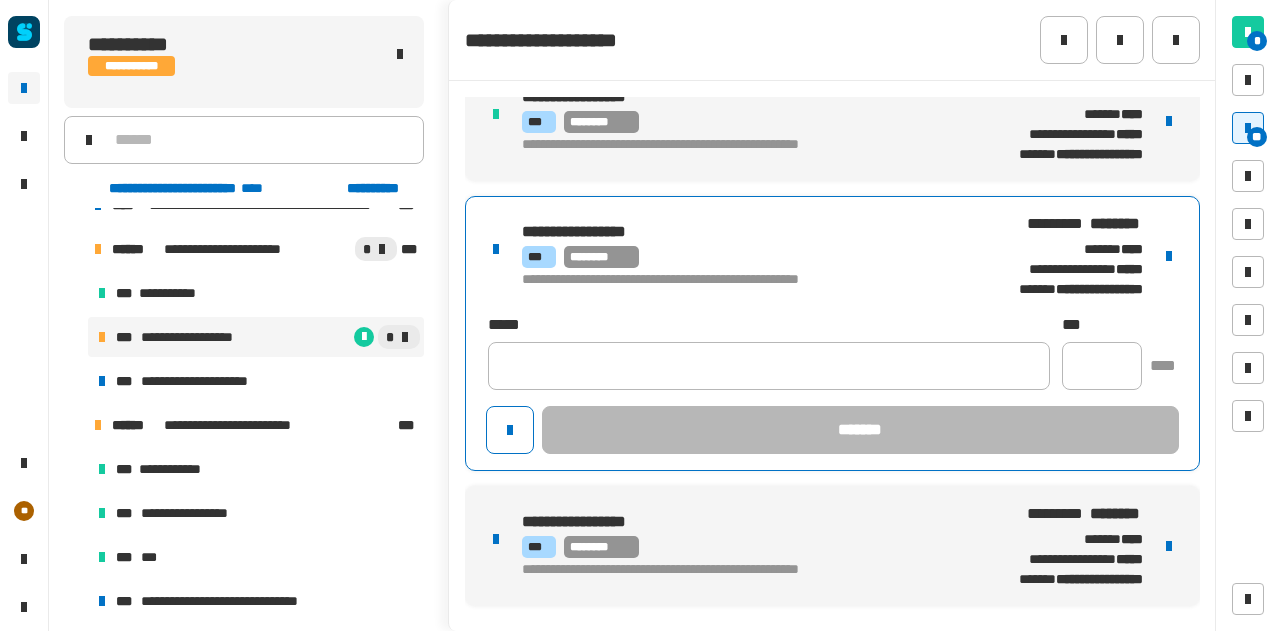 click on "**********" at bounding box center [832, 333] 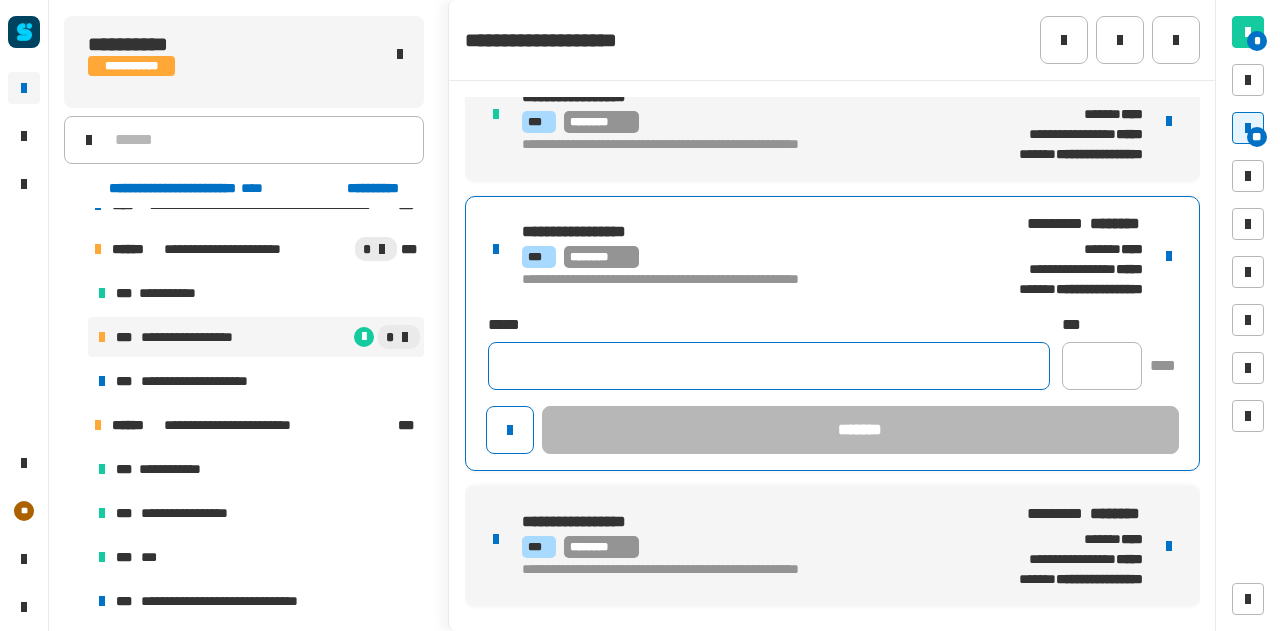 click 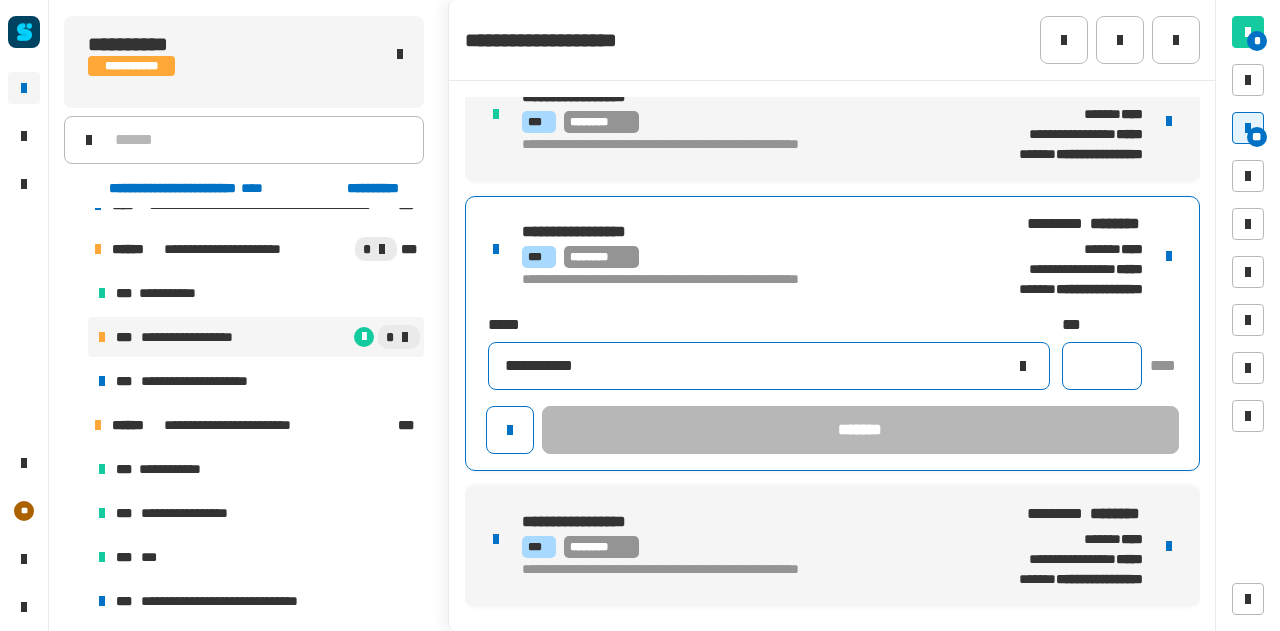 type on "**********" 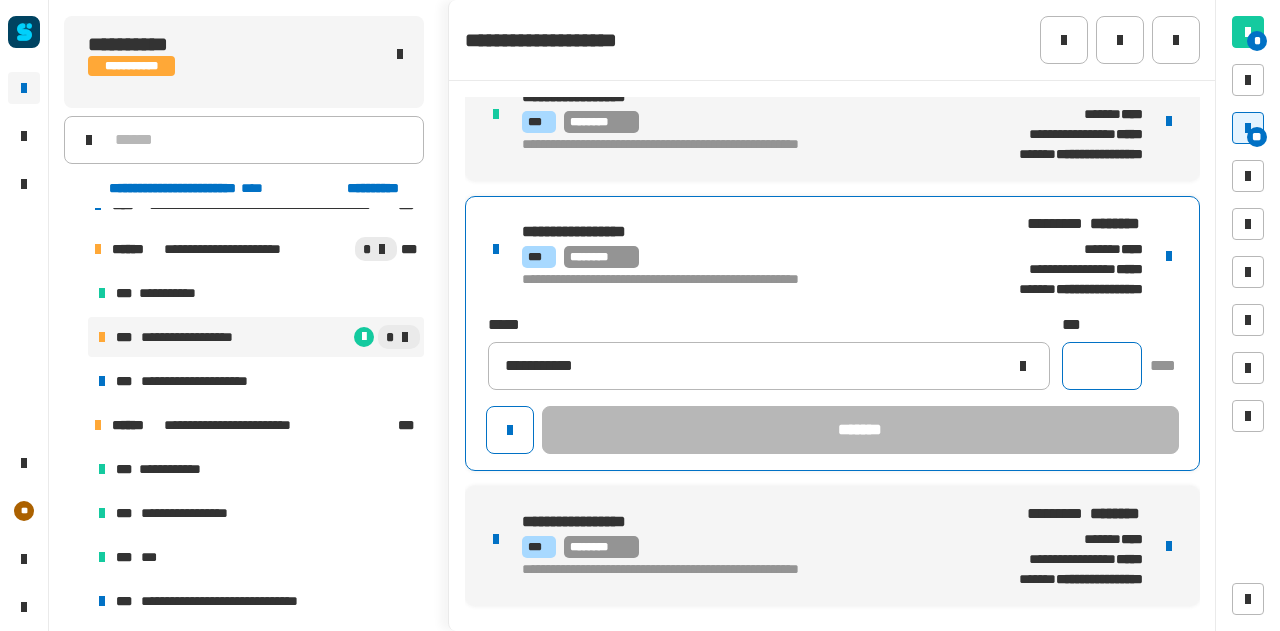 click 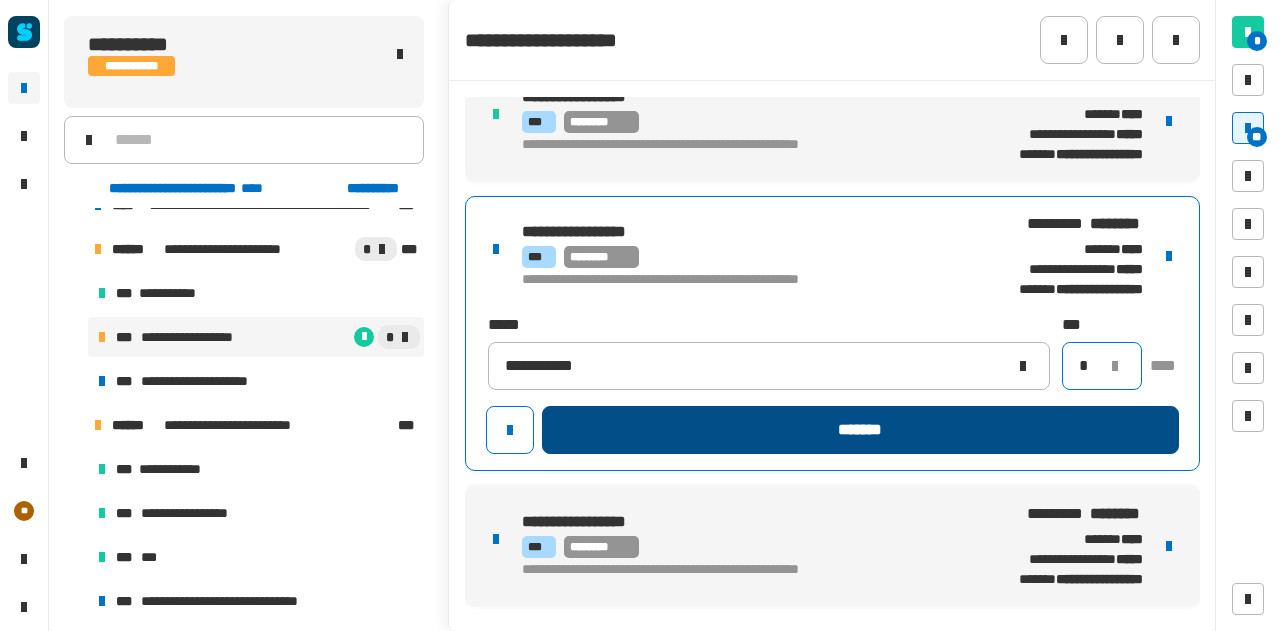 type on "*" 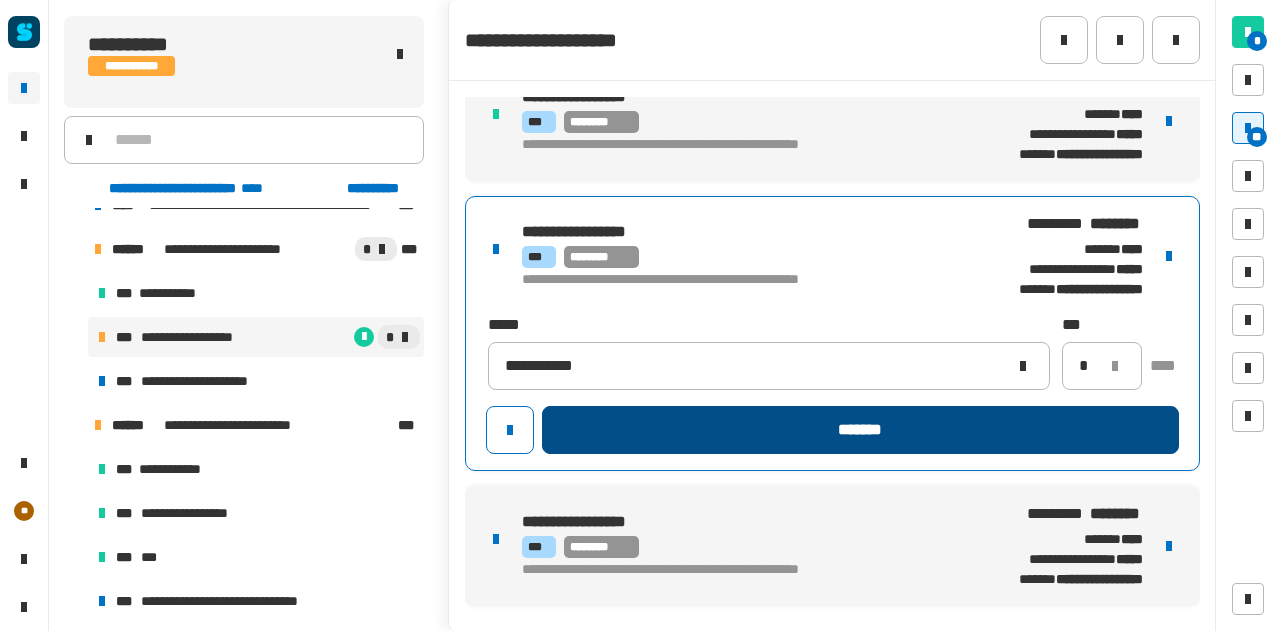 click on "*******" 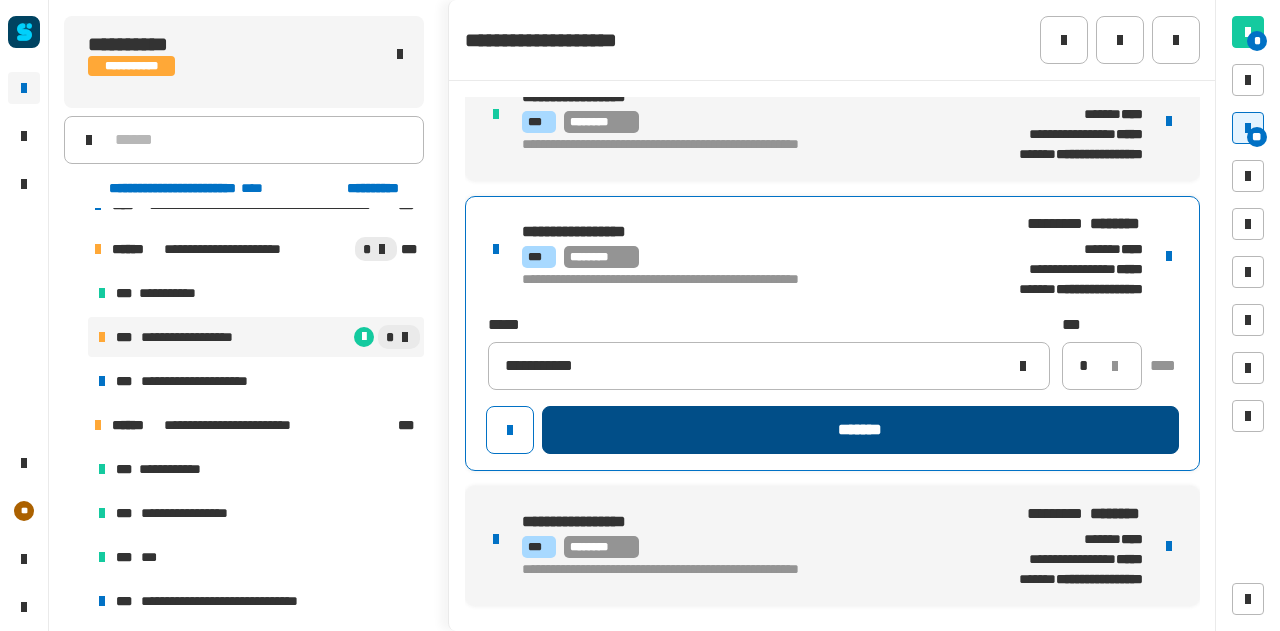 type 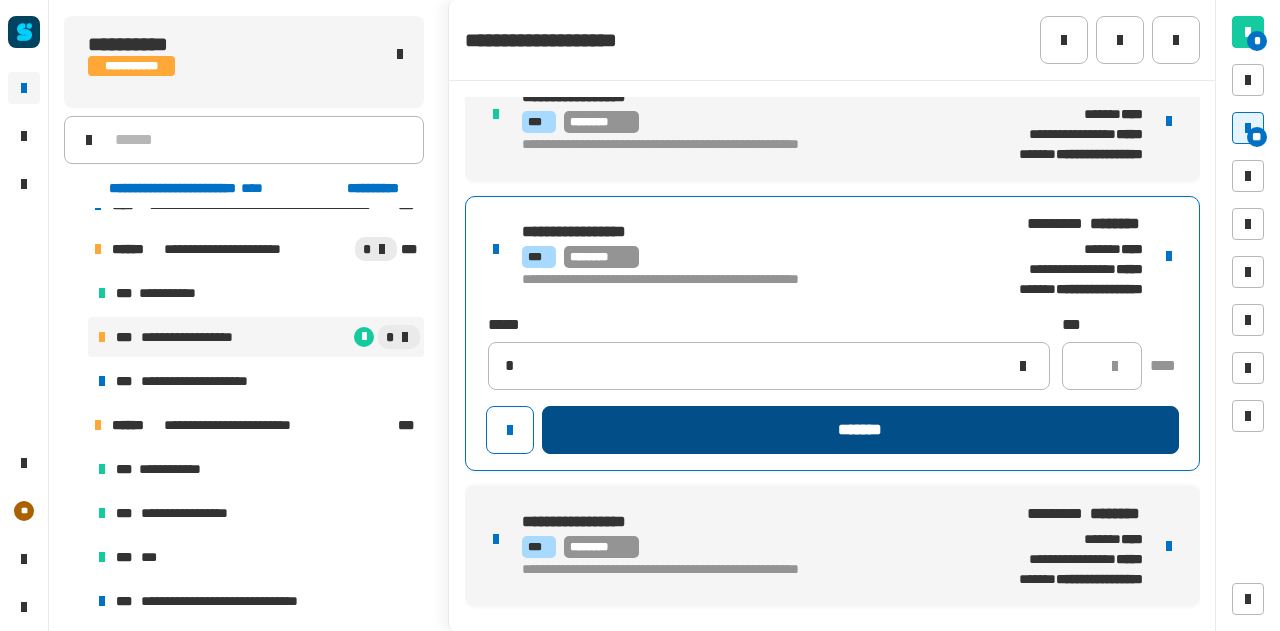 type 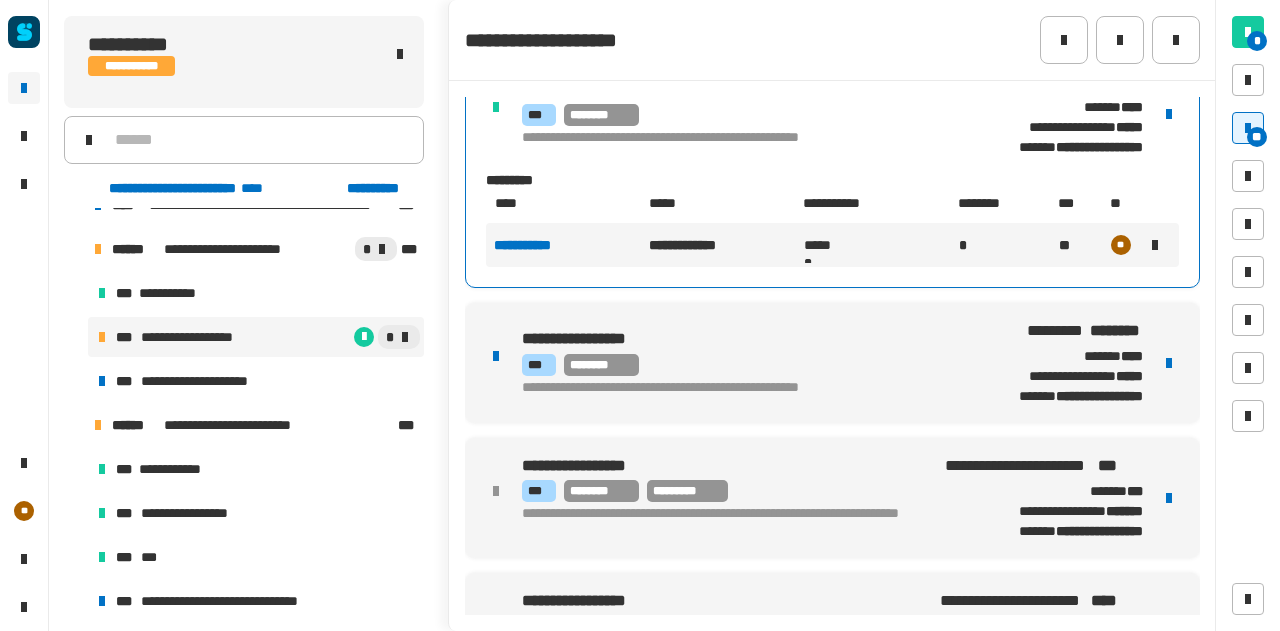 scroll, scrollTop: 2076, scrollLeft: 0, axis: vertical 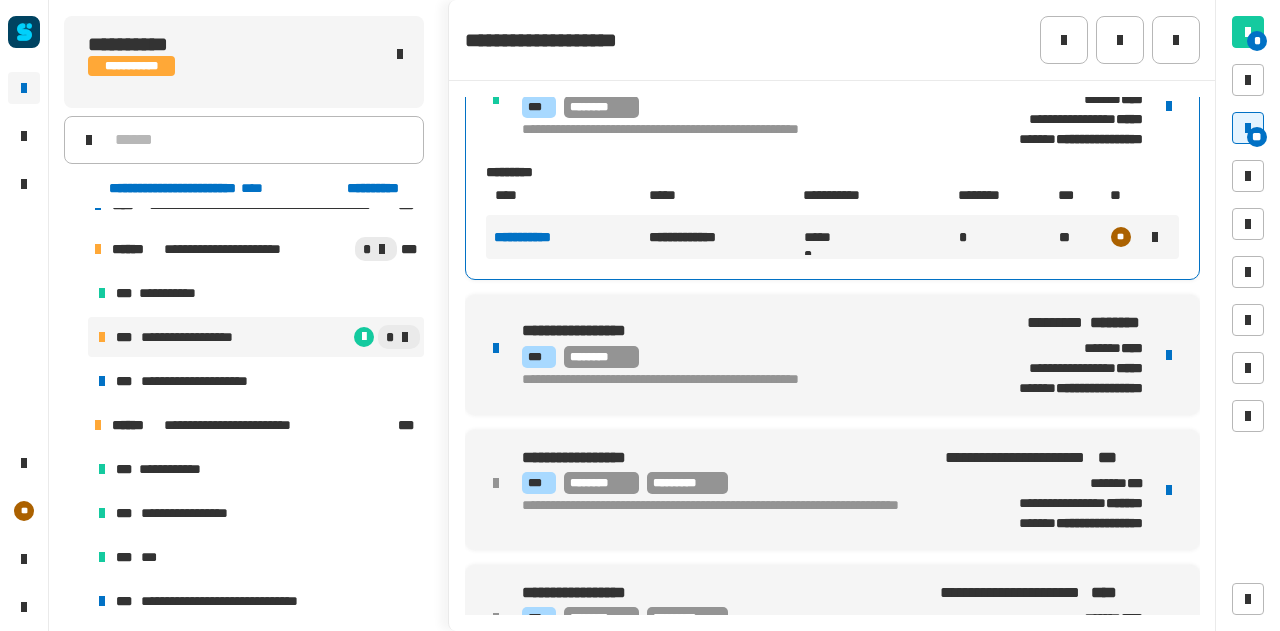 click on "**********" at bounding box center (832, 355) 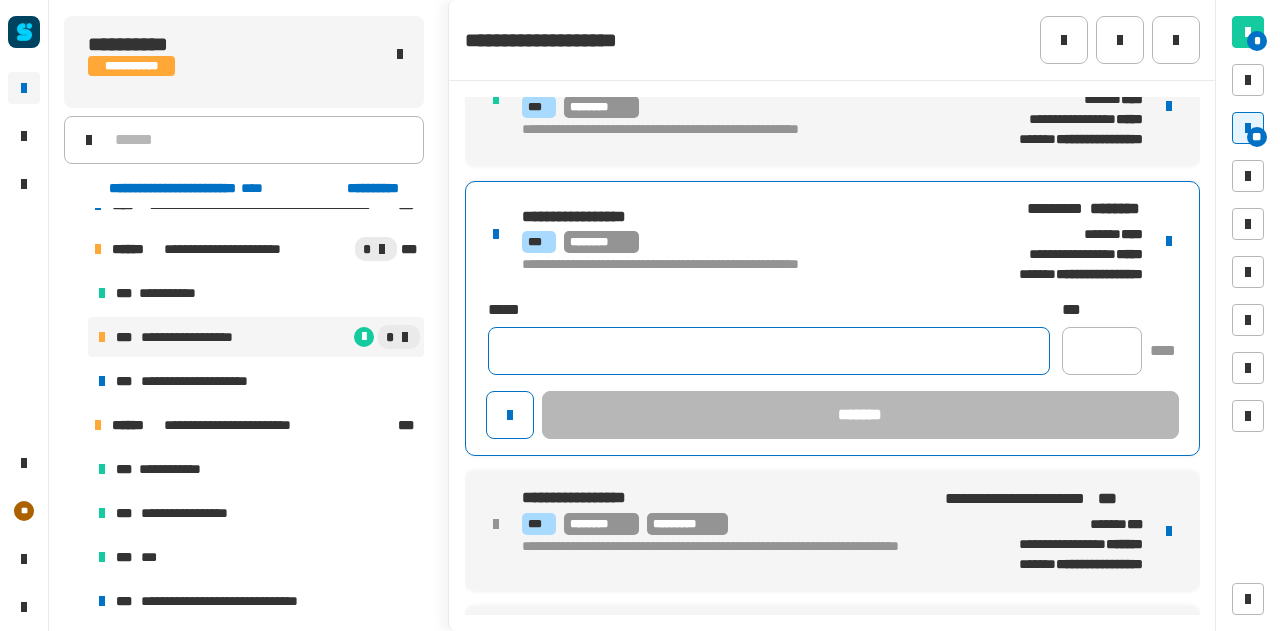 click 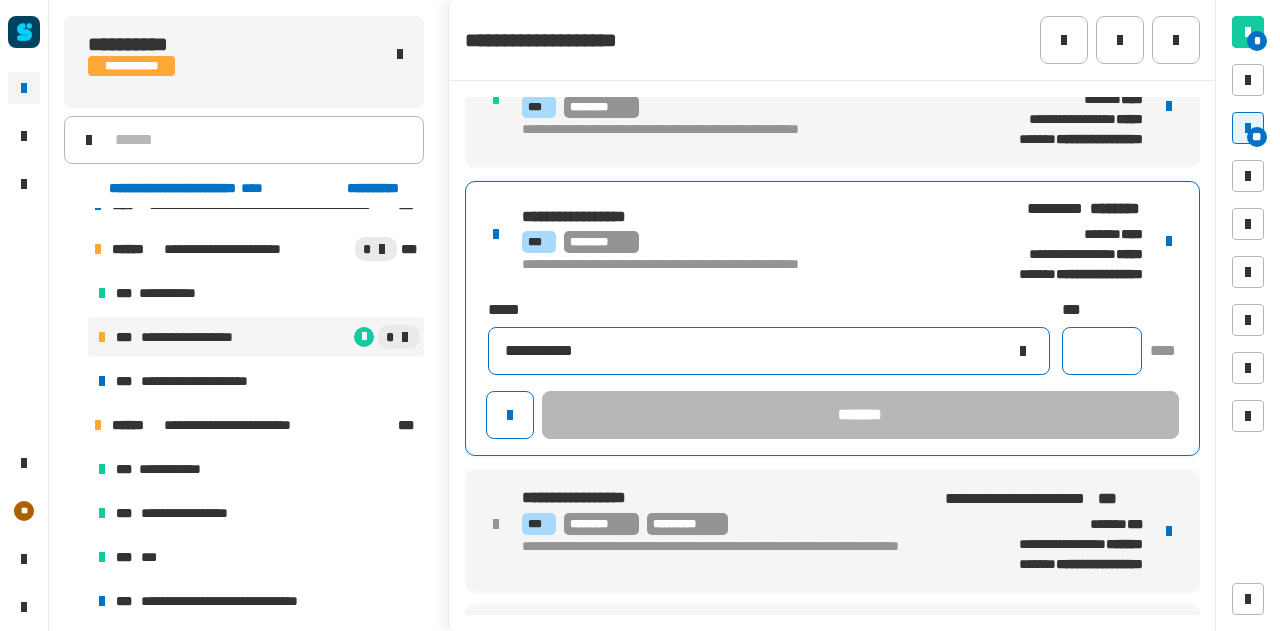type on "**********" 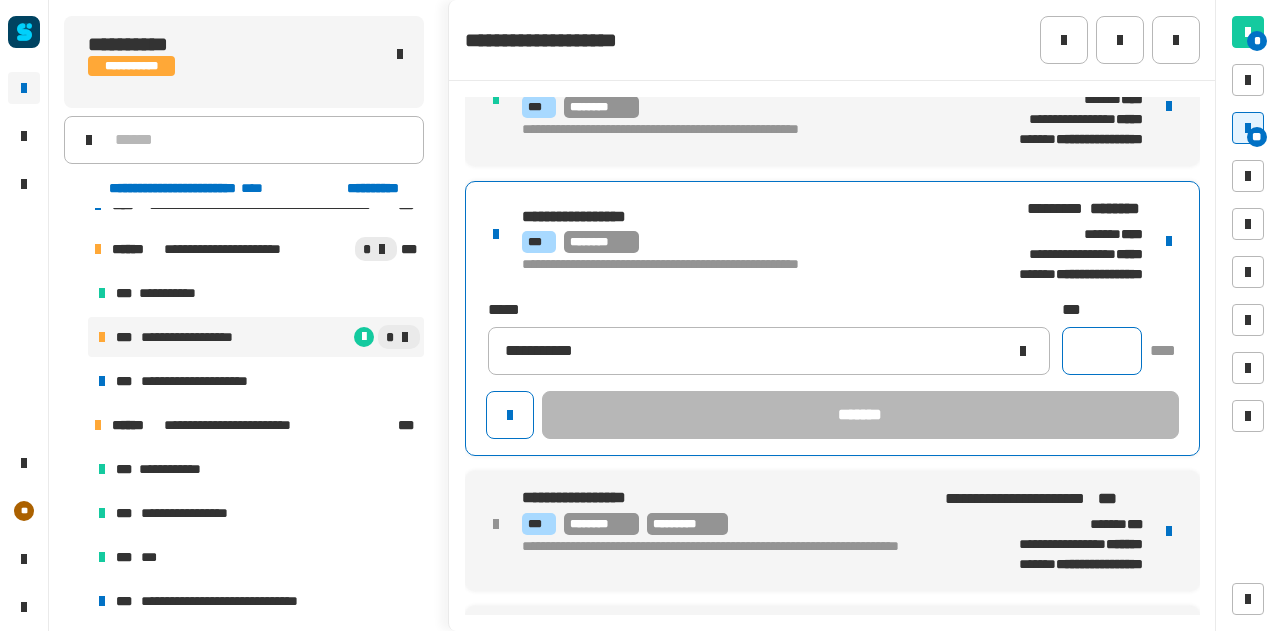 click 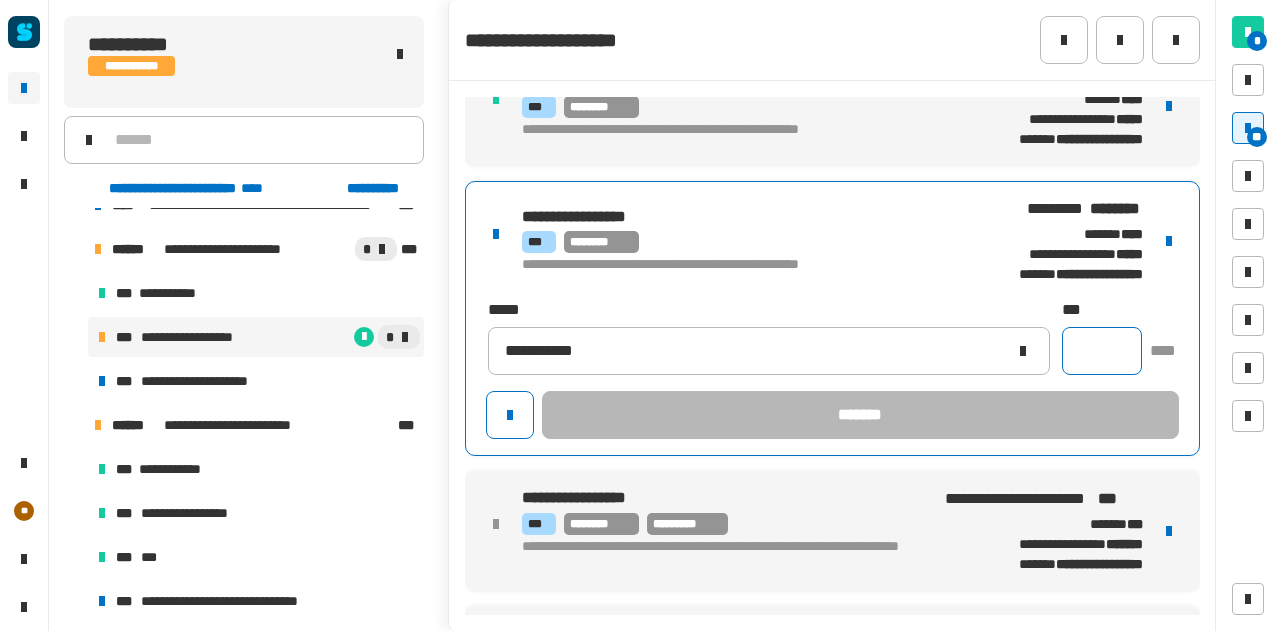 paste on "*" 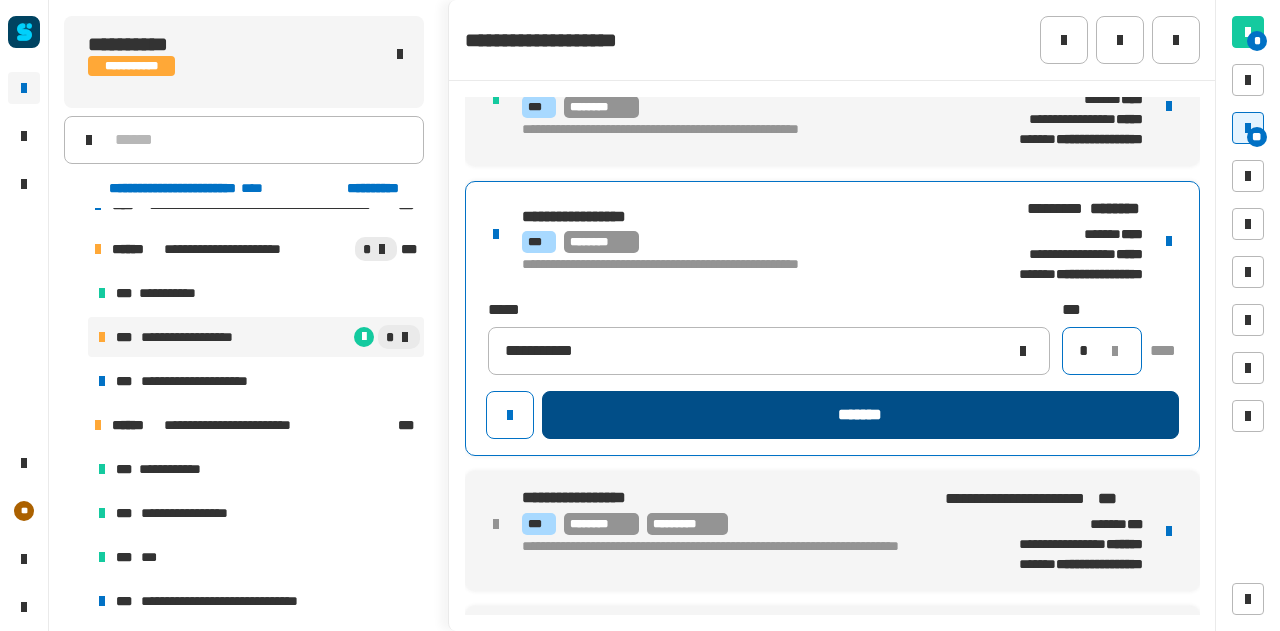 type on "*" 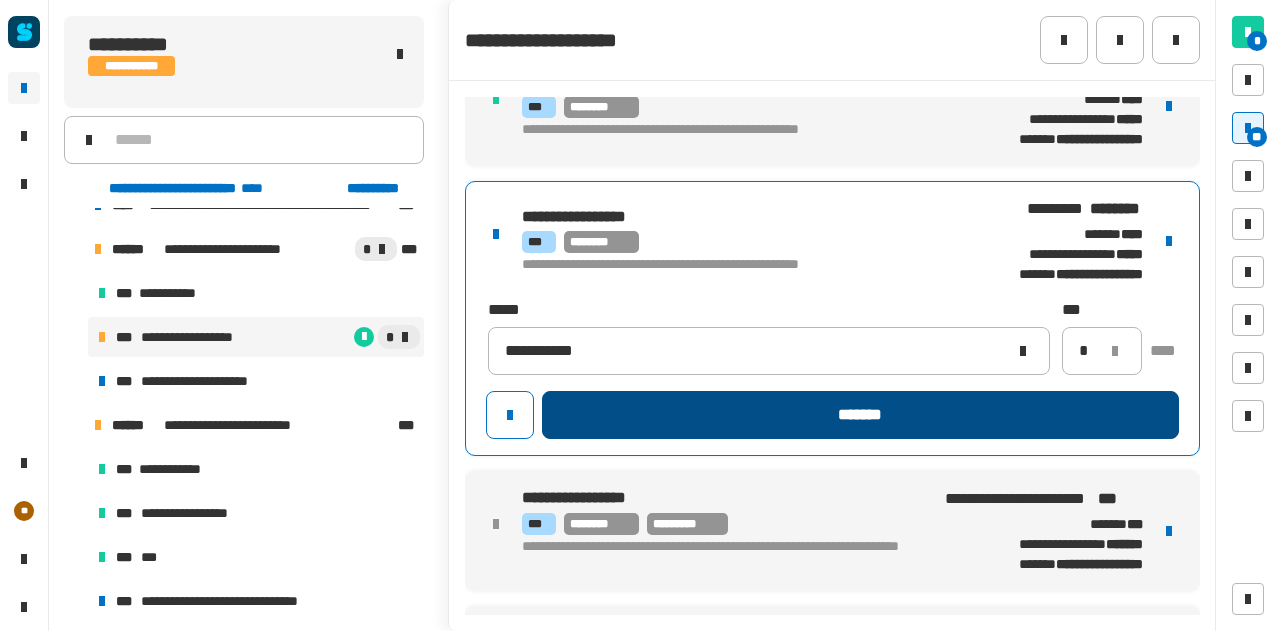 click on "*******" 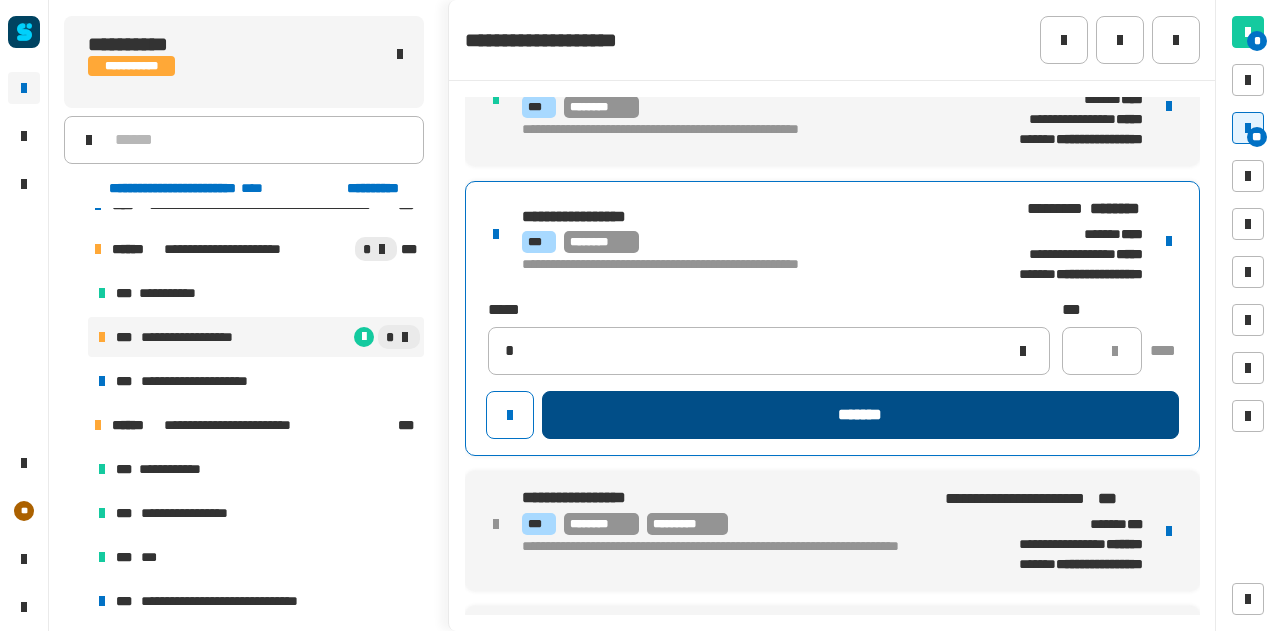type 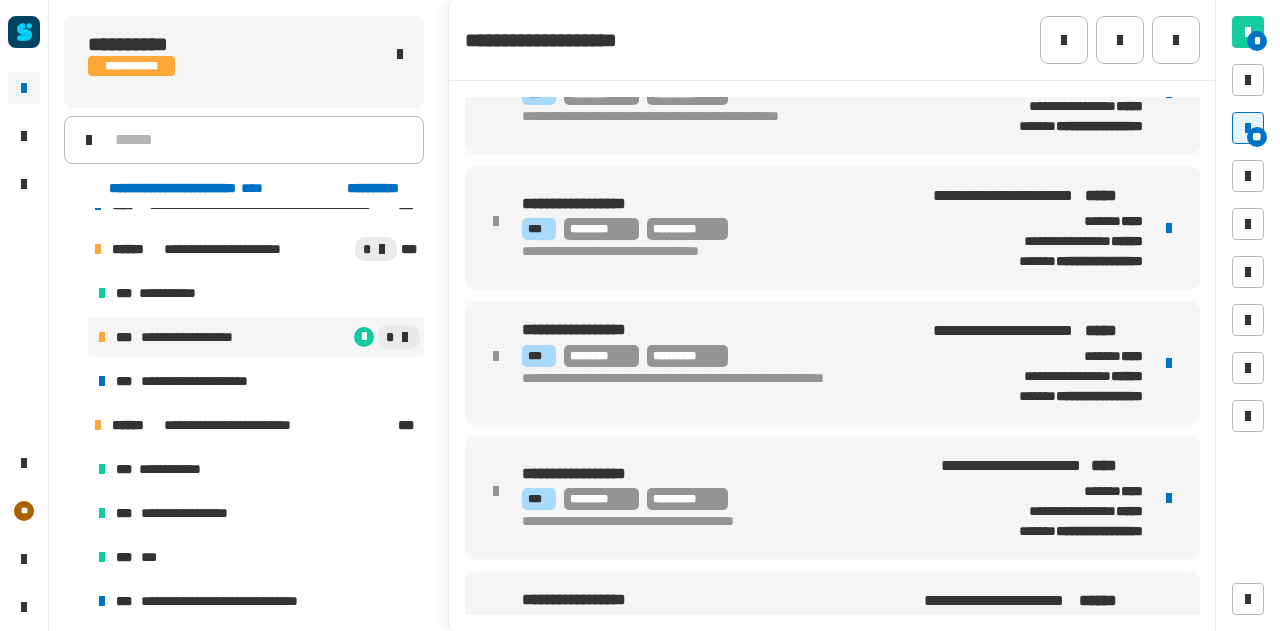 scroll, scrollTop: 0, scrollLeft: 0, axis: both 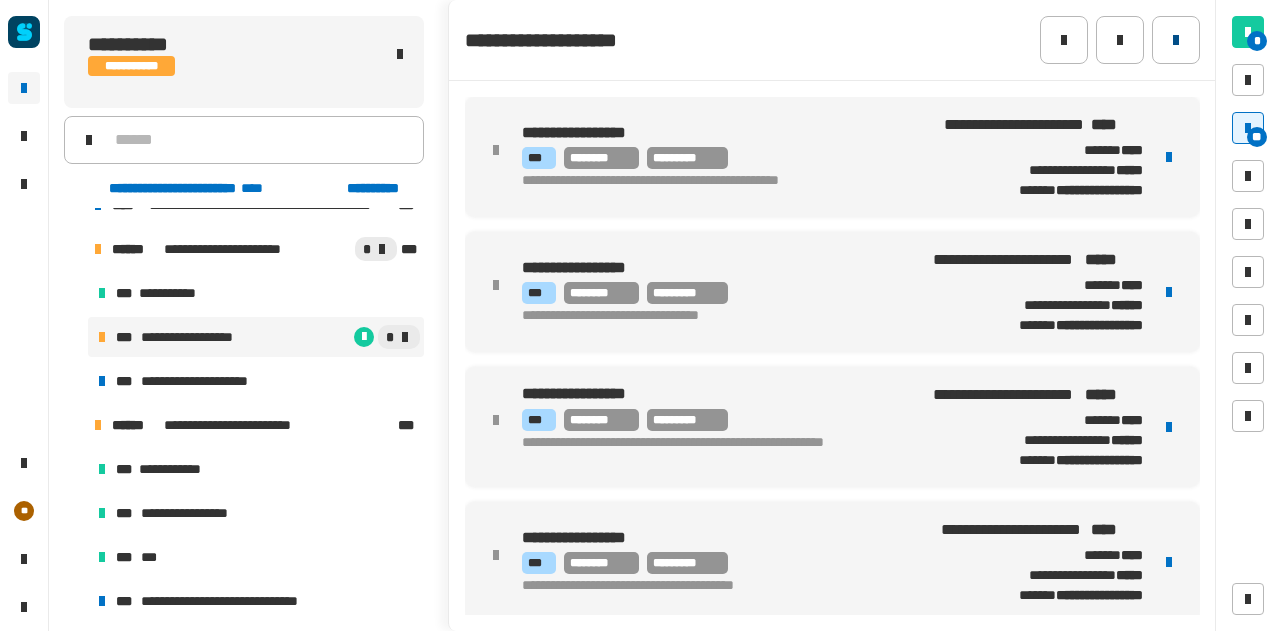 click 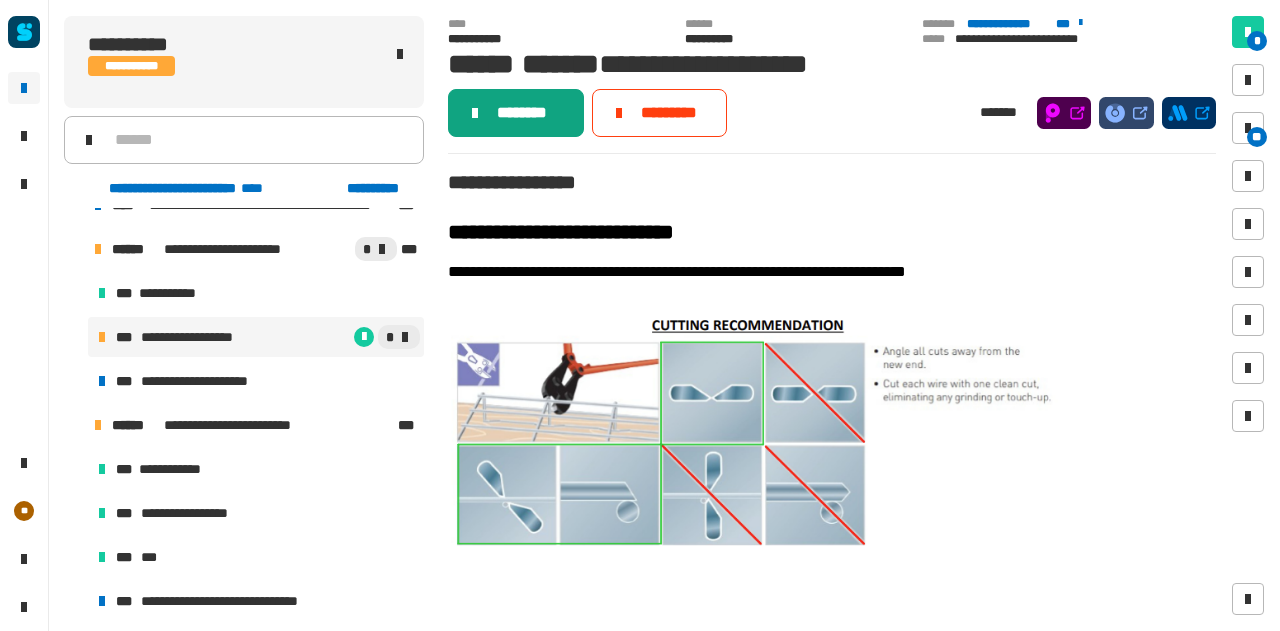 click on "********" 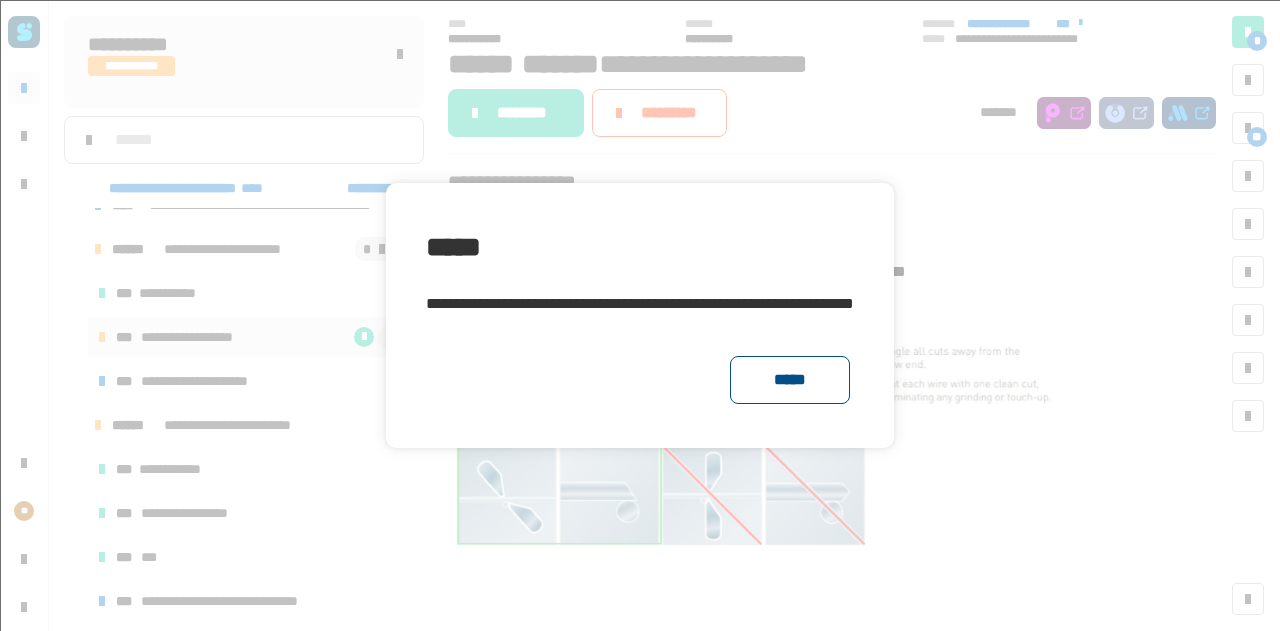 click on "*****" 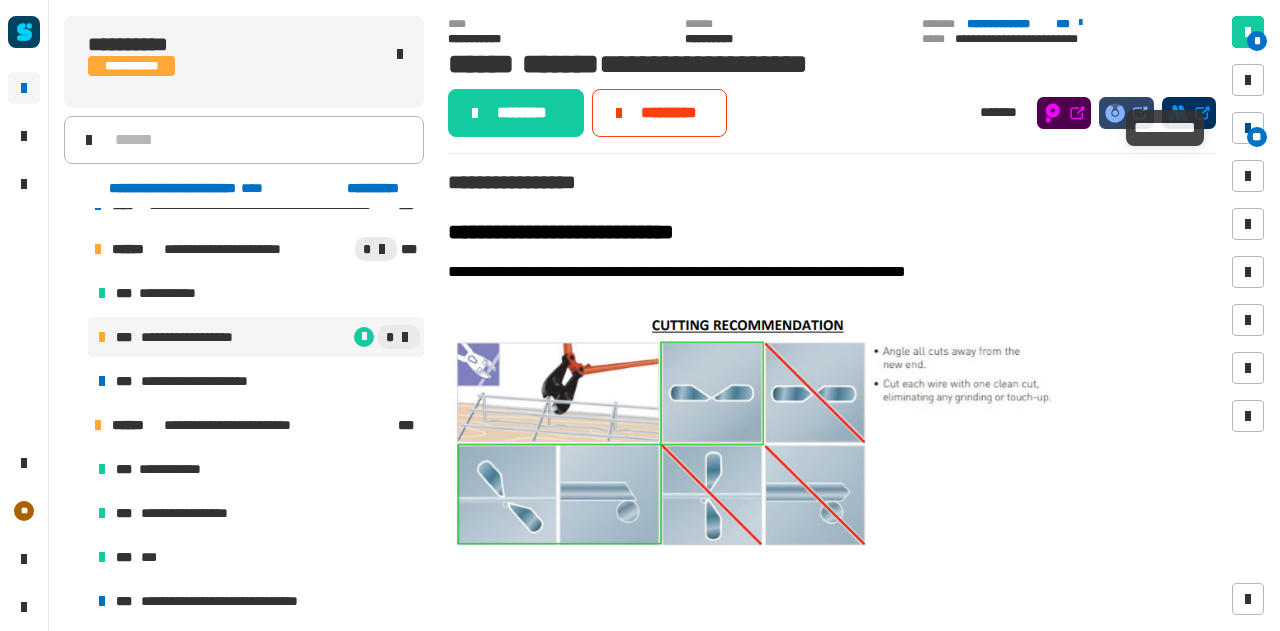 click at bounding box center [1248, 128] 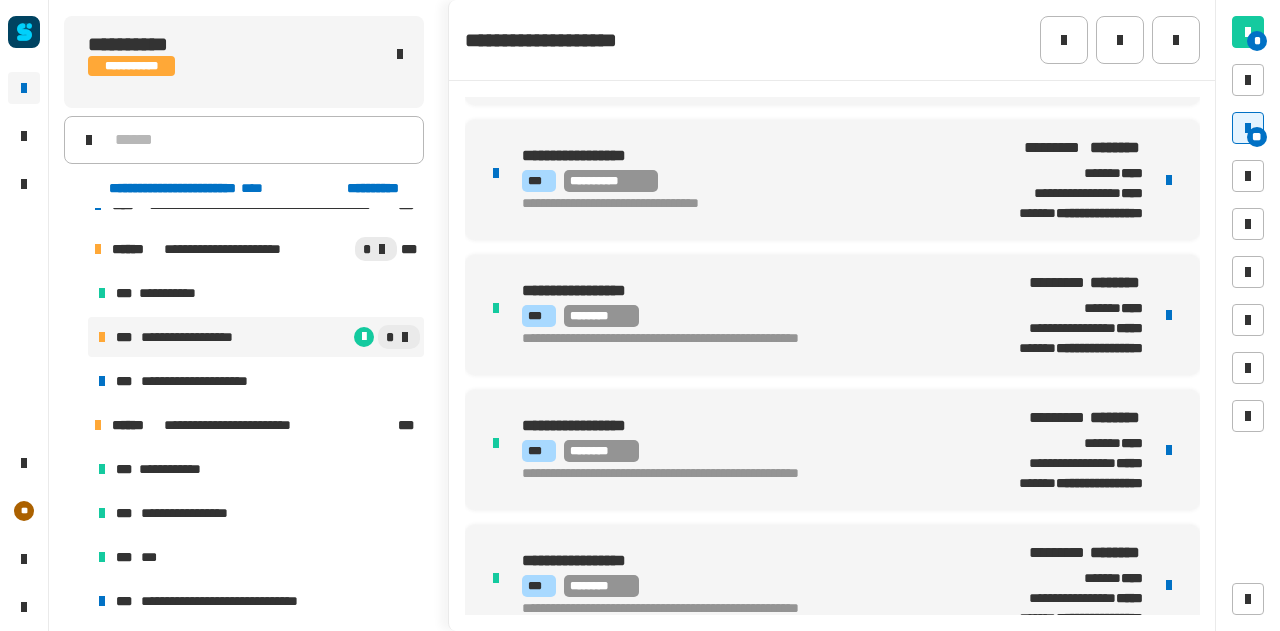 scroll, scrollTop: 1337, scrollLeft: 0, axis: vertical 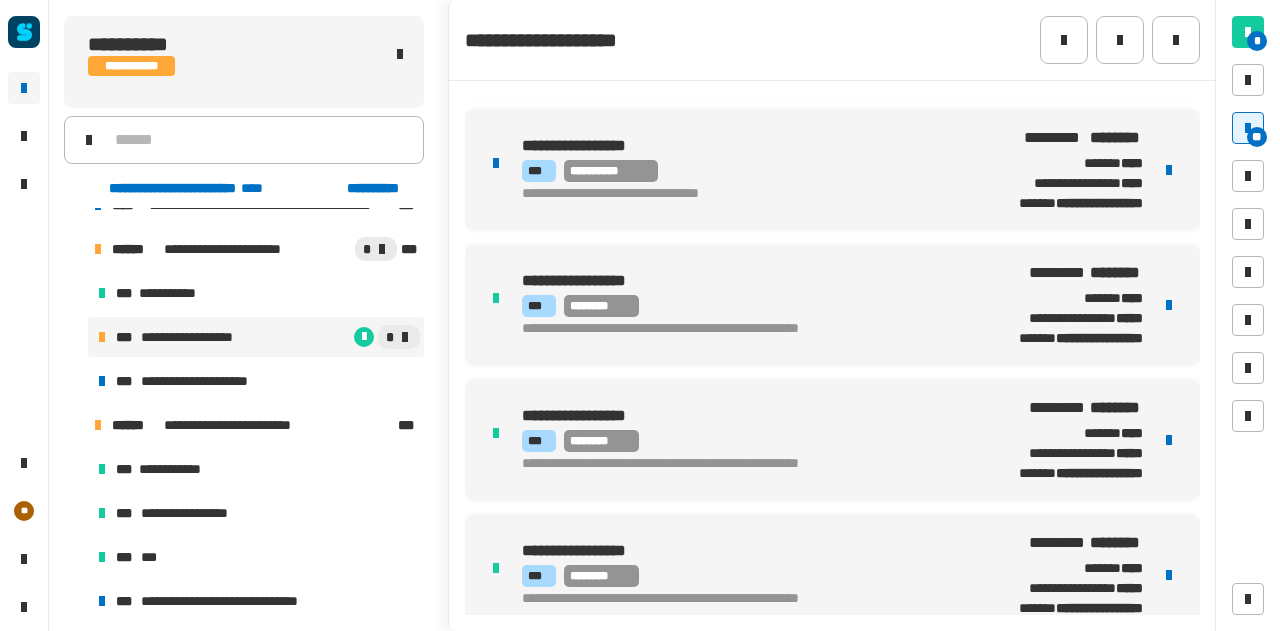 click on "**********" at bounding box center [731, 194] 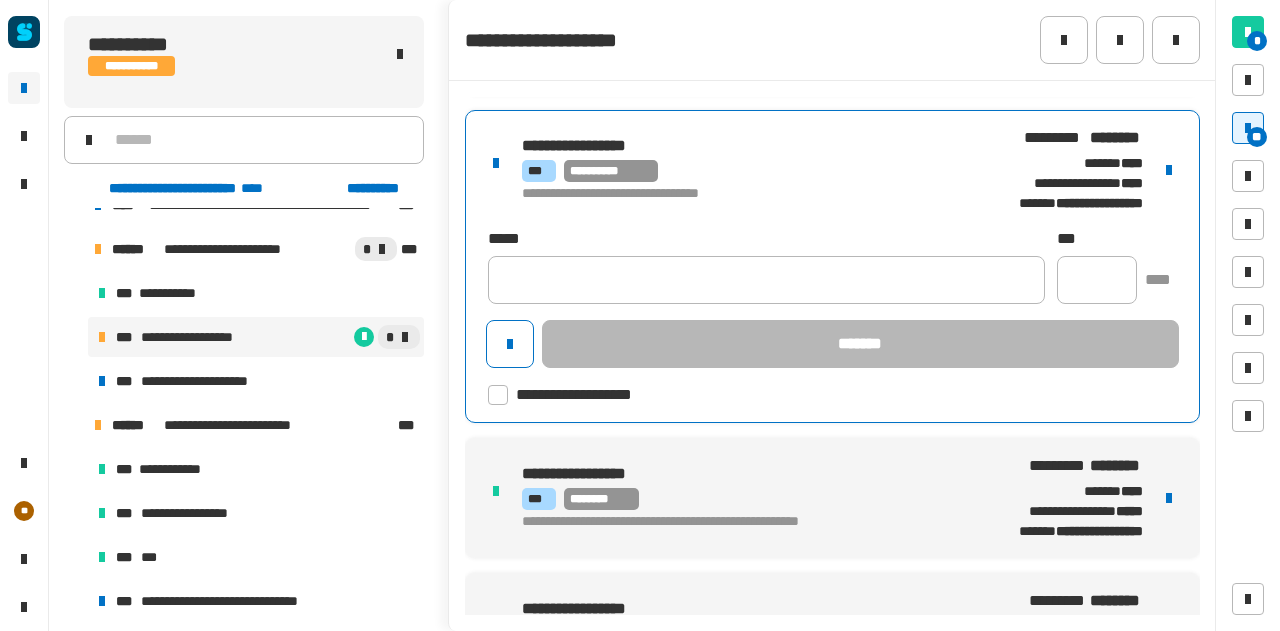 click 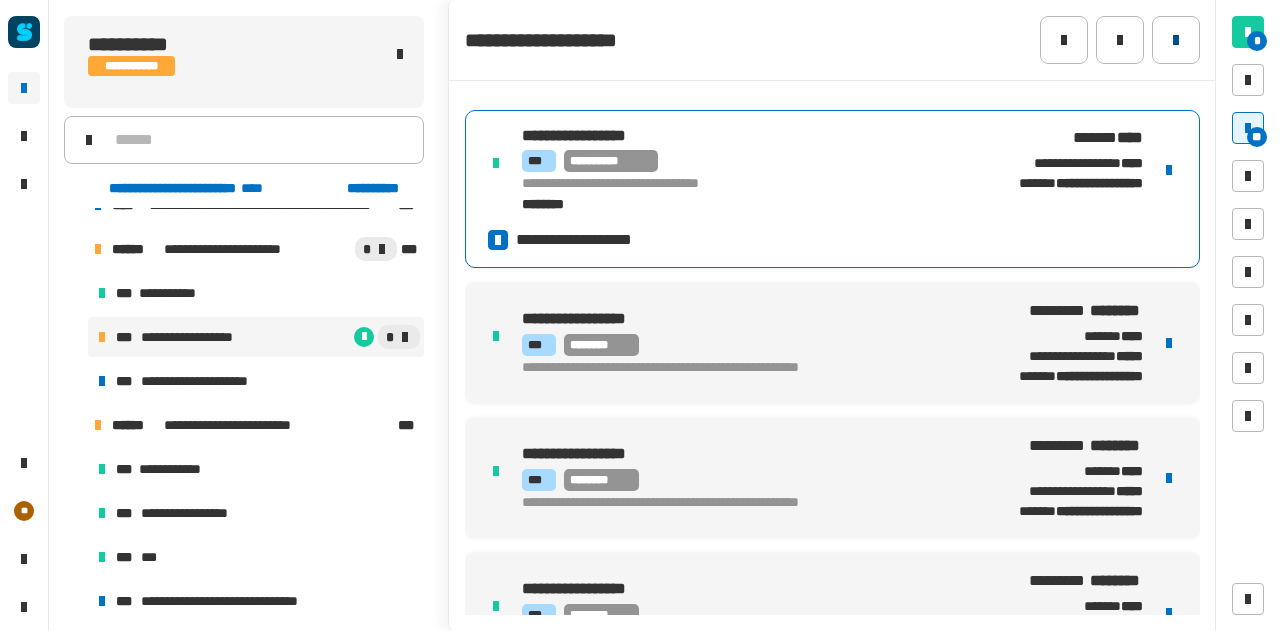 click 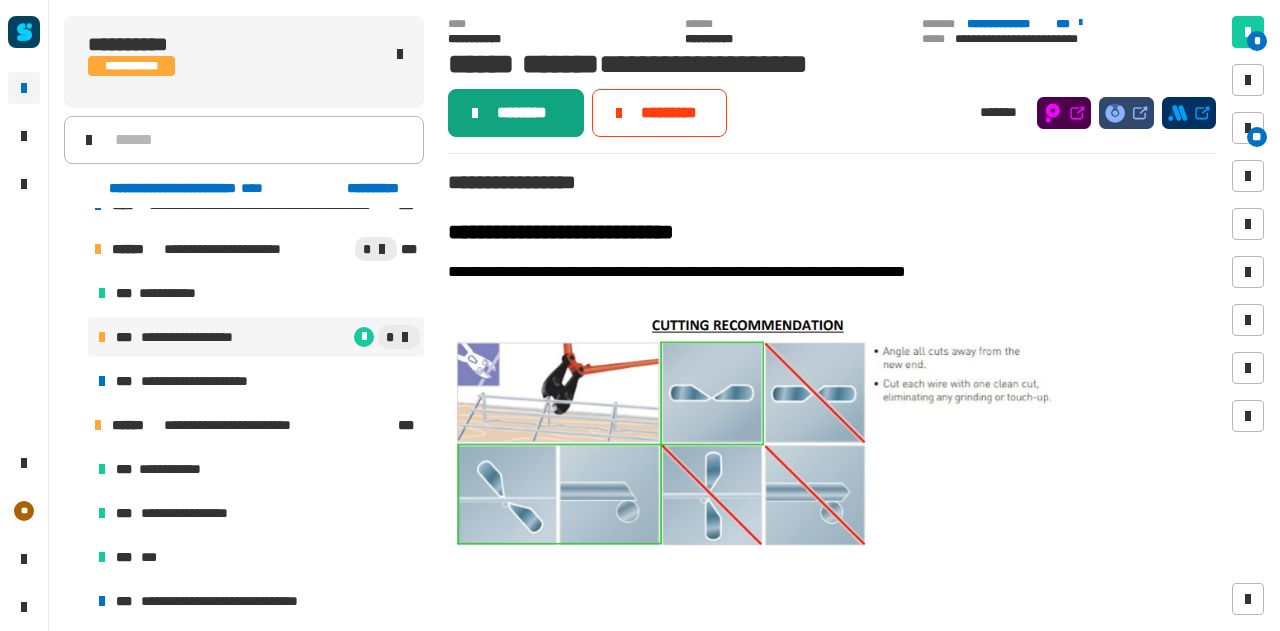 click on "********" 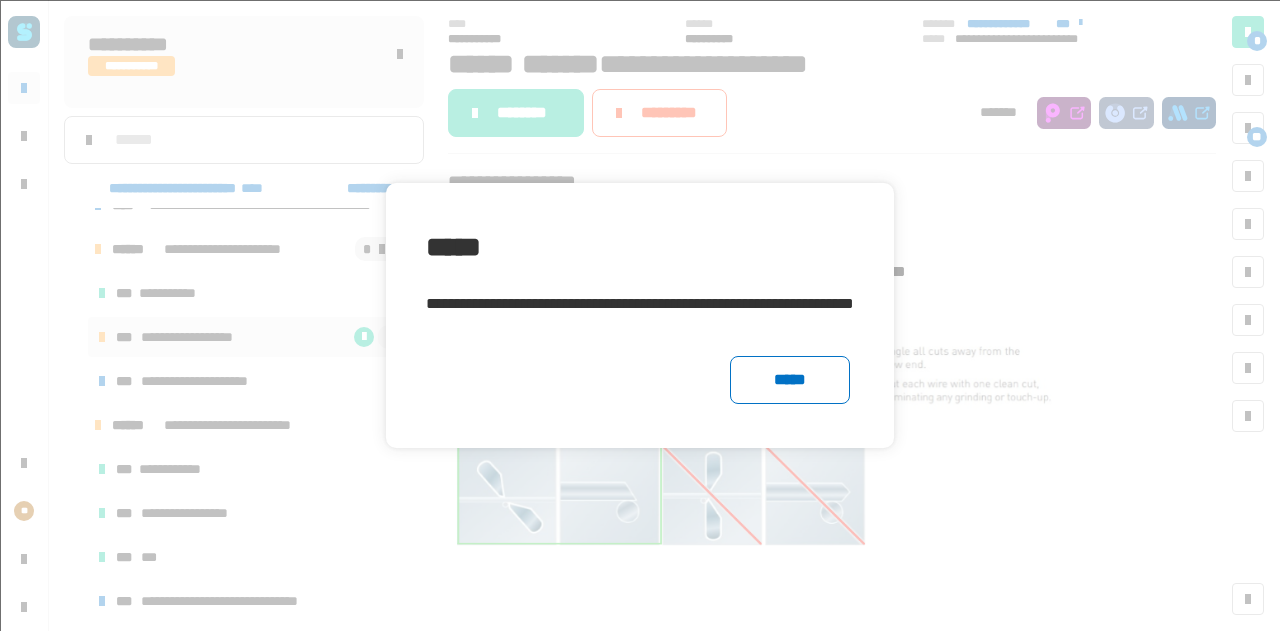 click on "**********" 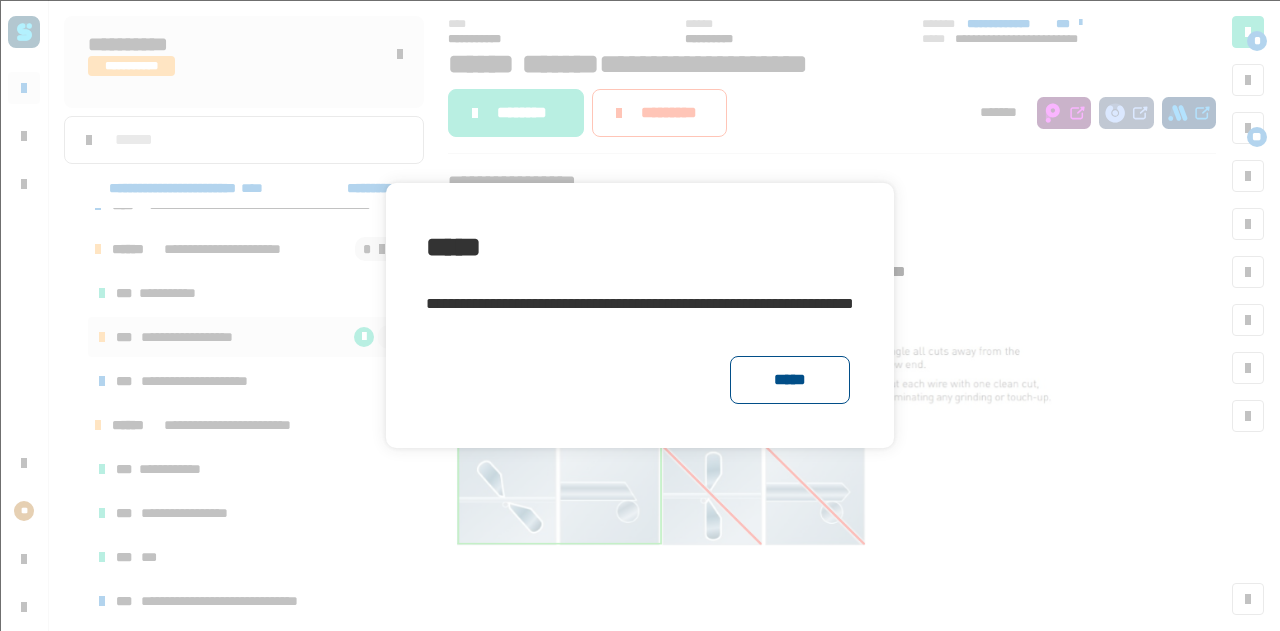 click on "*****" 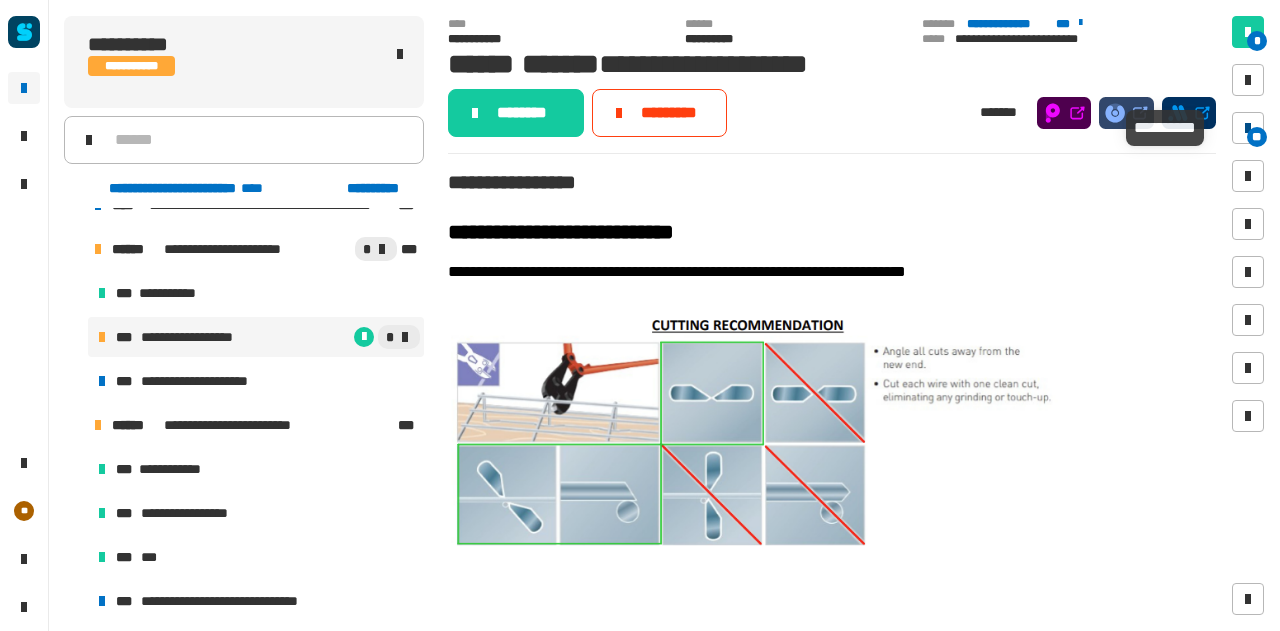 click on "**" at bounding box center (1257, 137) 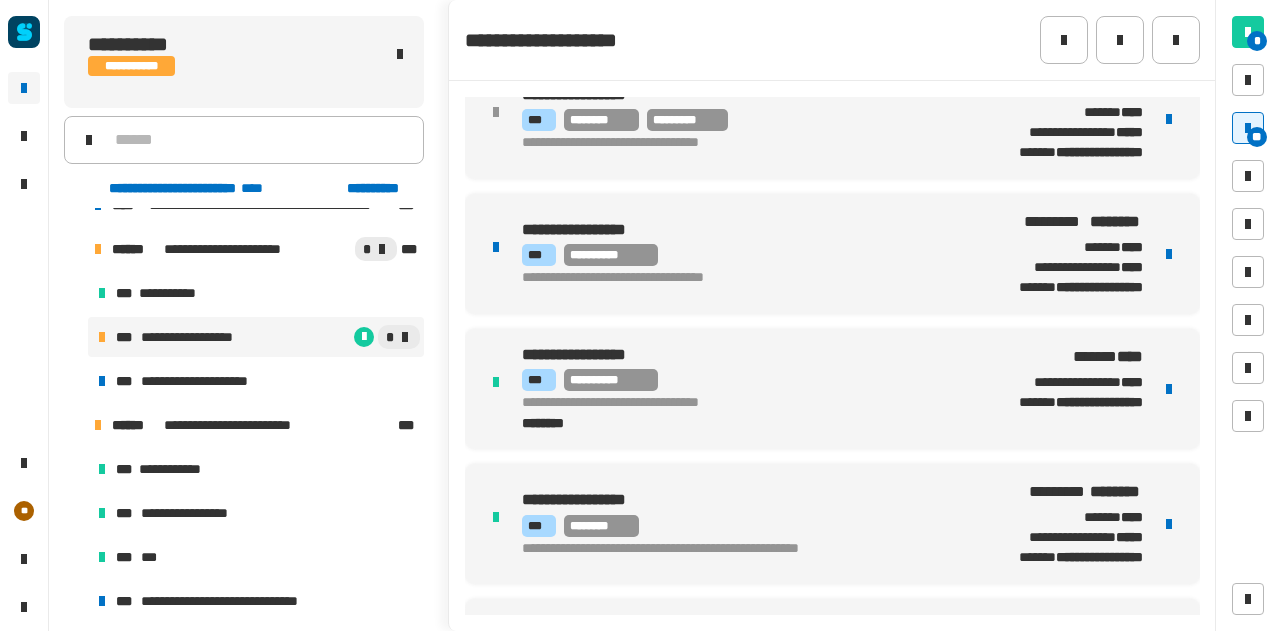 scroll, scrollTop: 1122, scrollLeft: 0, axis: vertical 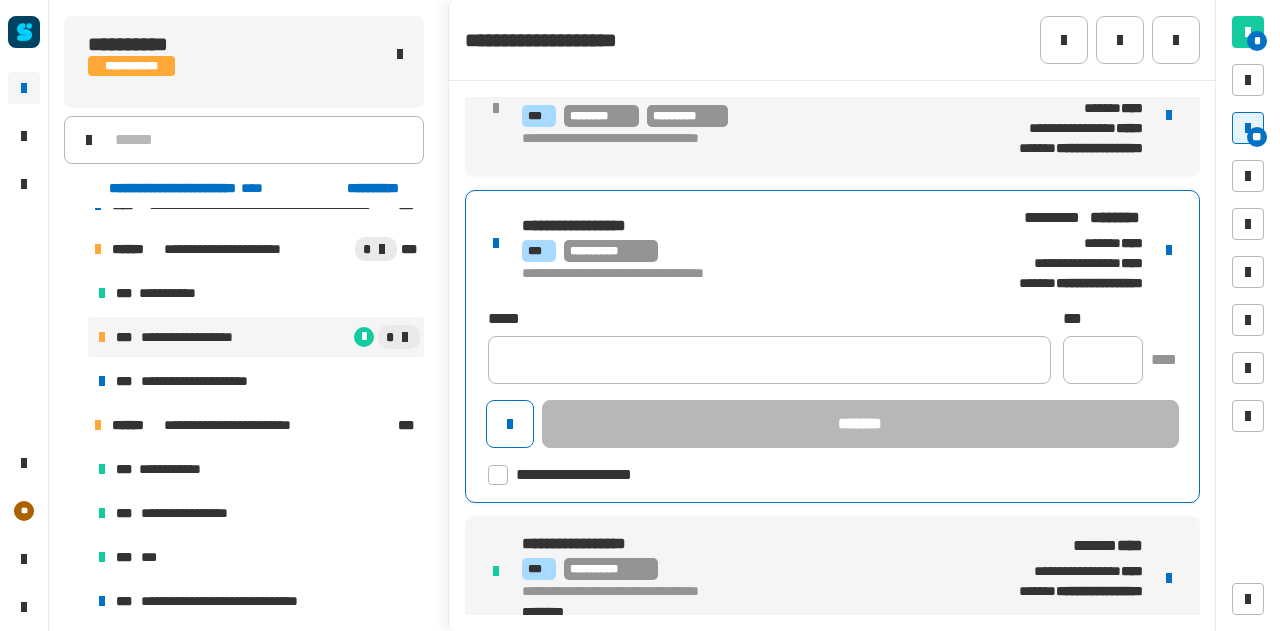 click on "**********" at bounding box center (731, 274) 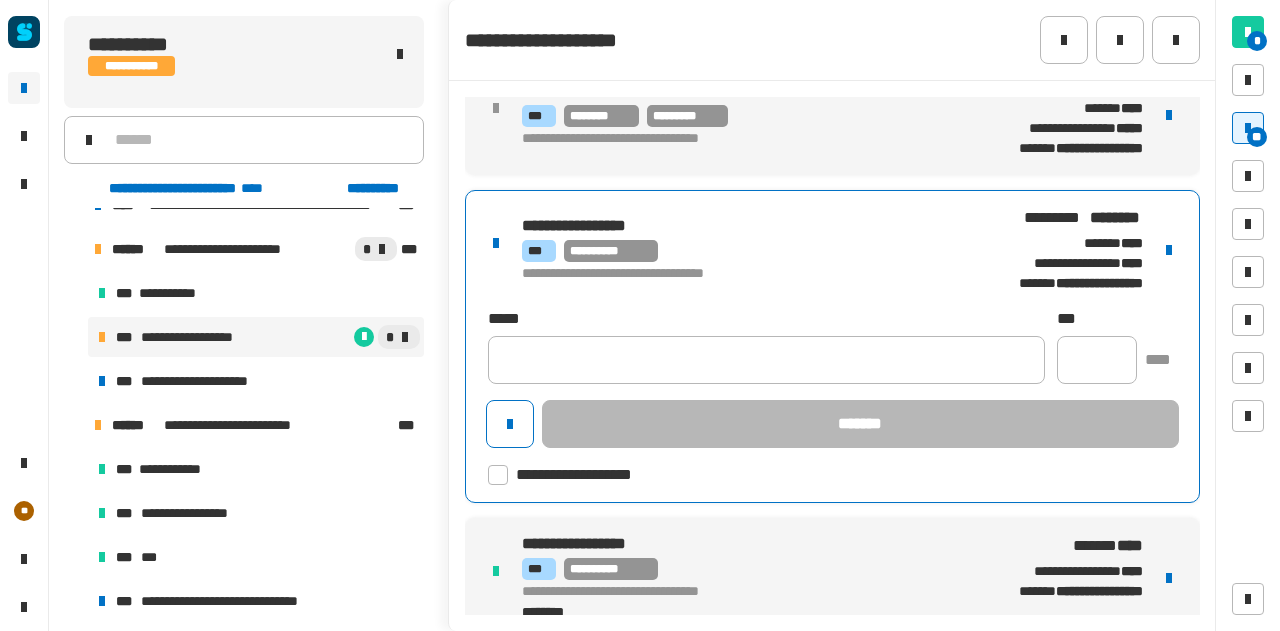 click 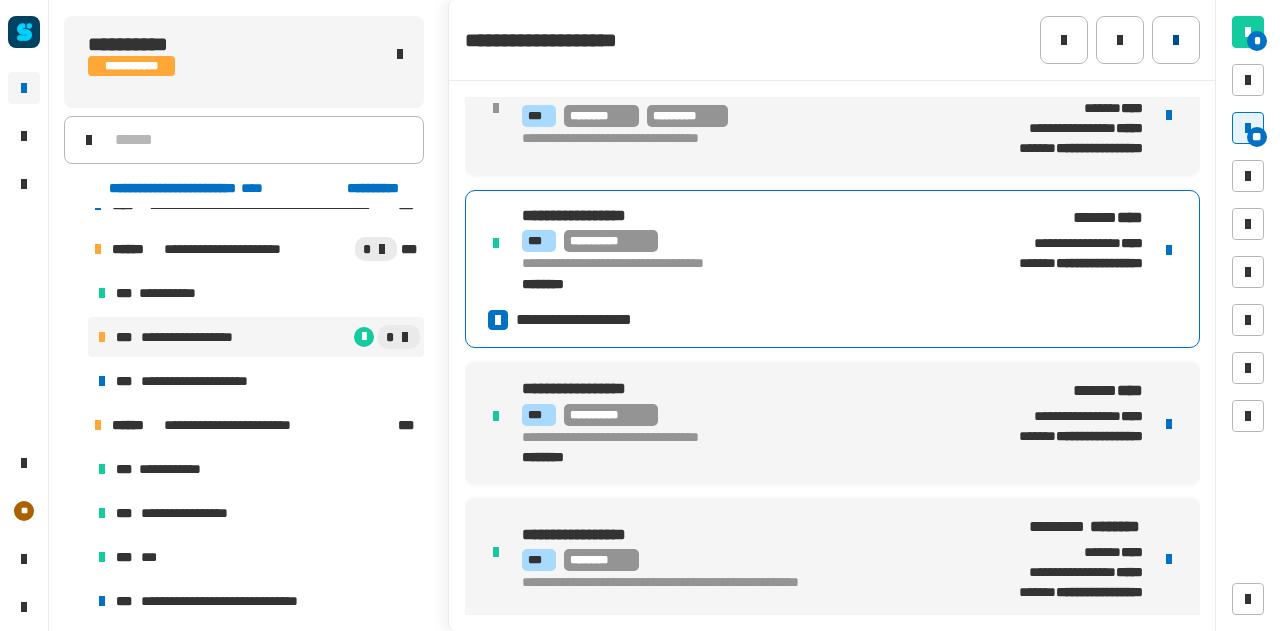 click 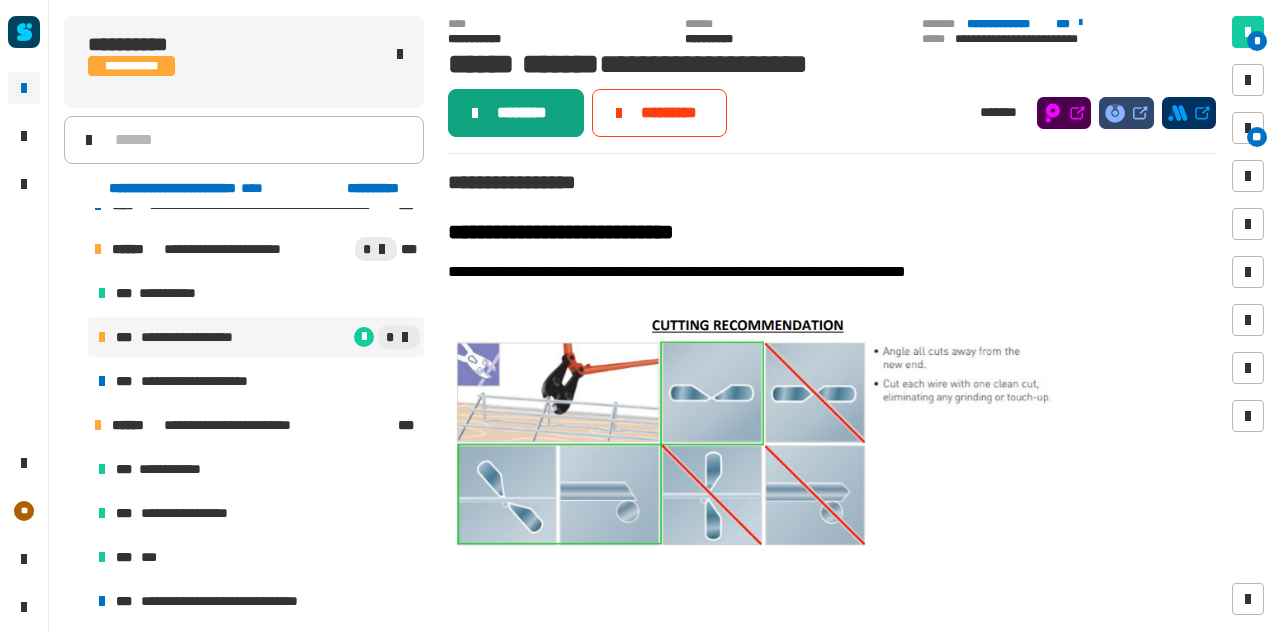 click on "********" 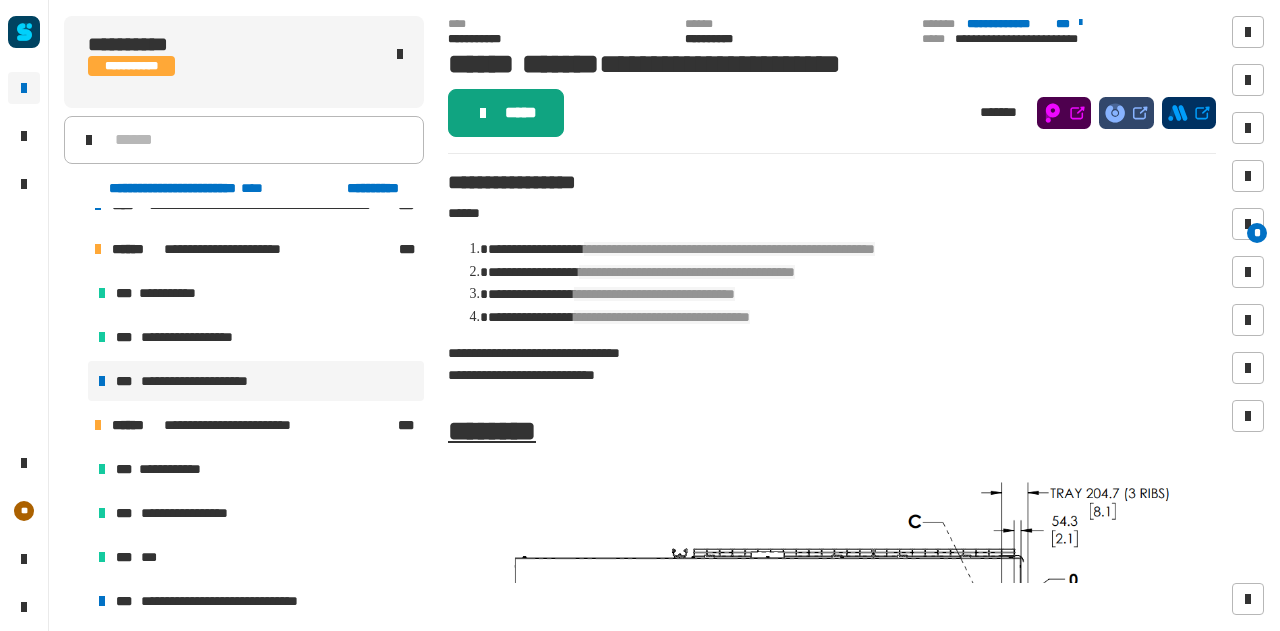 click on "*****" 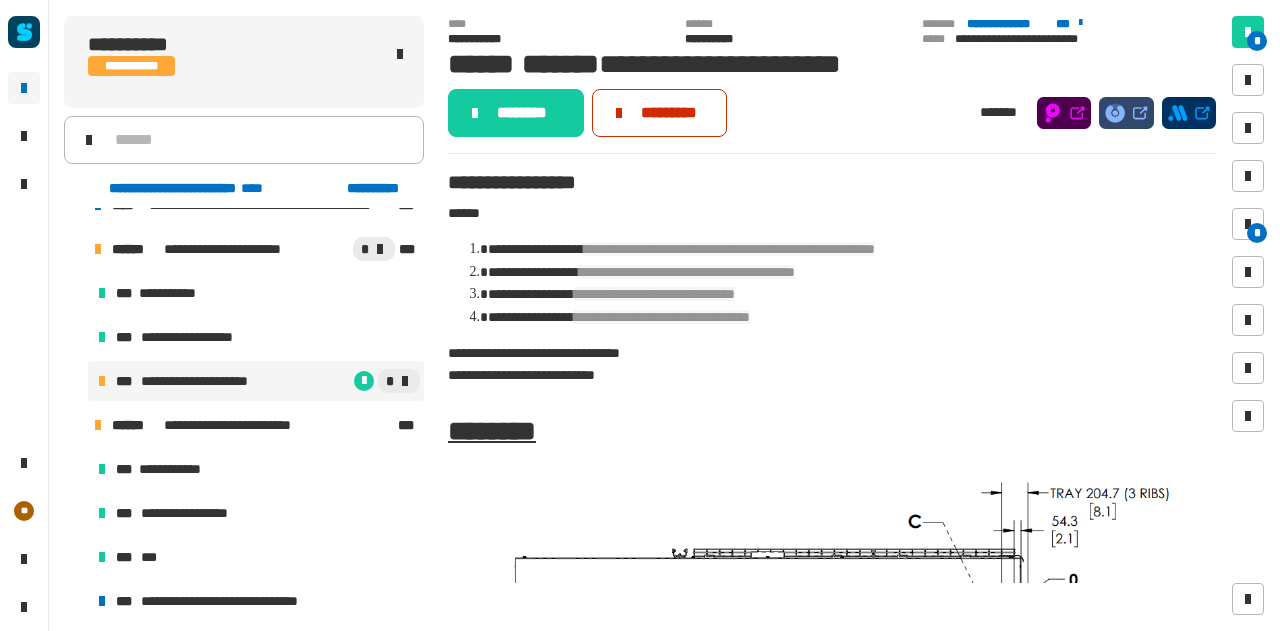click on "*********" 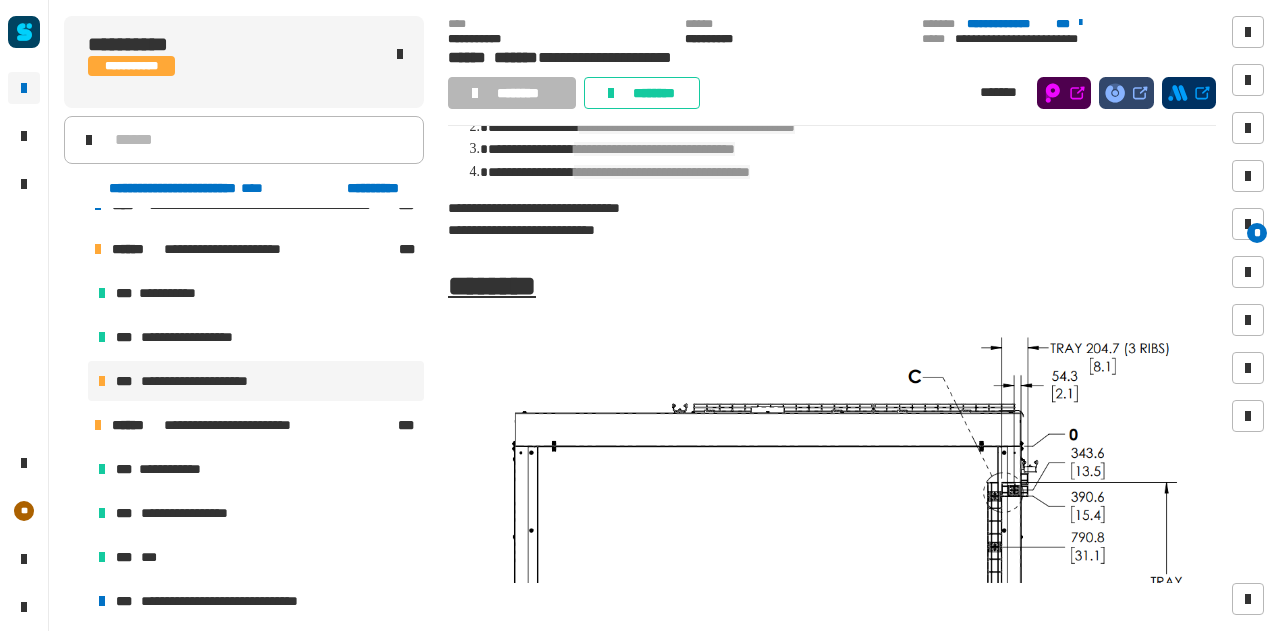 scroll, scrollTop: 24, scrollLeft: 0, axis: vertical 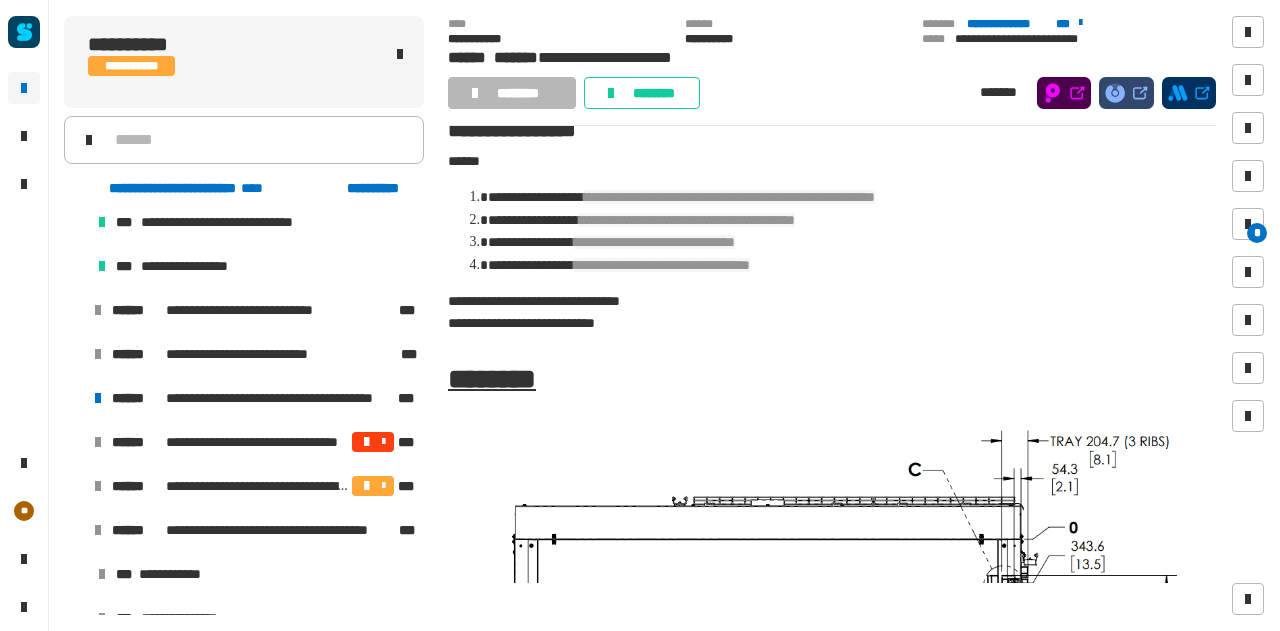 click at bounding box center [74, 398] 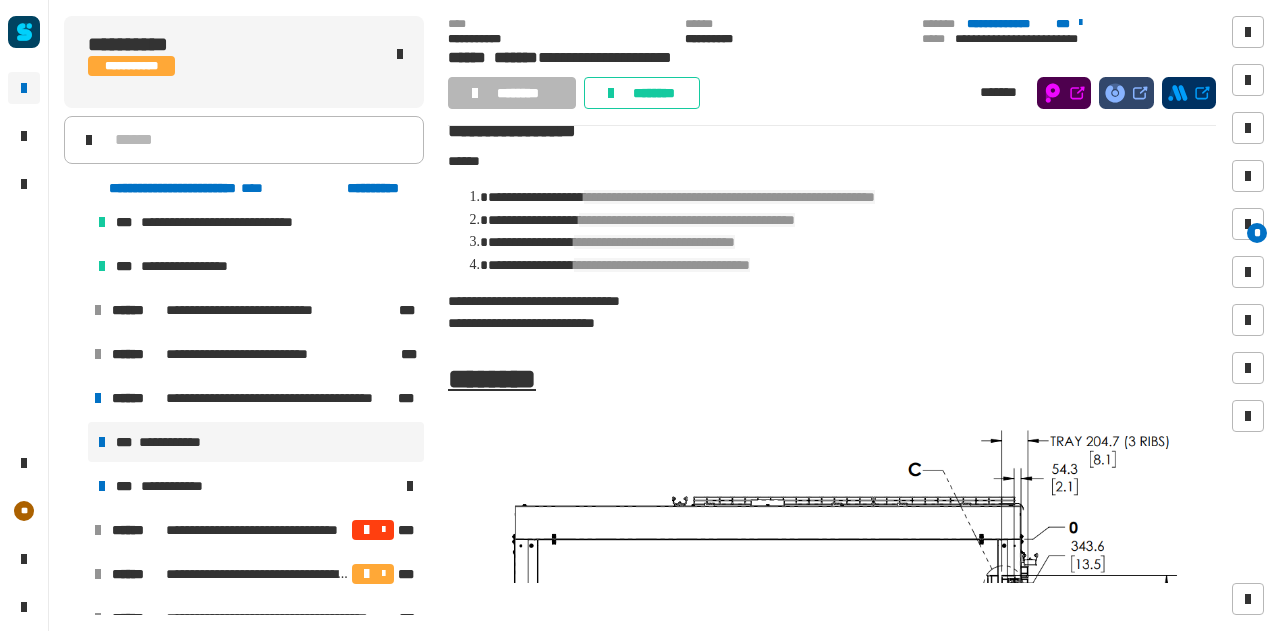 click on "**********" at bounding box center (174, 442) 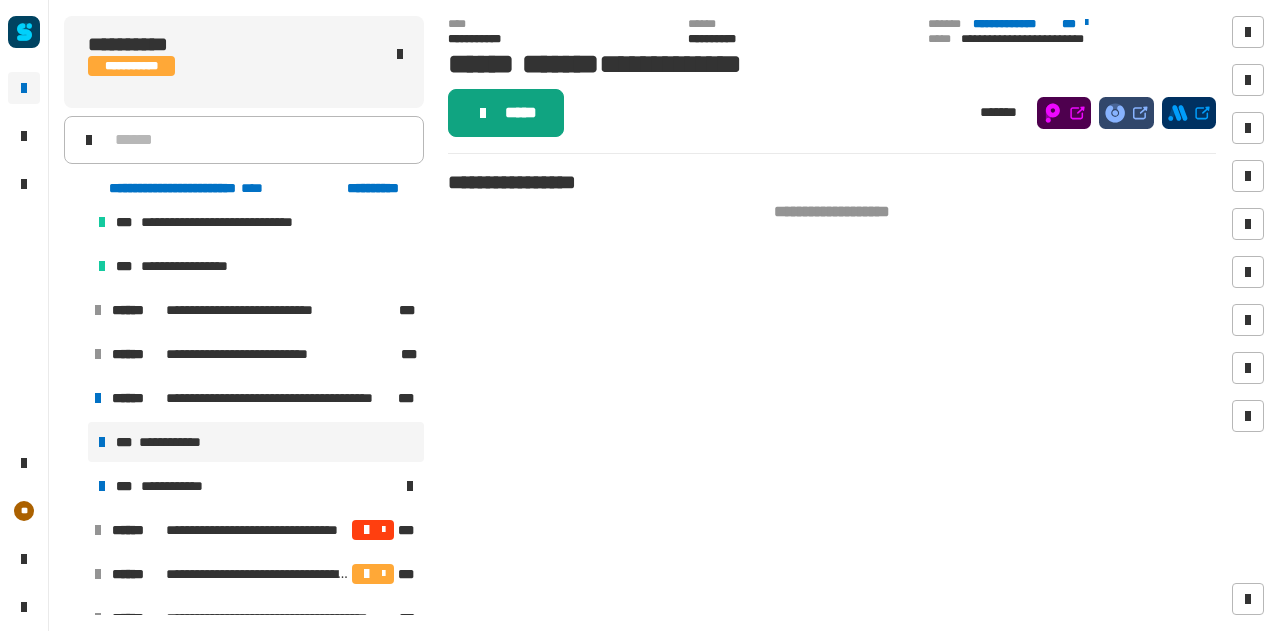 click on "*****" 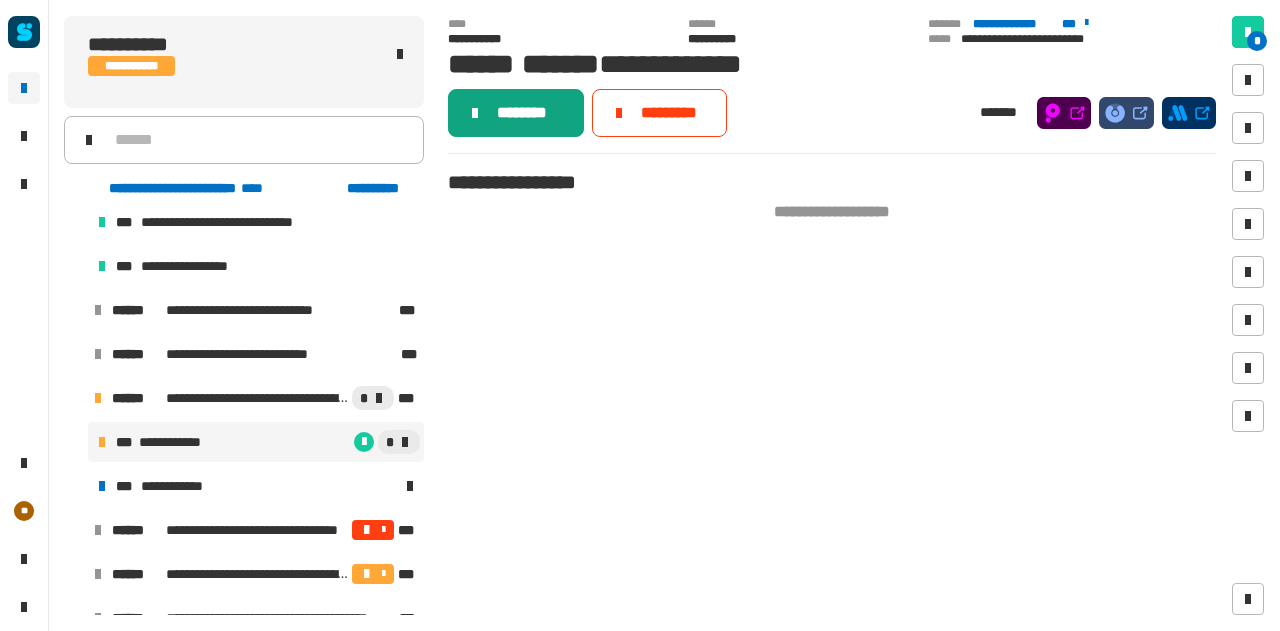 click on "********" 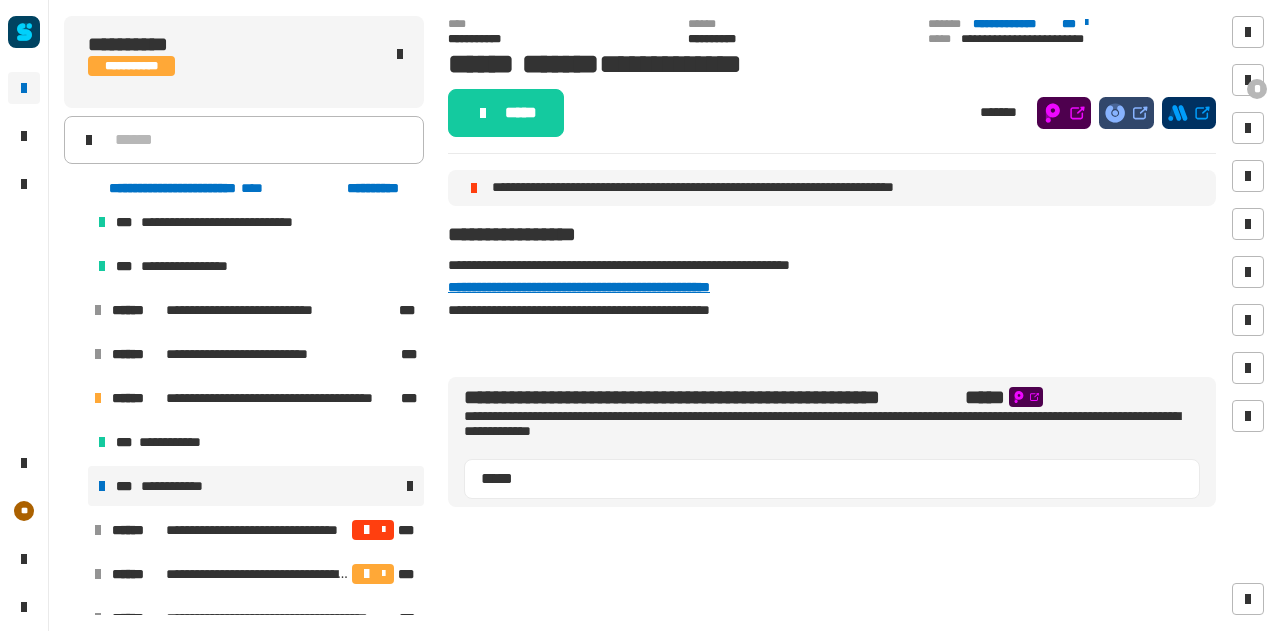 click on "*****" 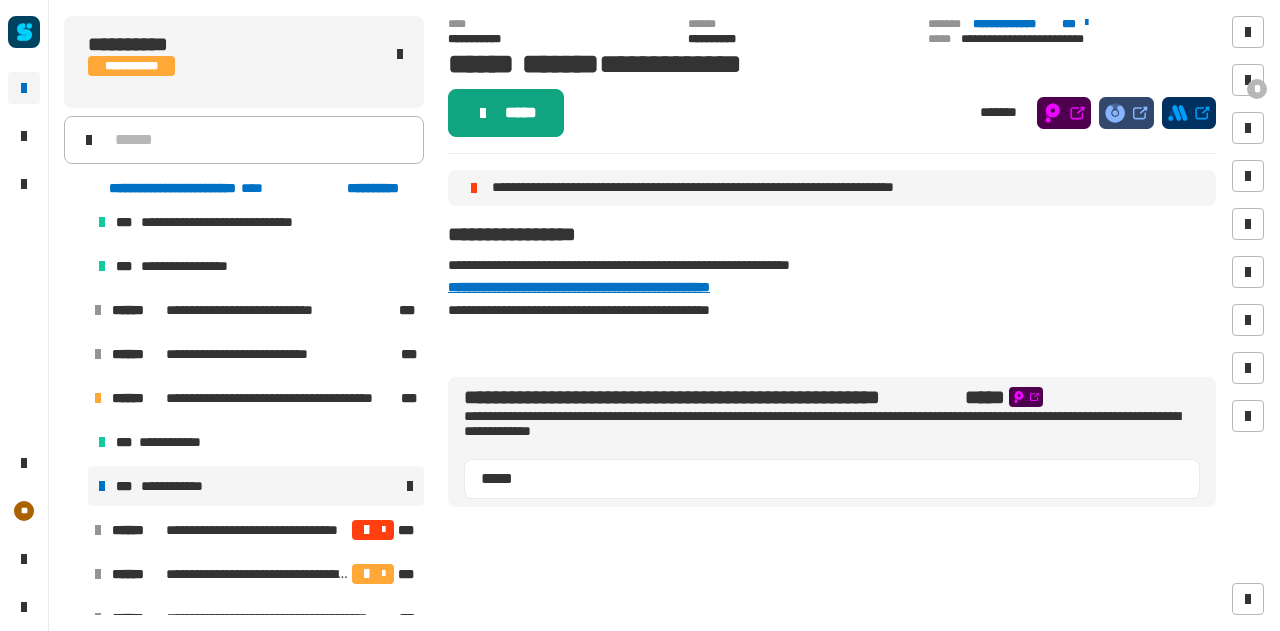 click on "*****" 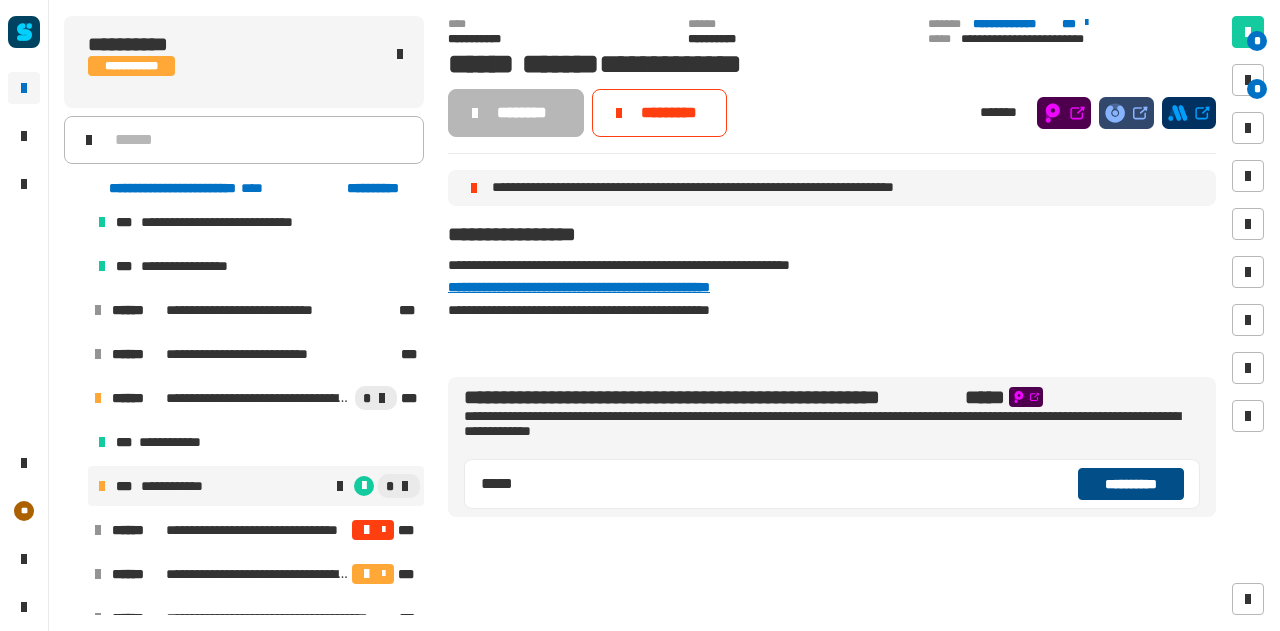 click on "**********" 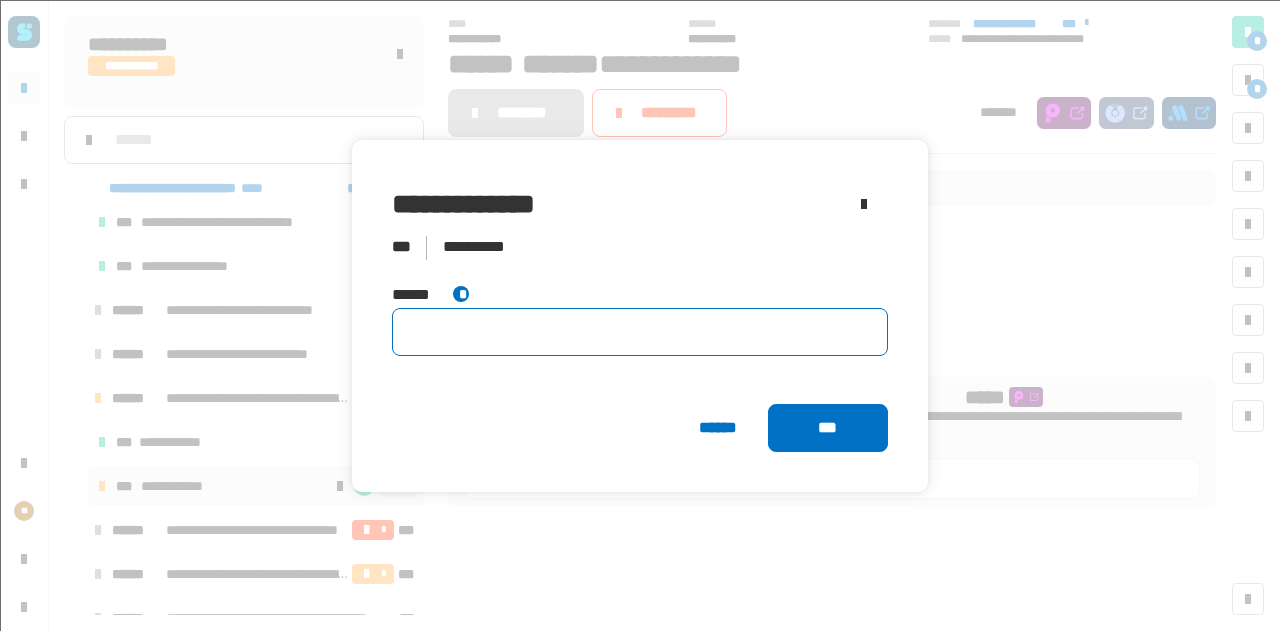 click 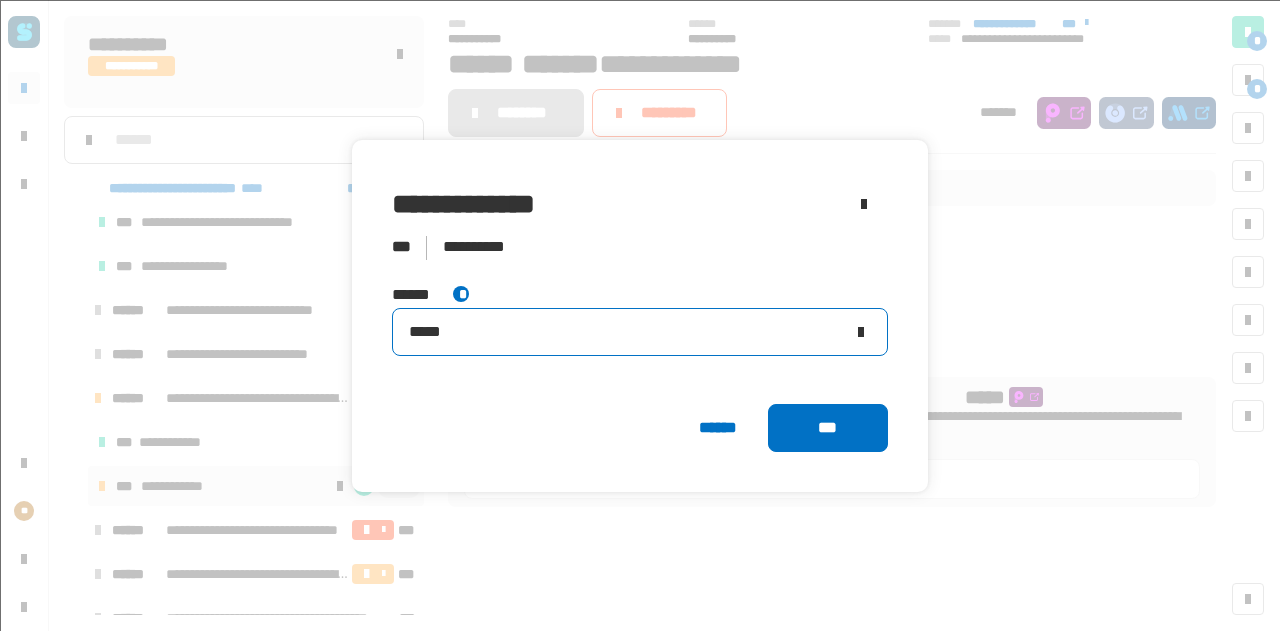 type on "*****" 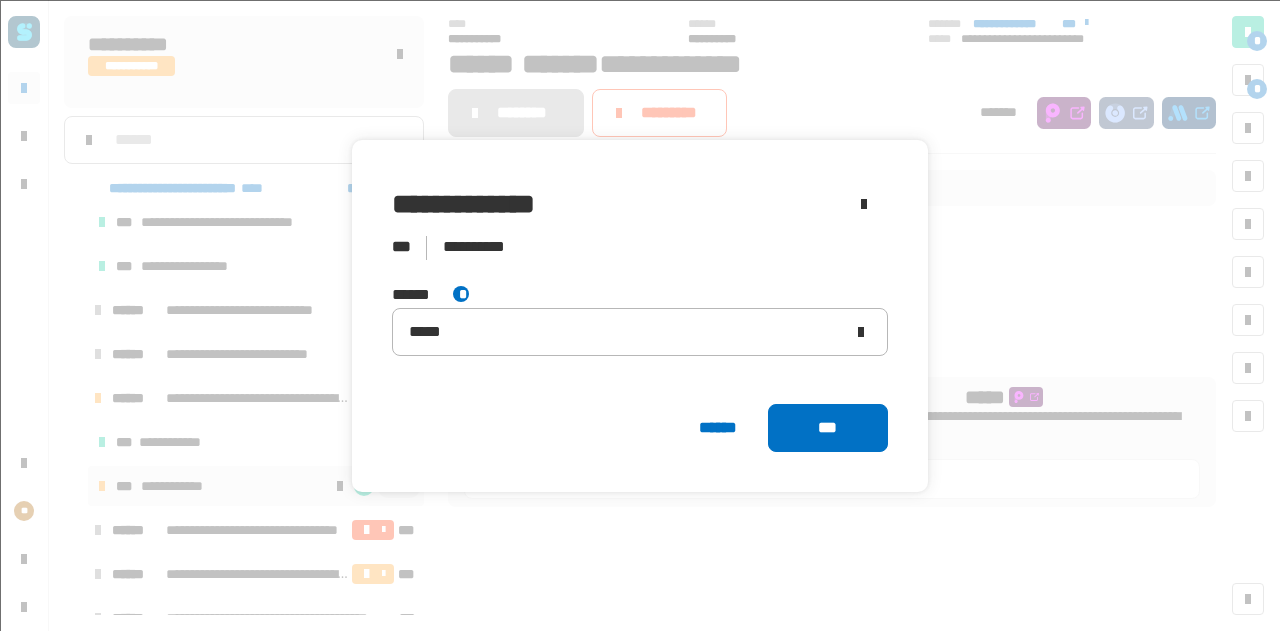 click on "**********" 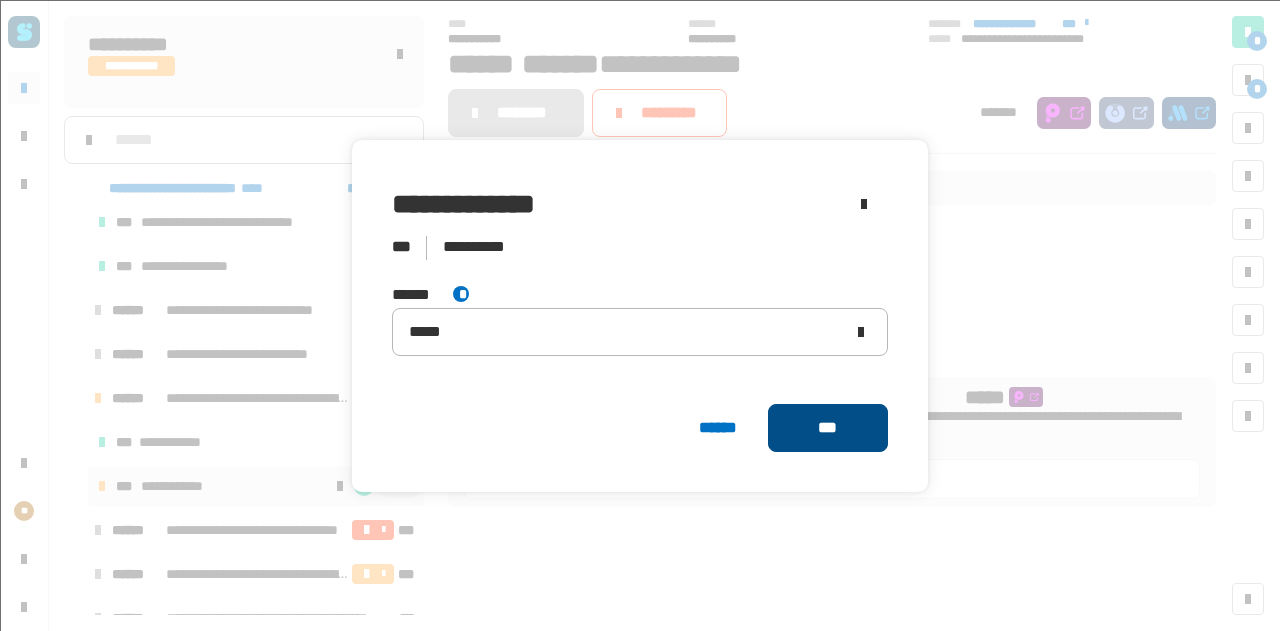 click on "***" 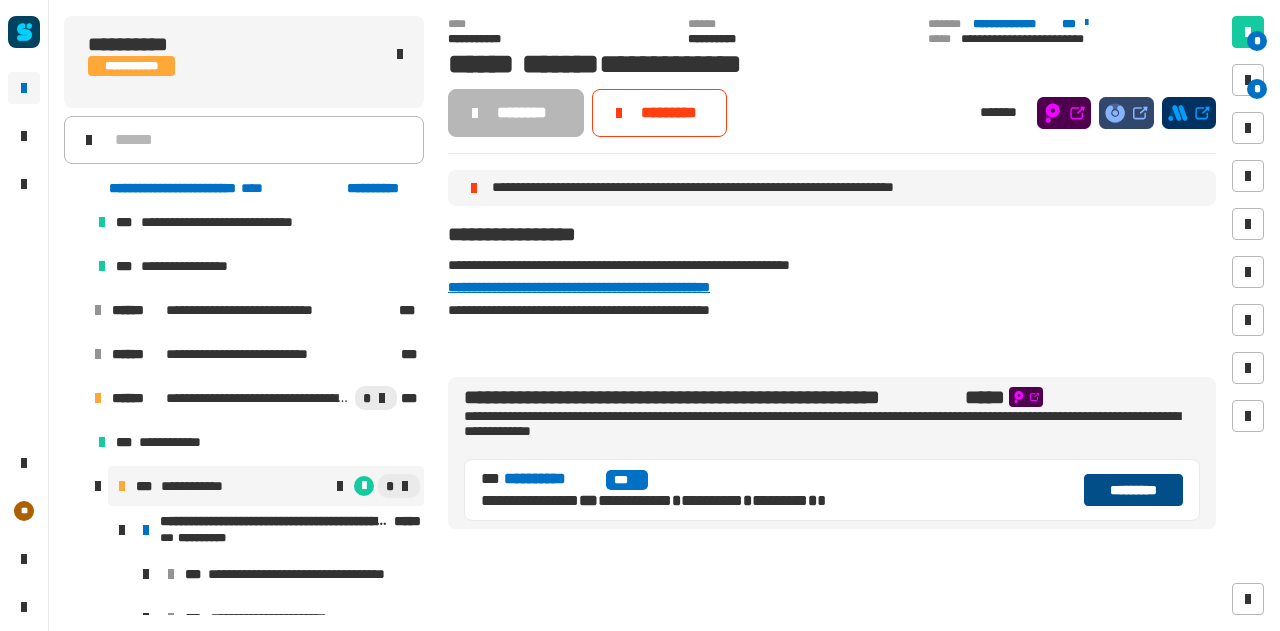 click on "*********" 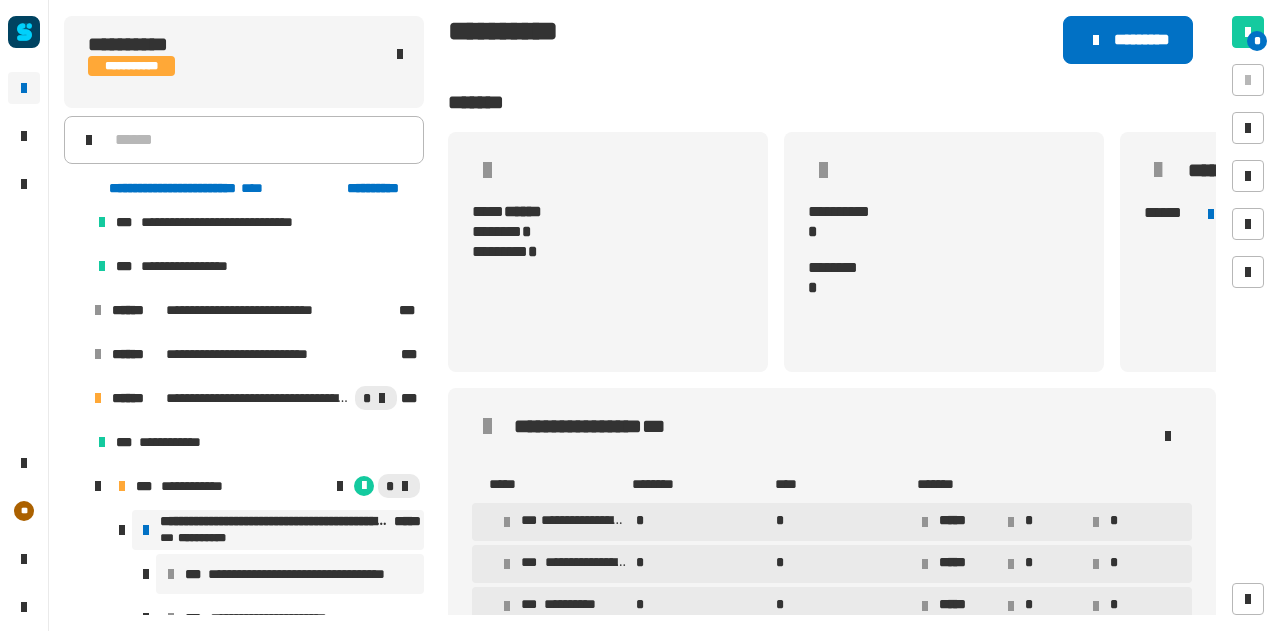click on "**********" at bounding box center (311, 574) 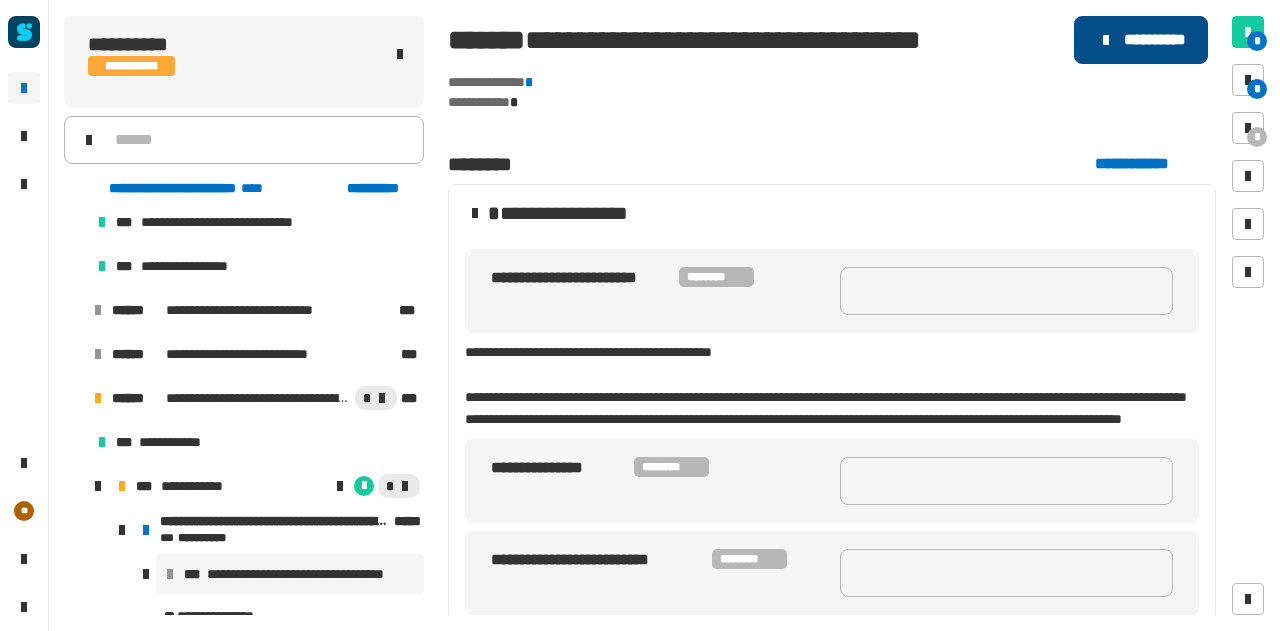 click on "**********" 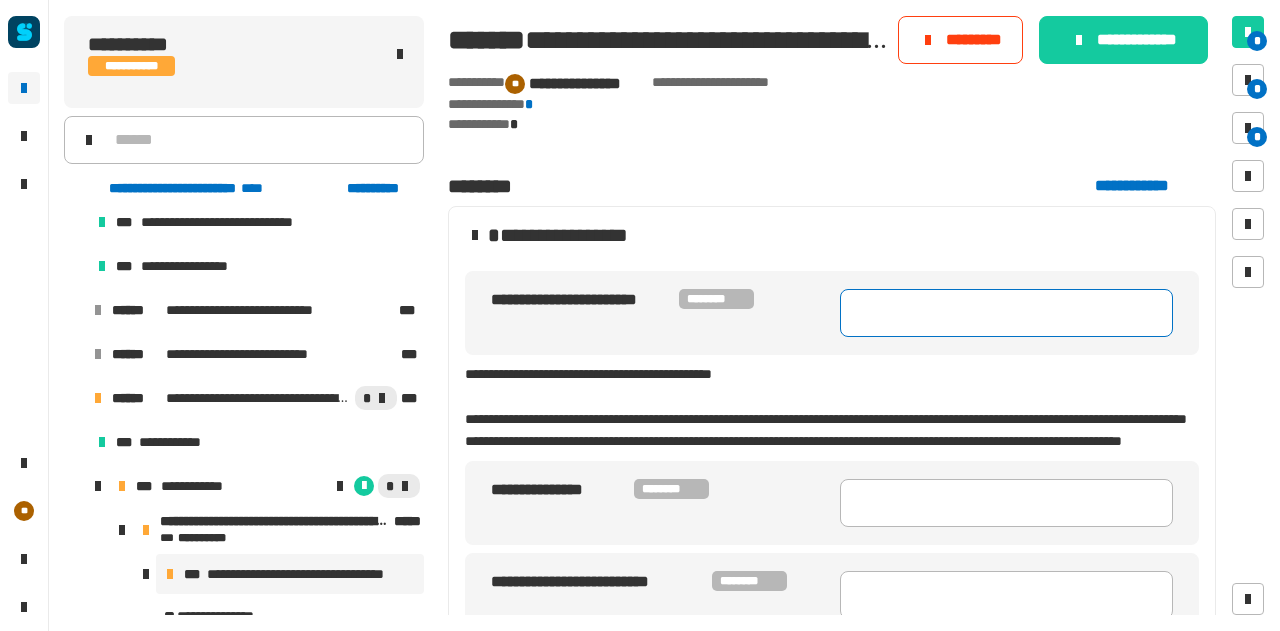 click at bounding box center (1006, 313) 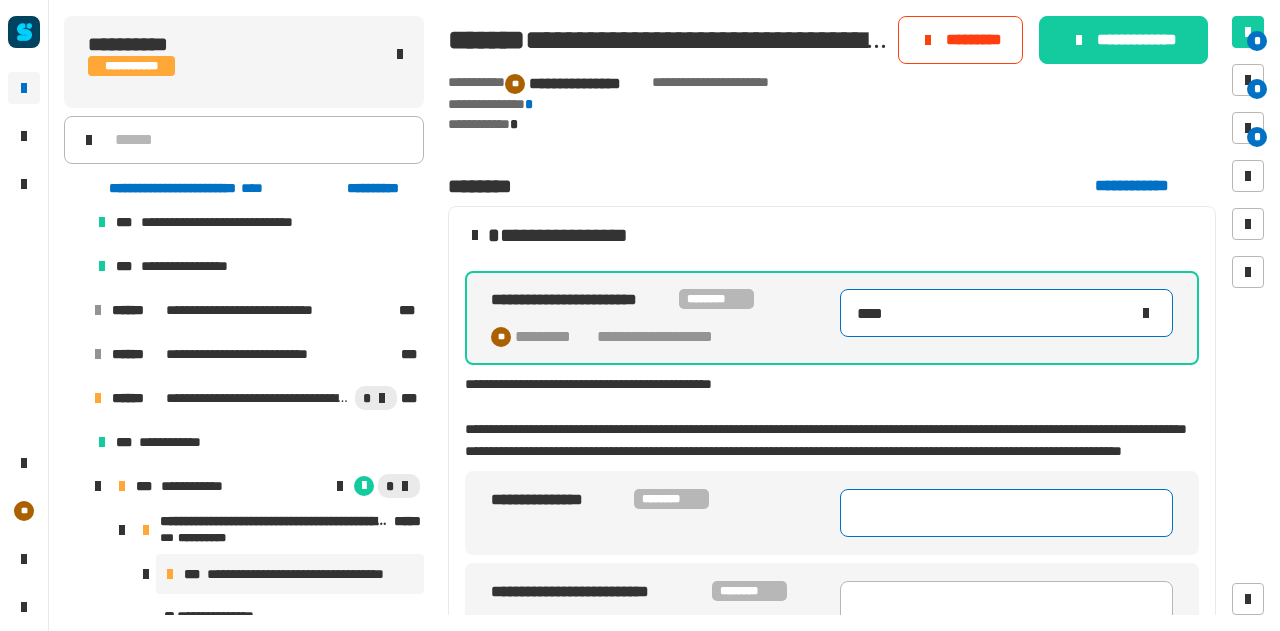 type on "****" 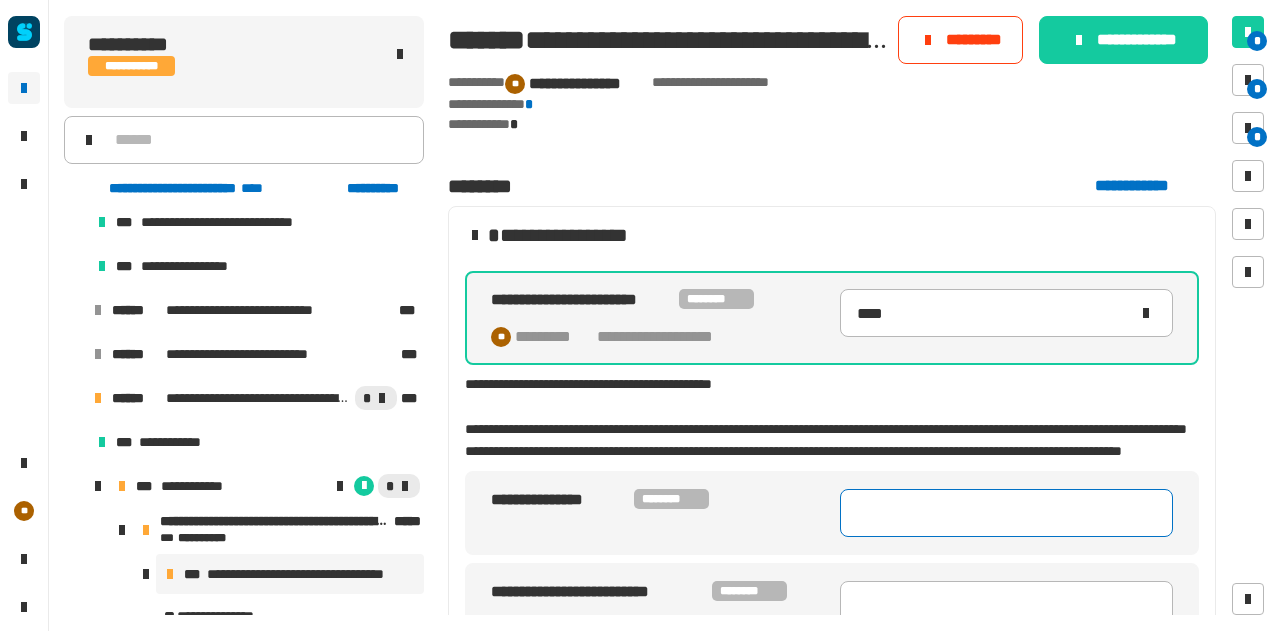 click at bounding box center [1006, 513] 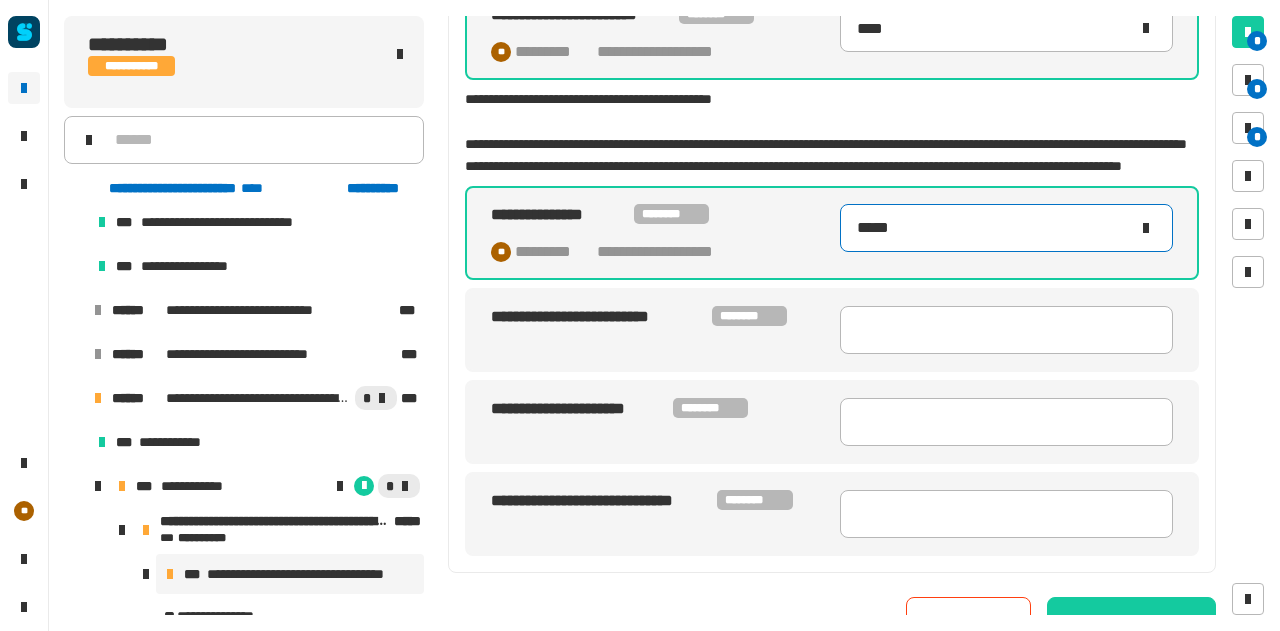 scroll, scrollTop: 297, scrollLeft: 0, axis: vertical 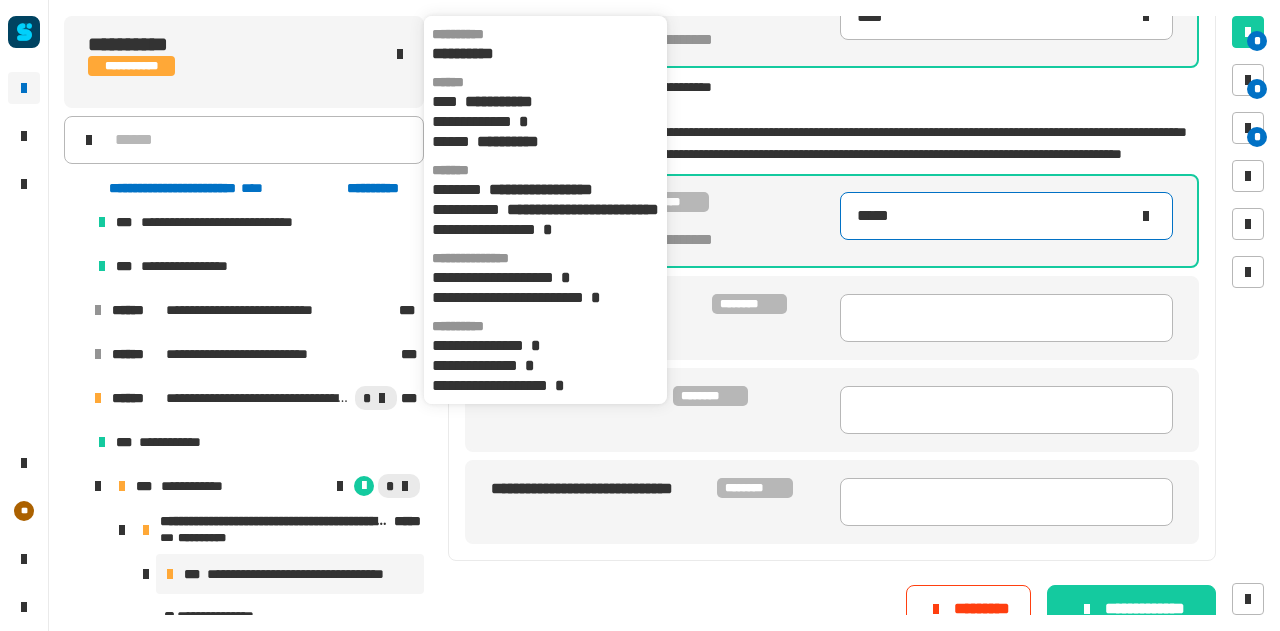type on "*****" 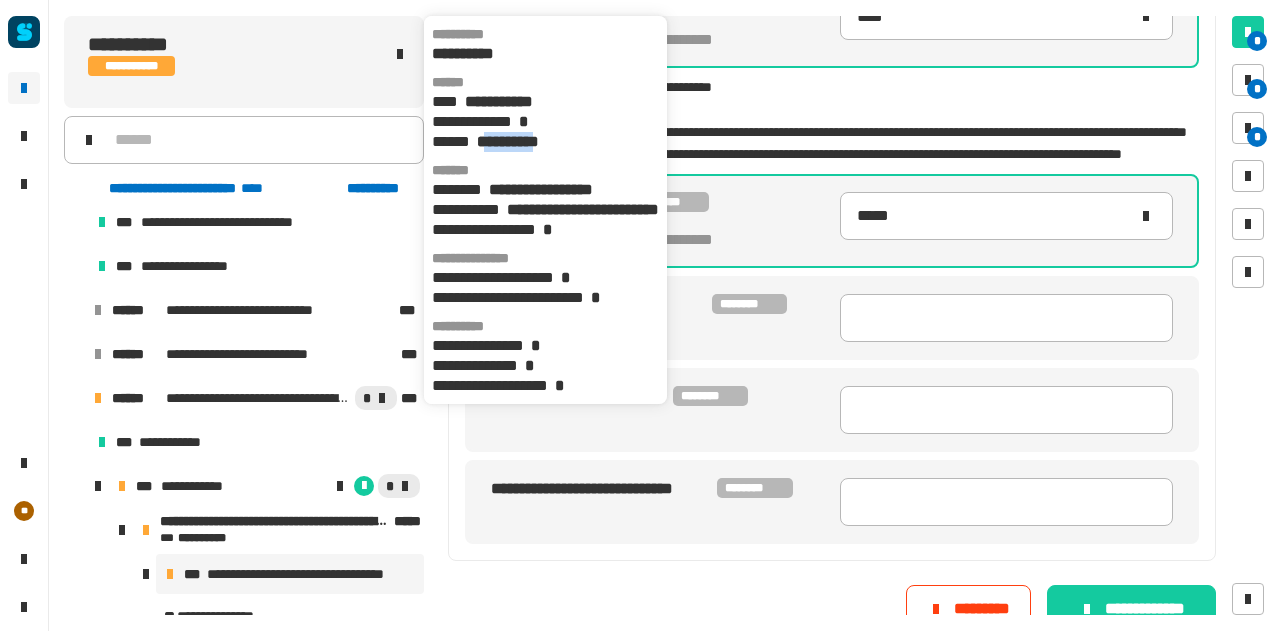 drag, startPoint x: 484, startPoint y: 141, endPoint x: 571, endPoint y: 137, distance: 87.0919 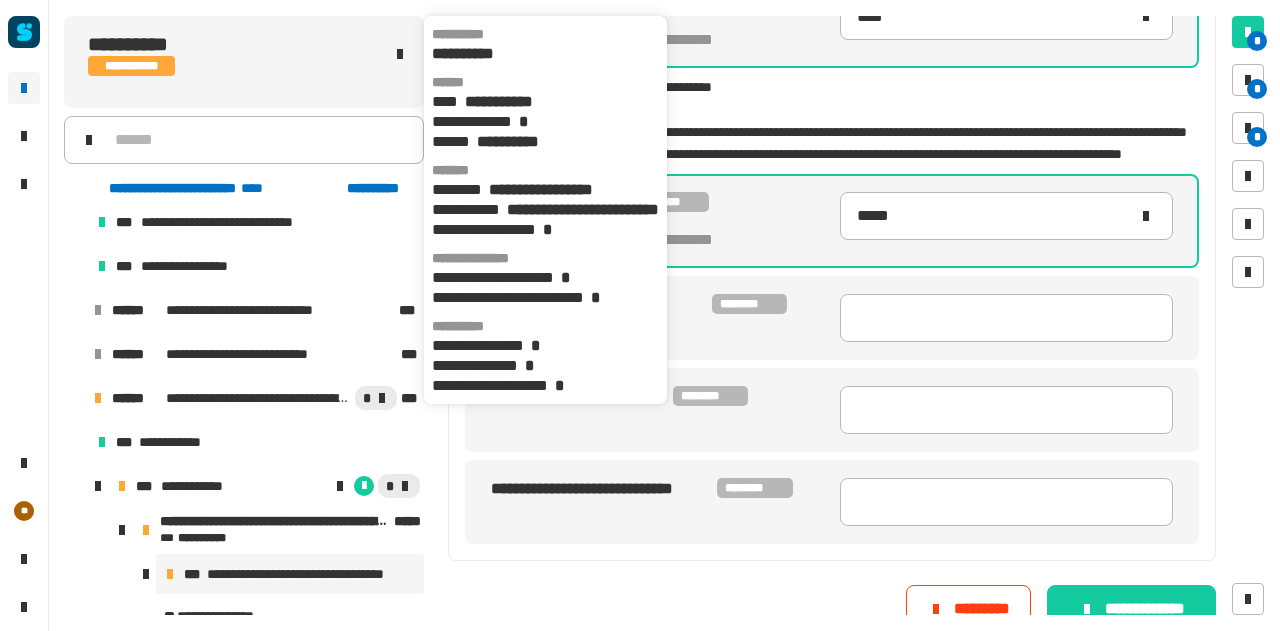 click on "**********" 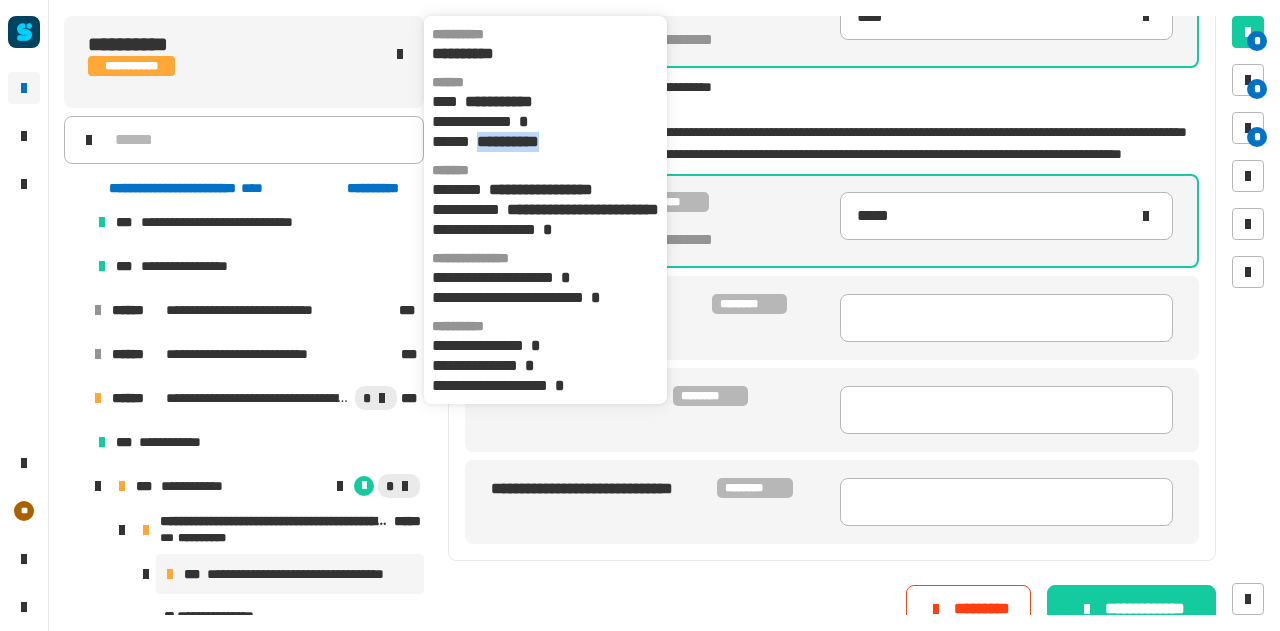 drag, startPoint x: 578, startPoint y: 142, endPoint x: 483, endPoint y: 140, distance: 95.02105 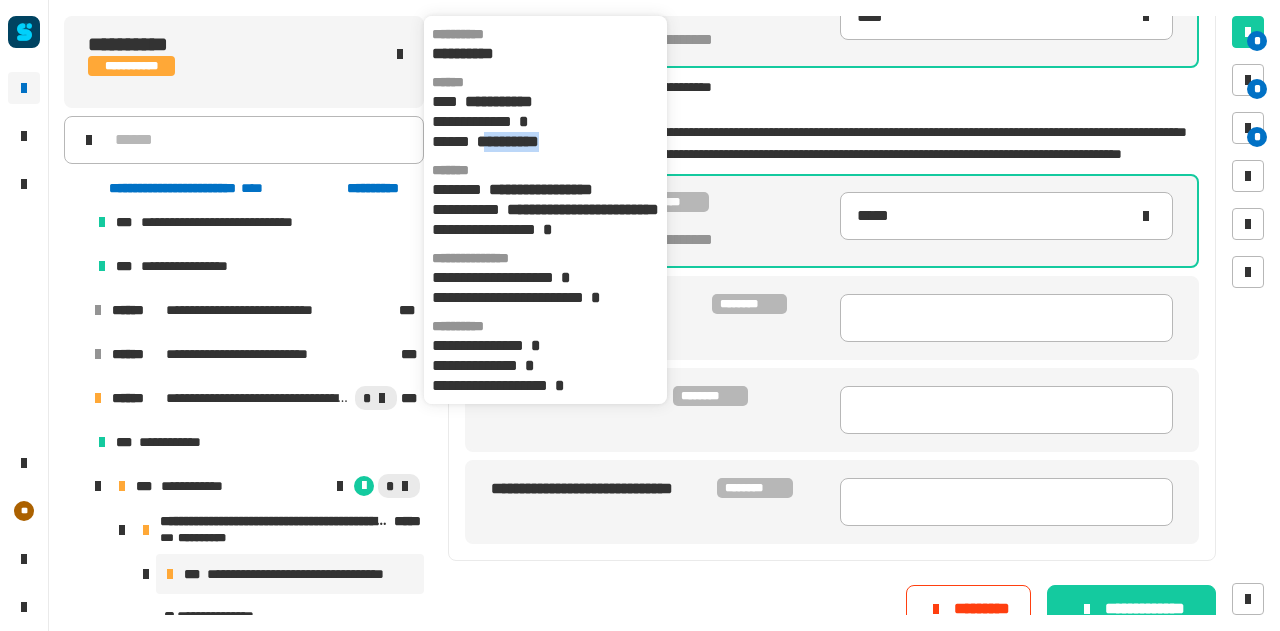 copy on "*********" 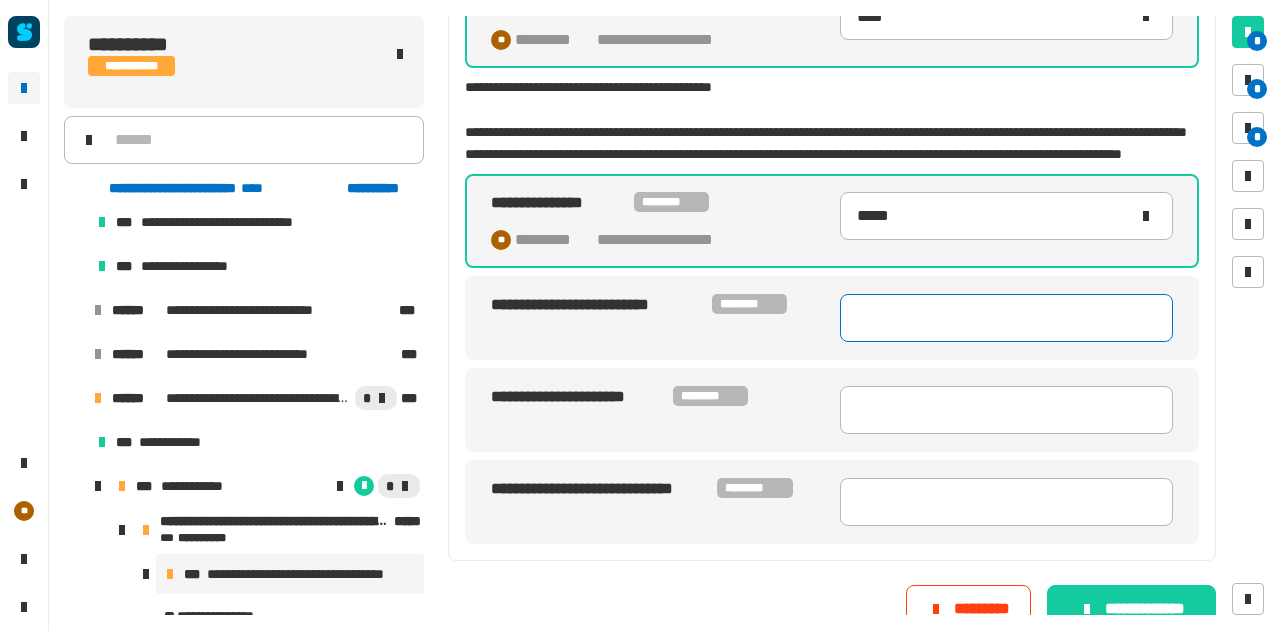 click at bounding box center [1006, 318] 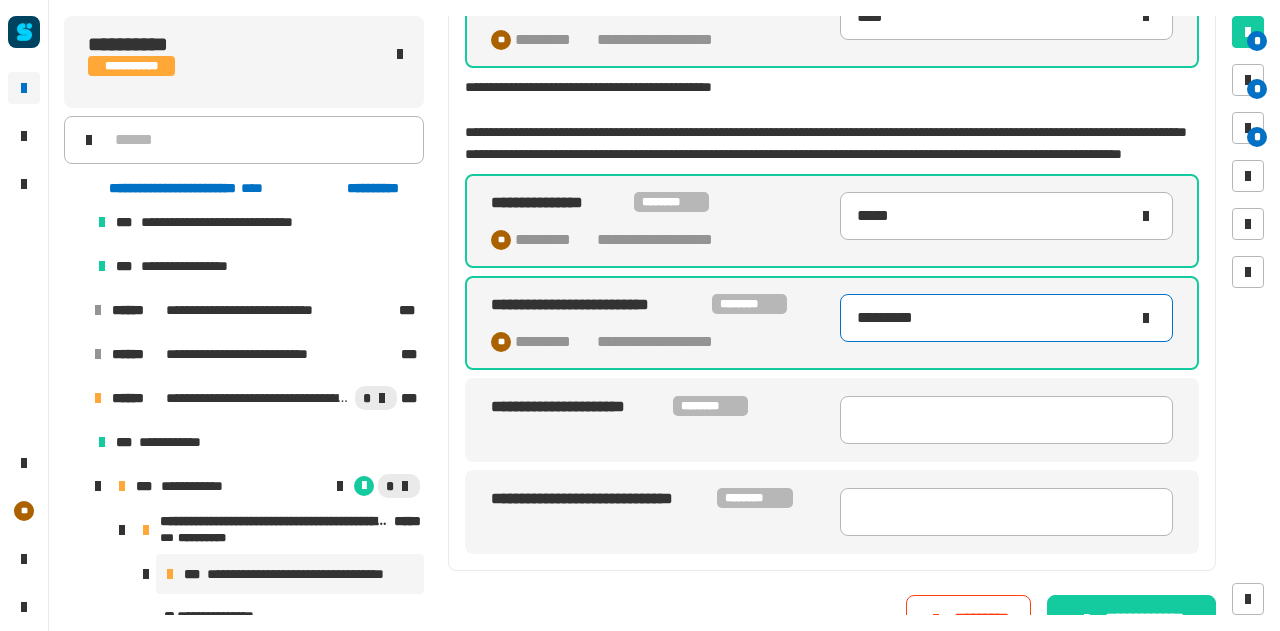 click on "*********" at bounding box center (1006, 318) 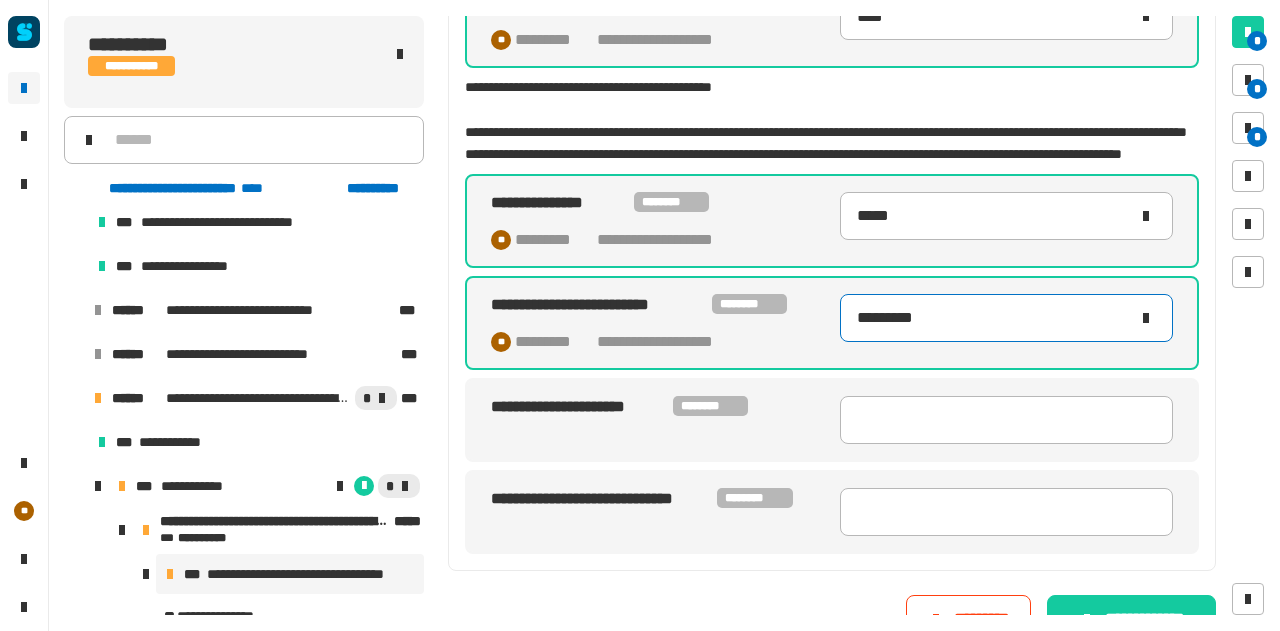 click on "*********" at bounding box center (992, 318) 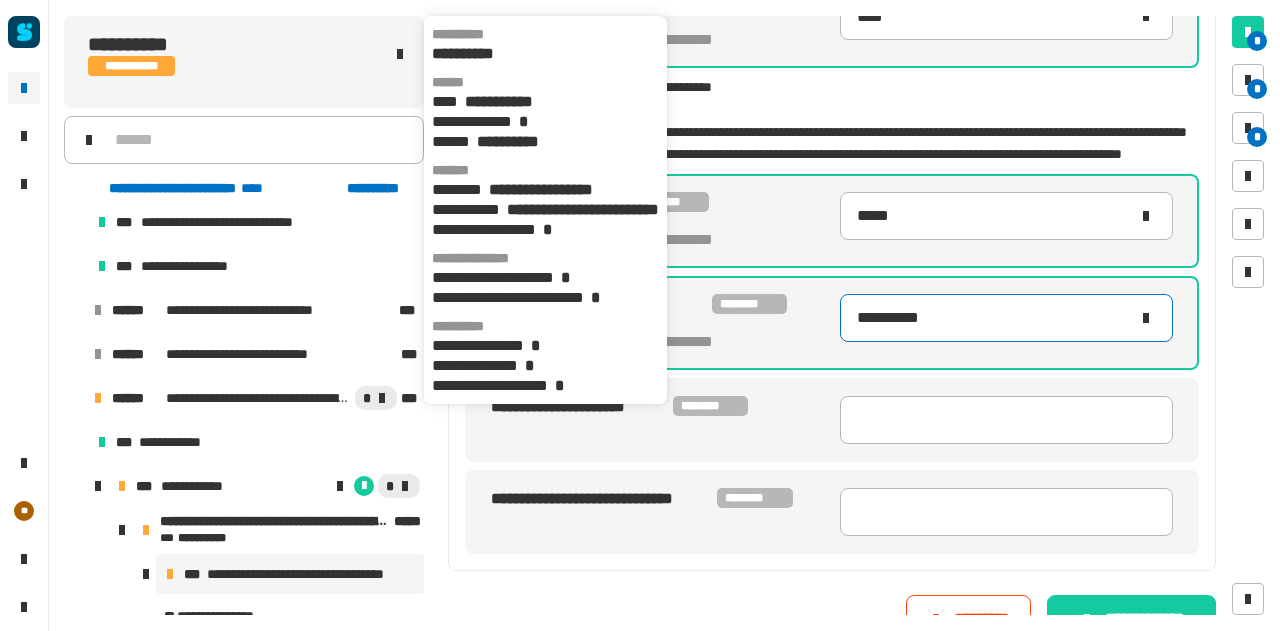 type on "**********" 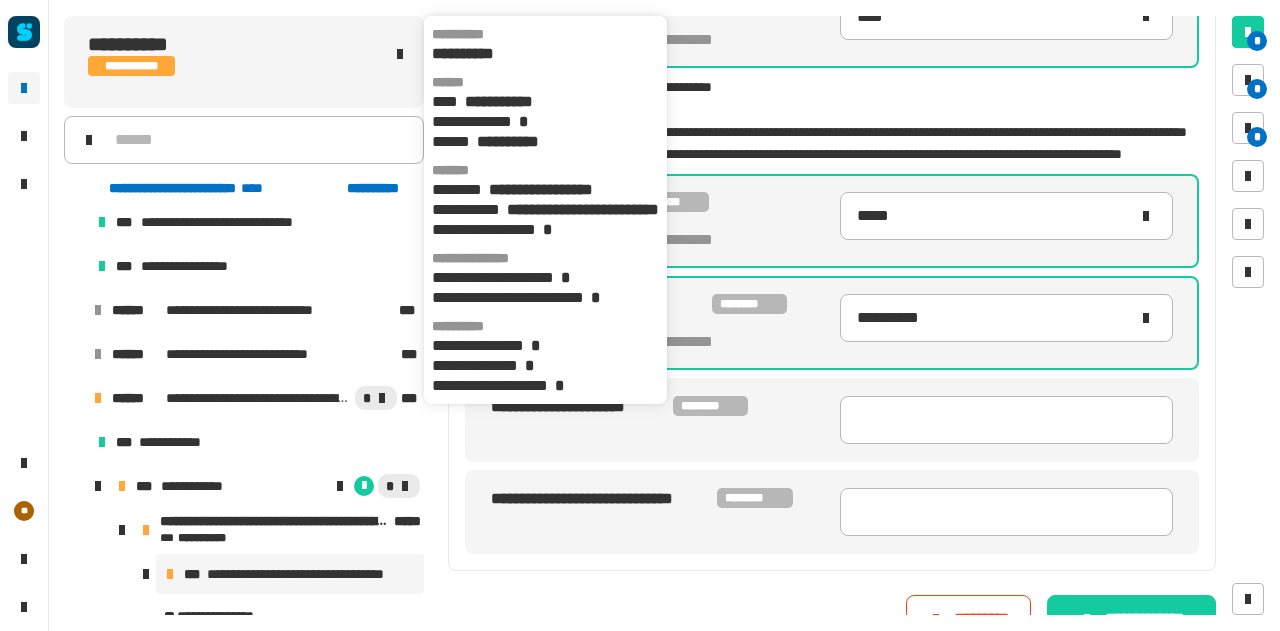 drag, startPoint x: 204, startPoint y: 39, endPoint x: 139, endPoint y: 5, distance: 73.3553 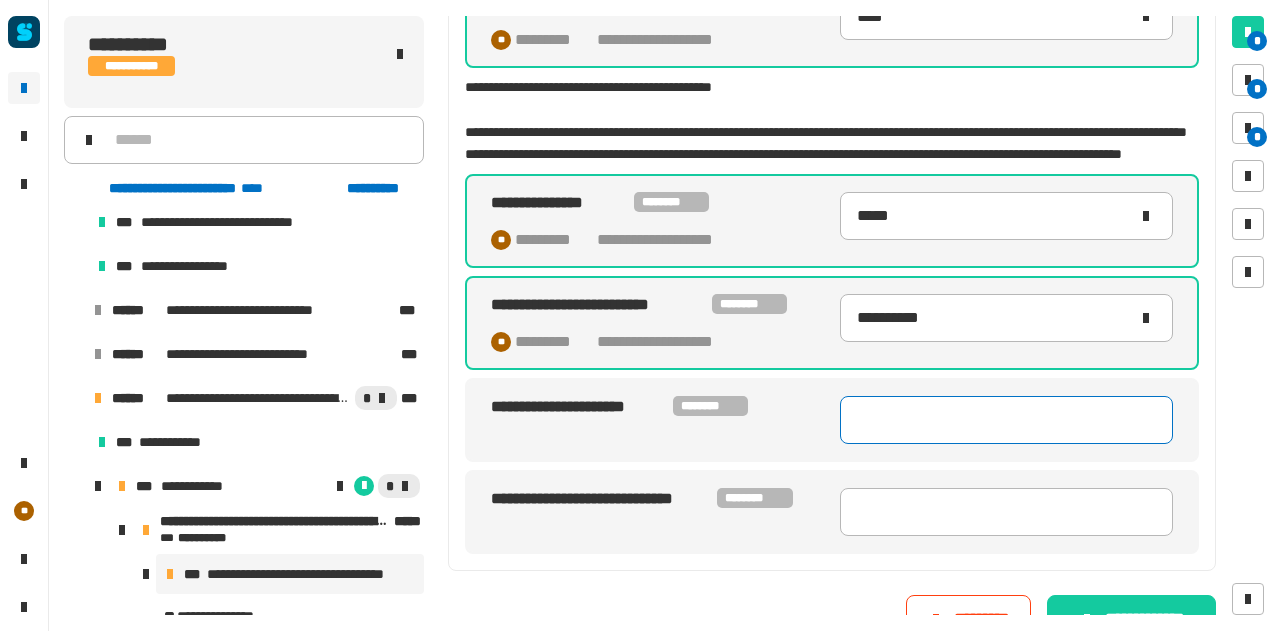 click at bounding box center (1006, 420) 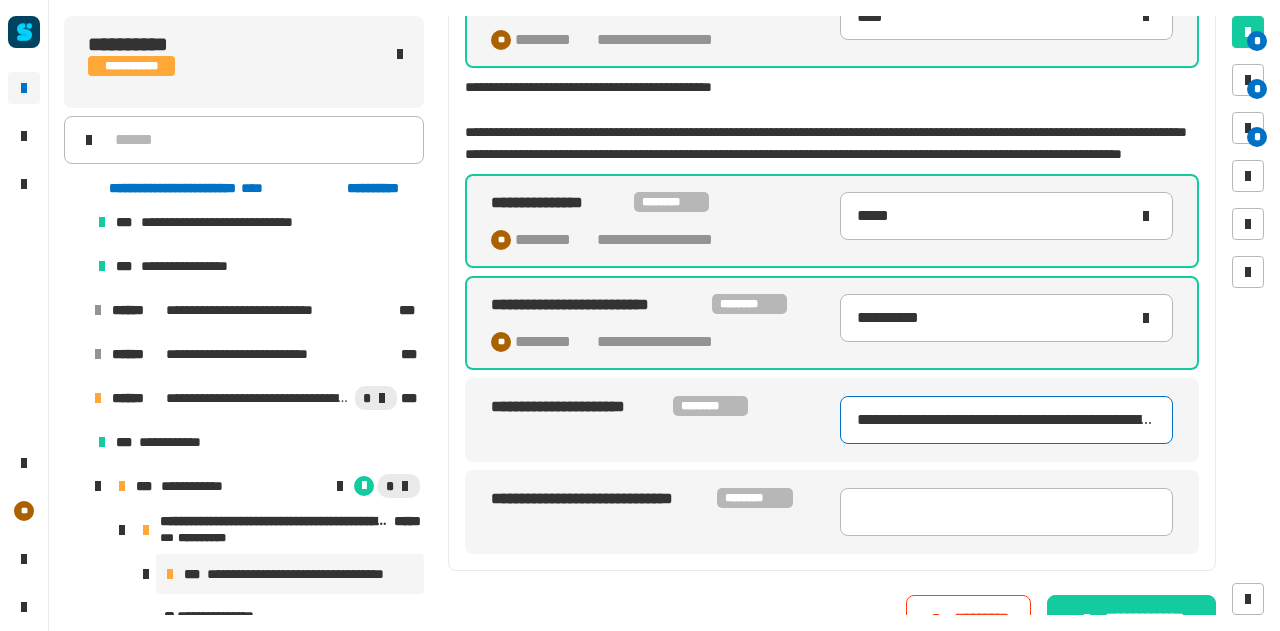 scroll, scrollTop: 0, scrollLeft: 1680, axis: horizontal 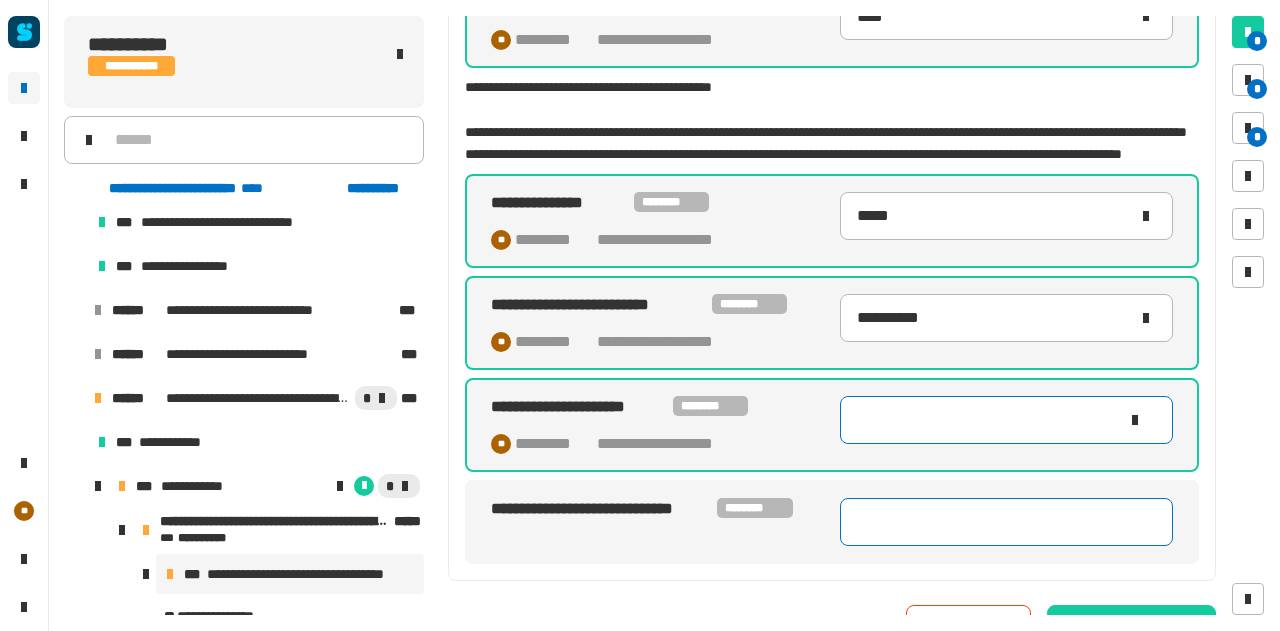 type on "**********" 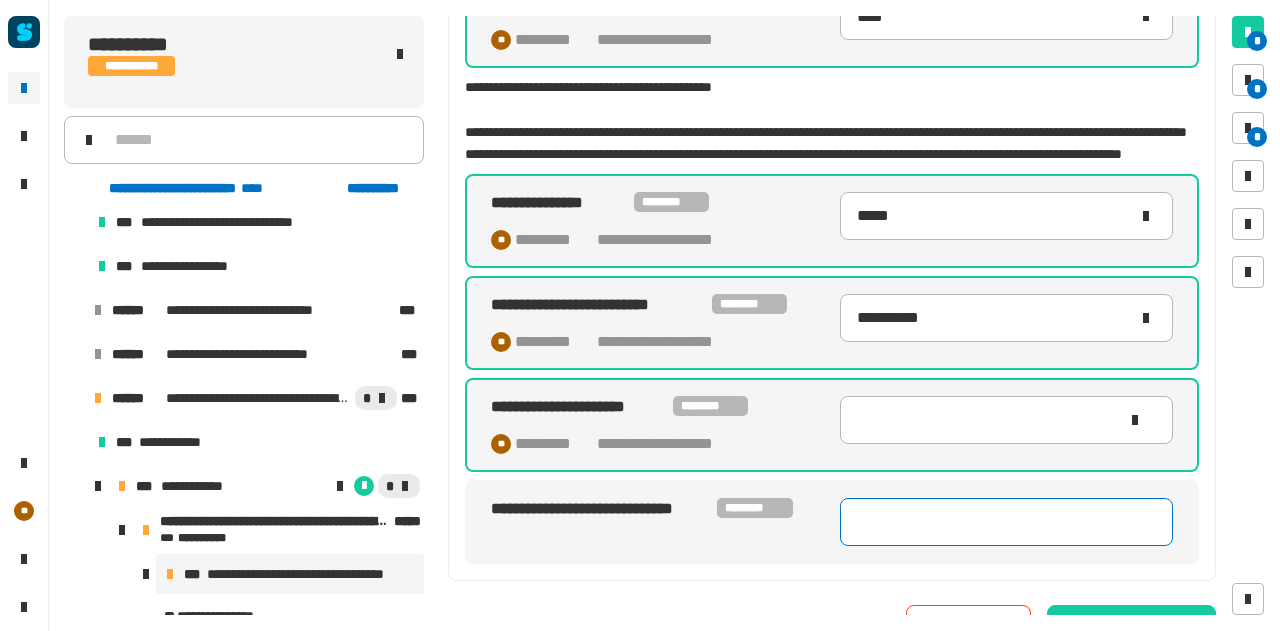 scroll, scrollTop: 0, scrollLeft: 0, axis: both 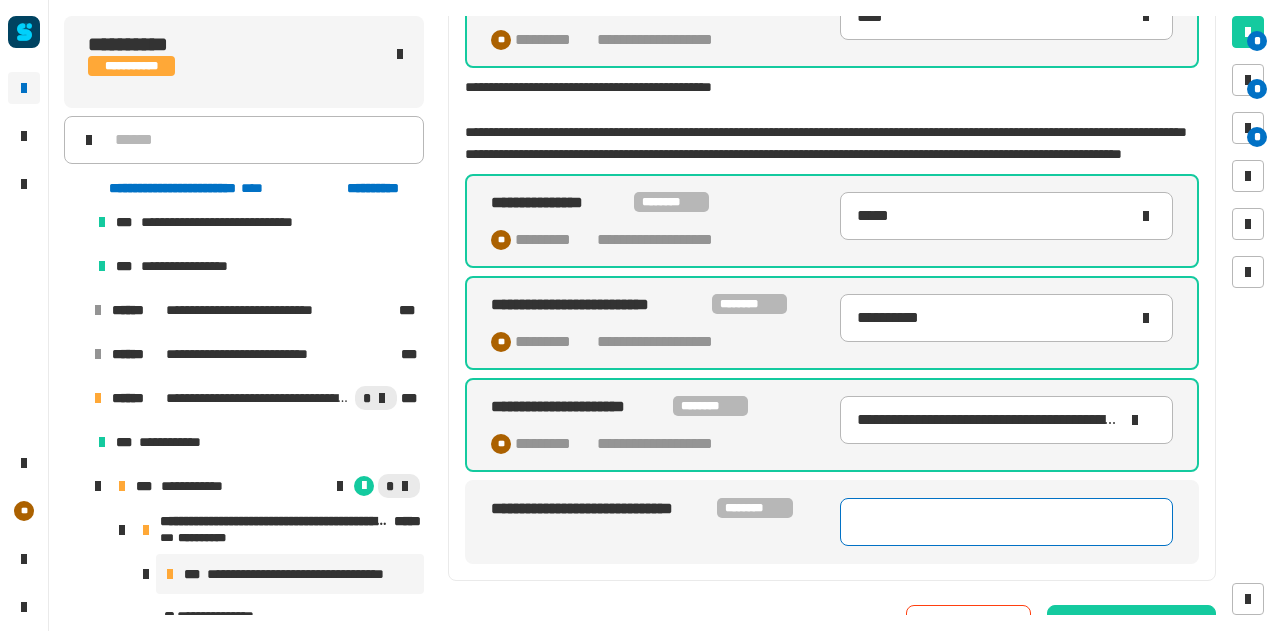 click at bounding box center [1006, 522] 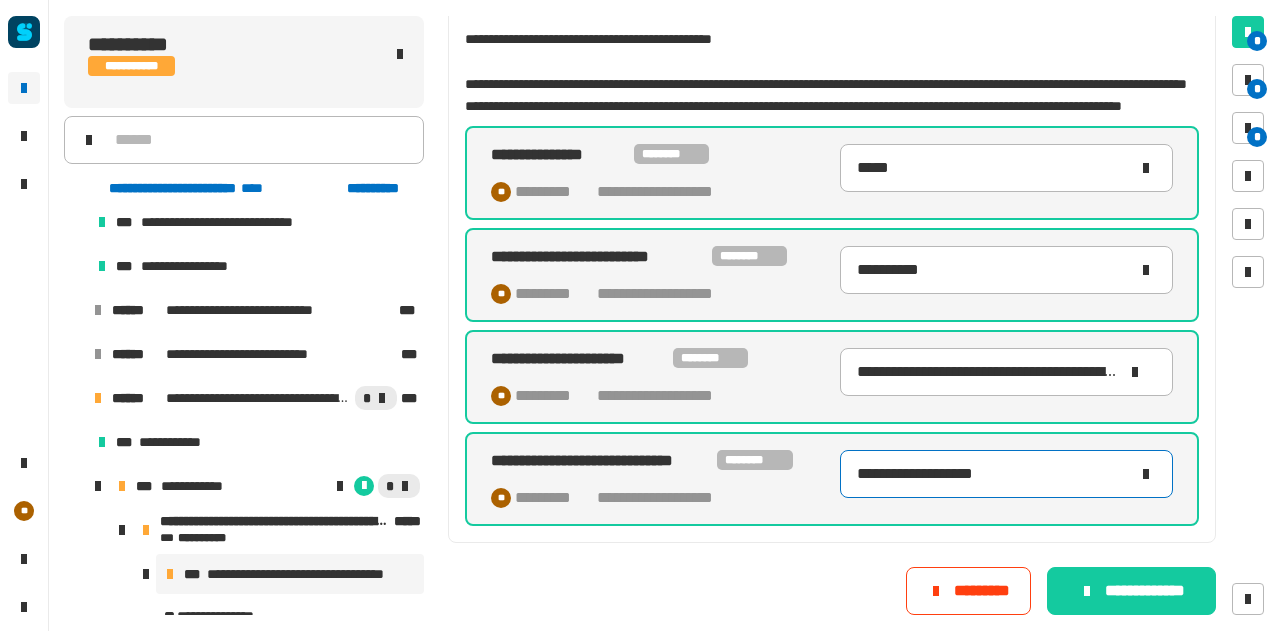 scroll, scrollTop: 366, scrollLeft: 0, axis: vertical 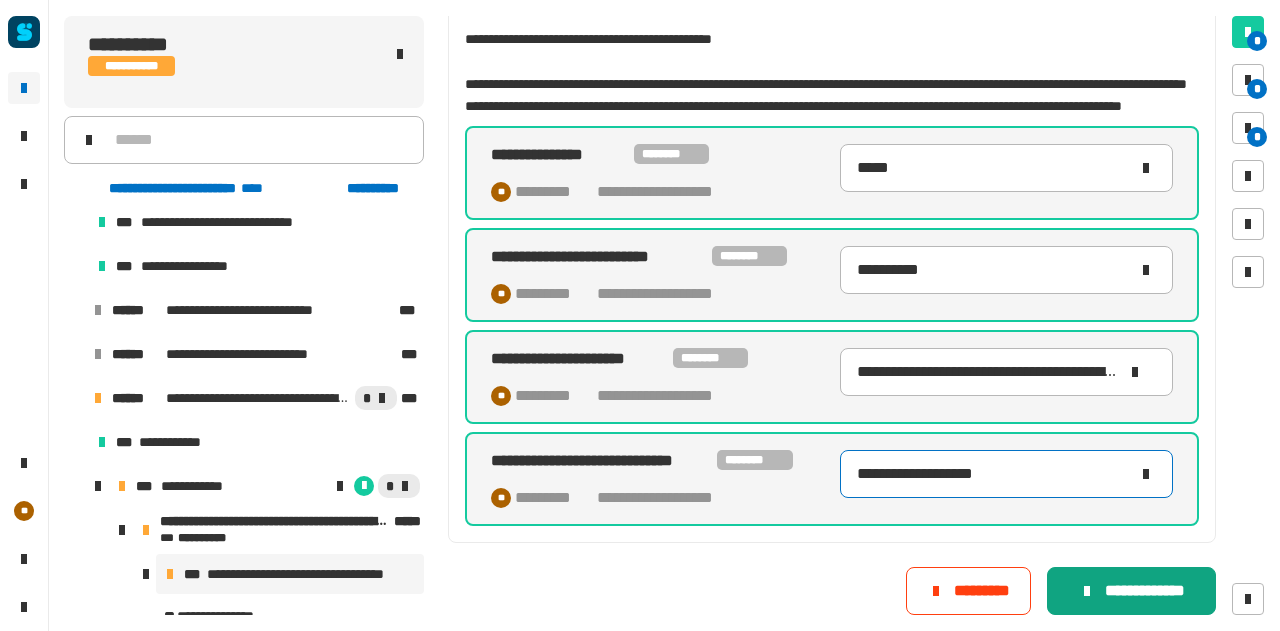 type on "**********" 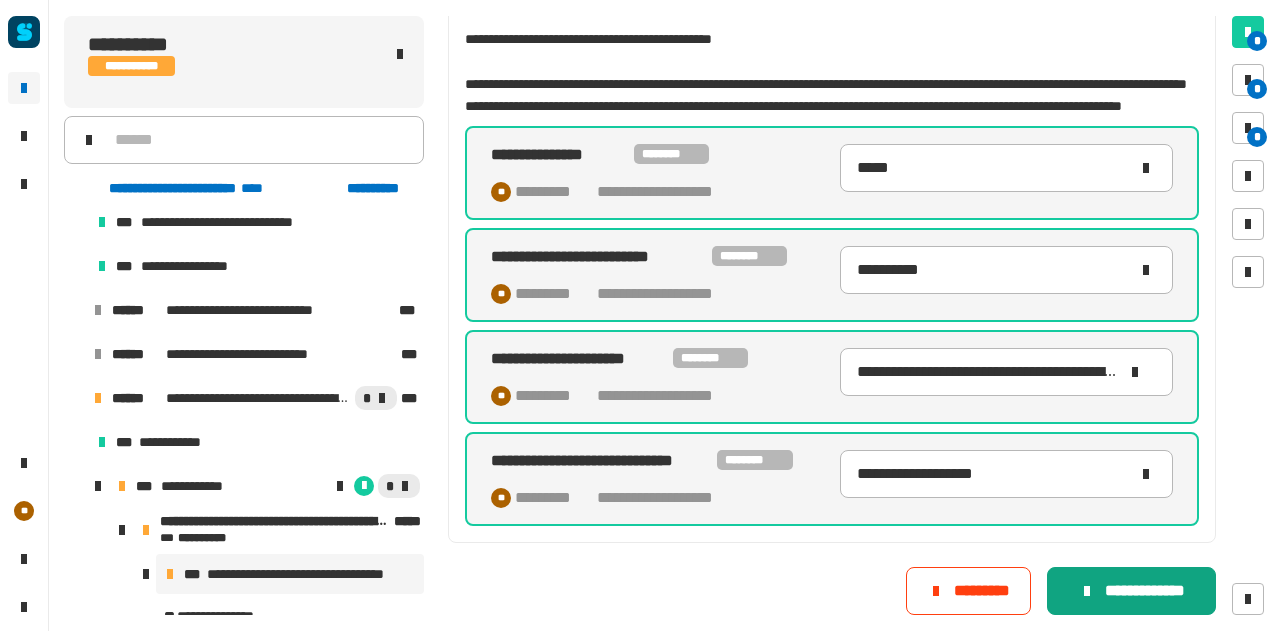 click on "**********" 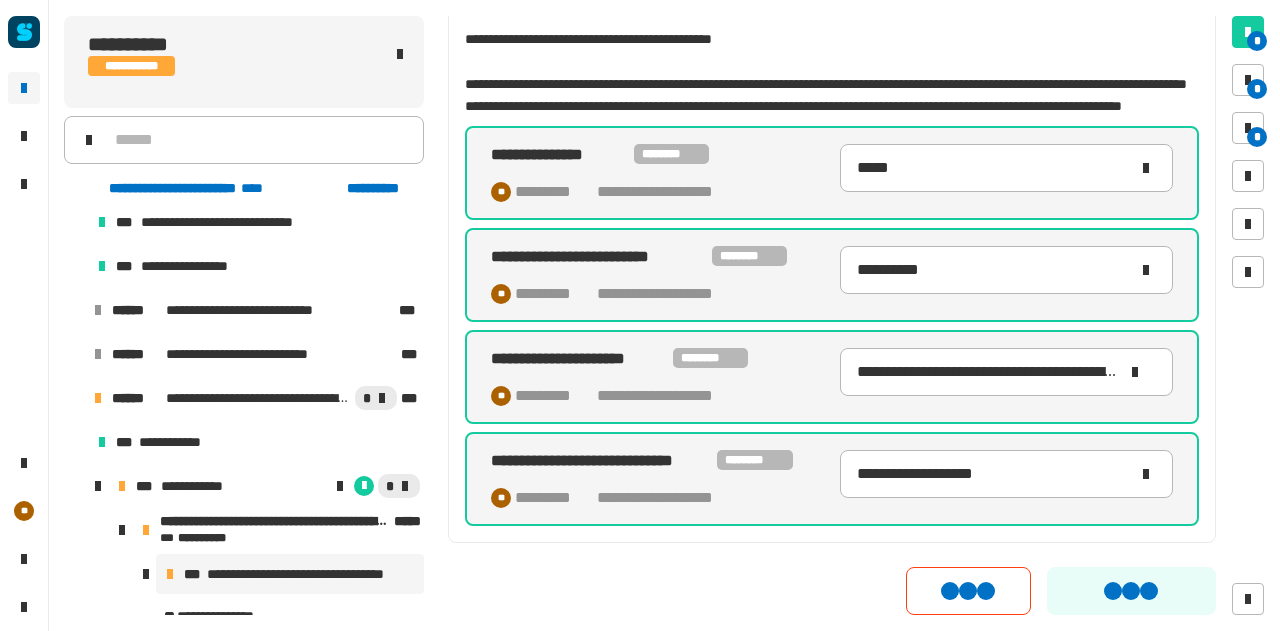 scroll, scrollTop: 0, scrollLeft: 0, axis: both 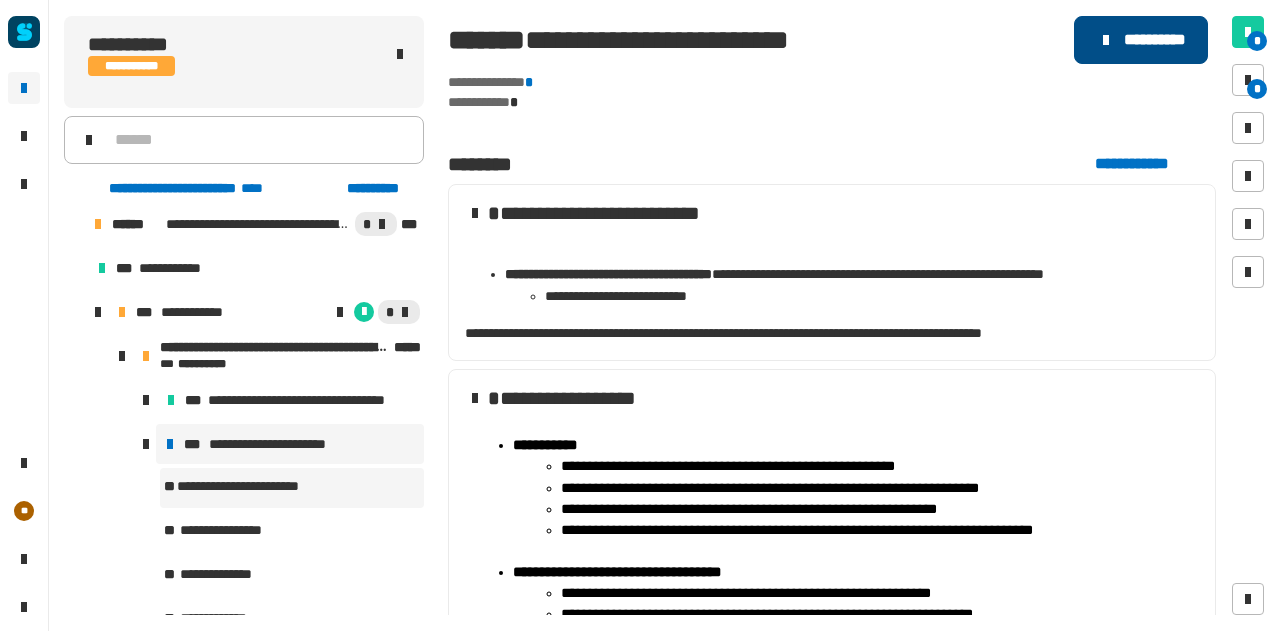 click on "**********" 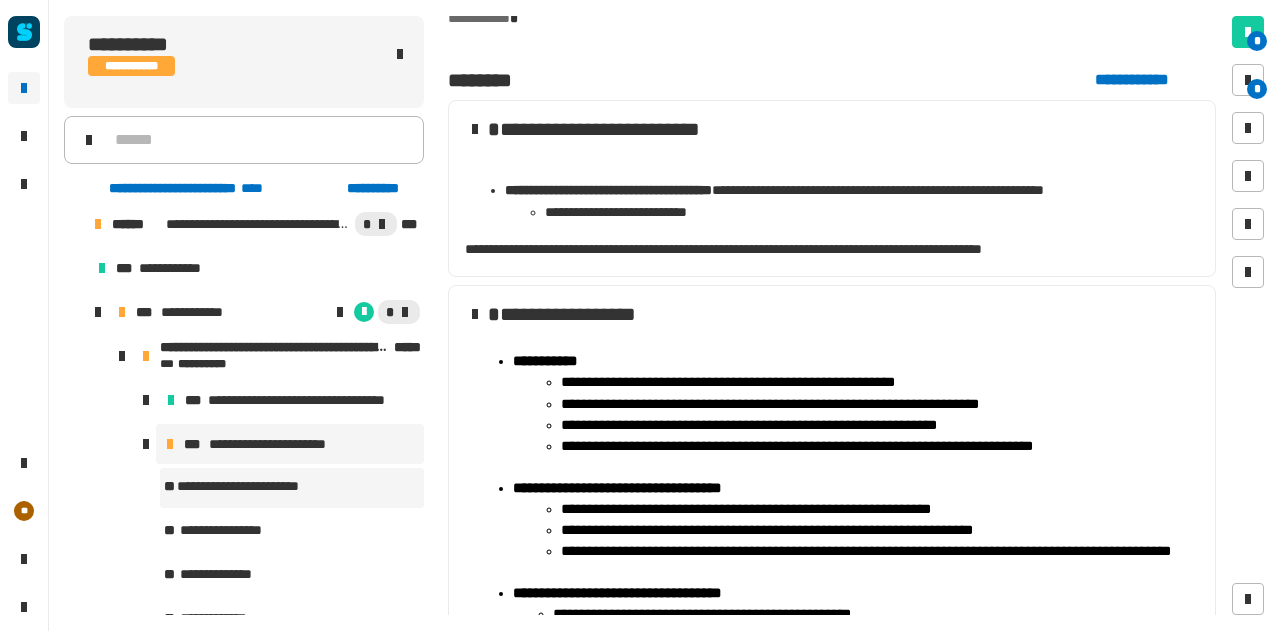 scroll, scrollTop: 107, scrollLeft: 0, axis: vertical 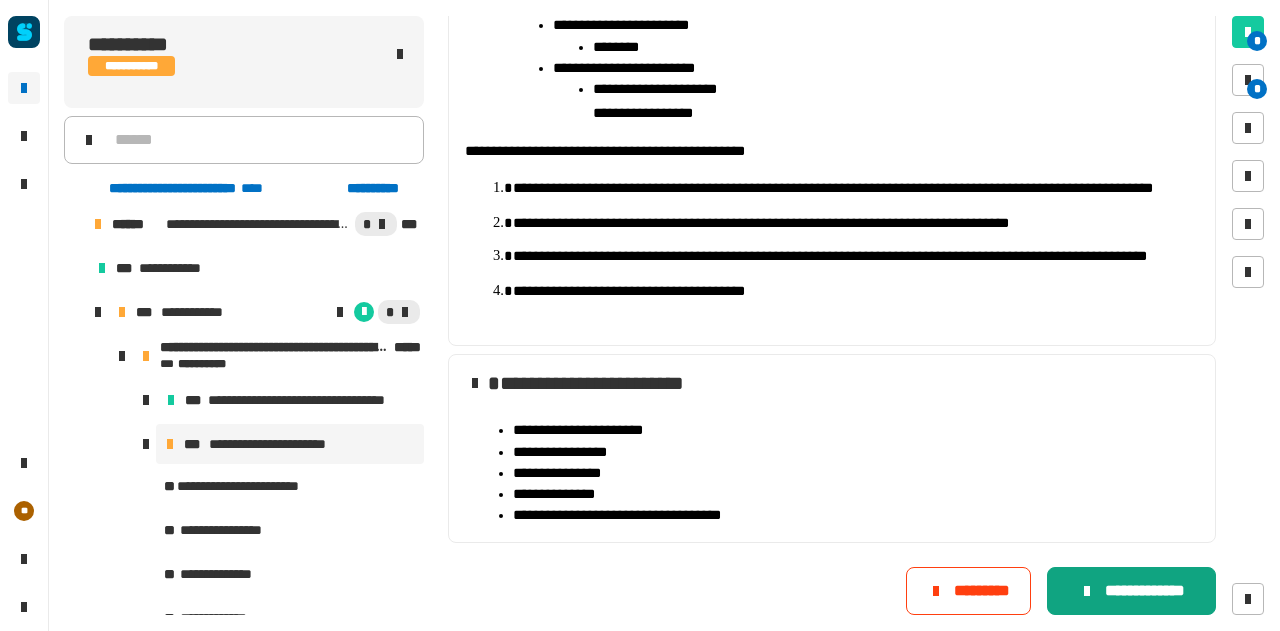 click on "**********" 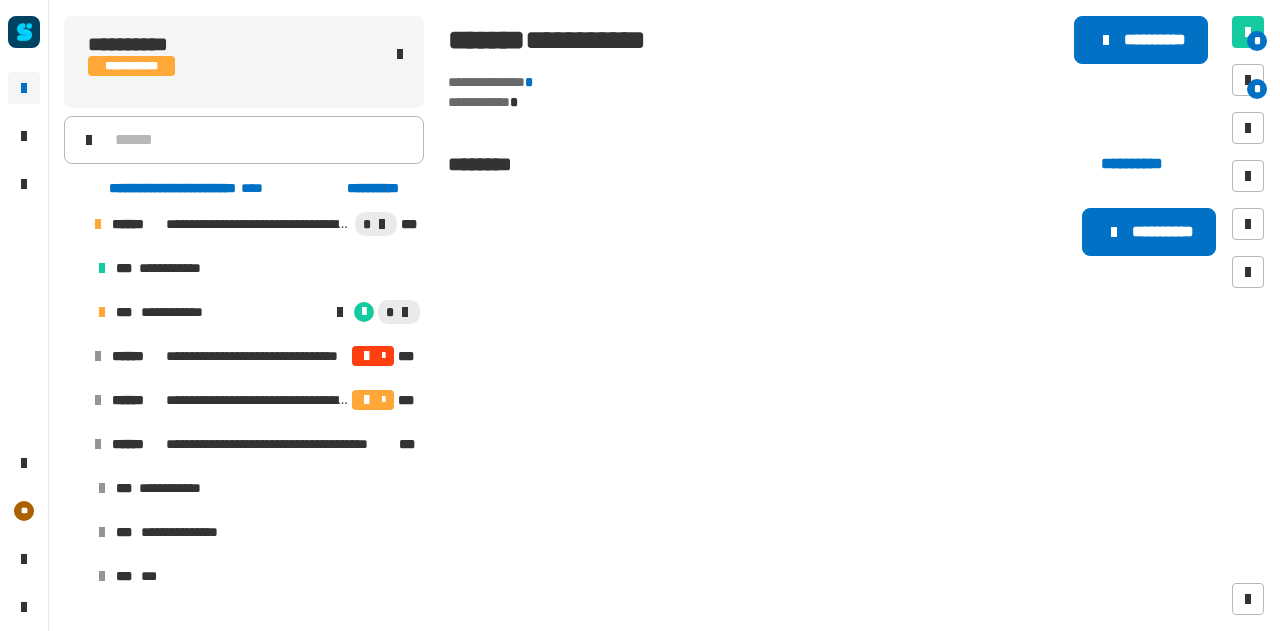 scroll, scrollTop: 0, scrollLeft: 0, axis: both 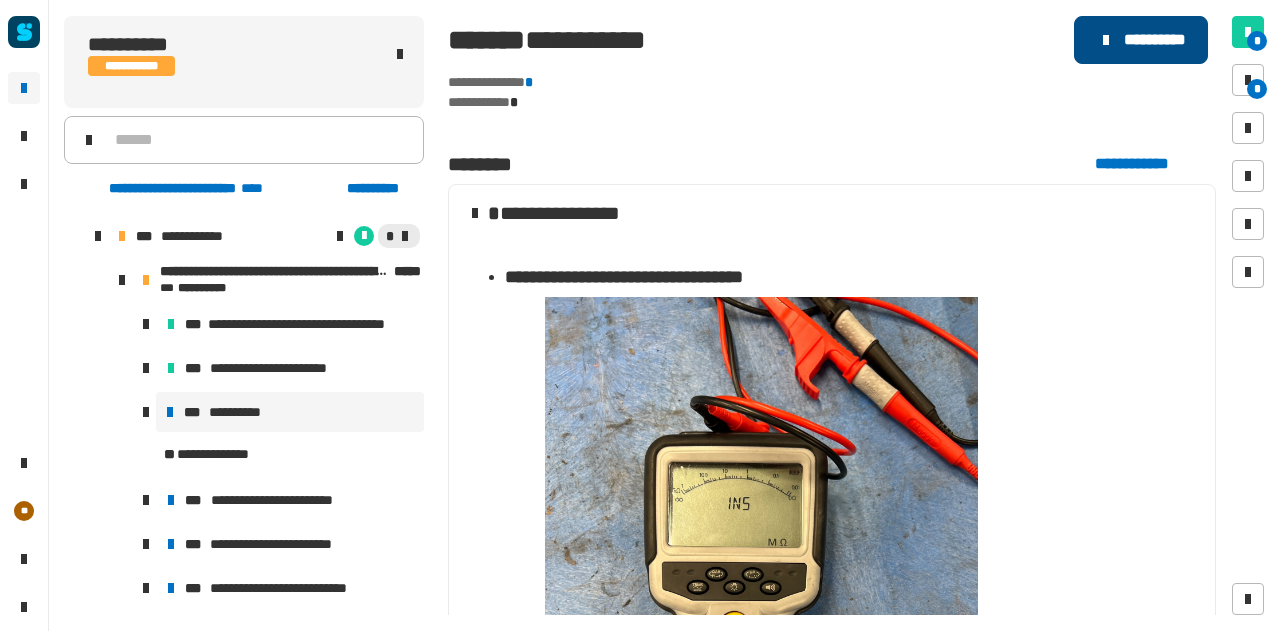 click on "**********" 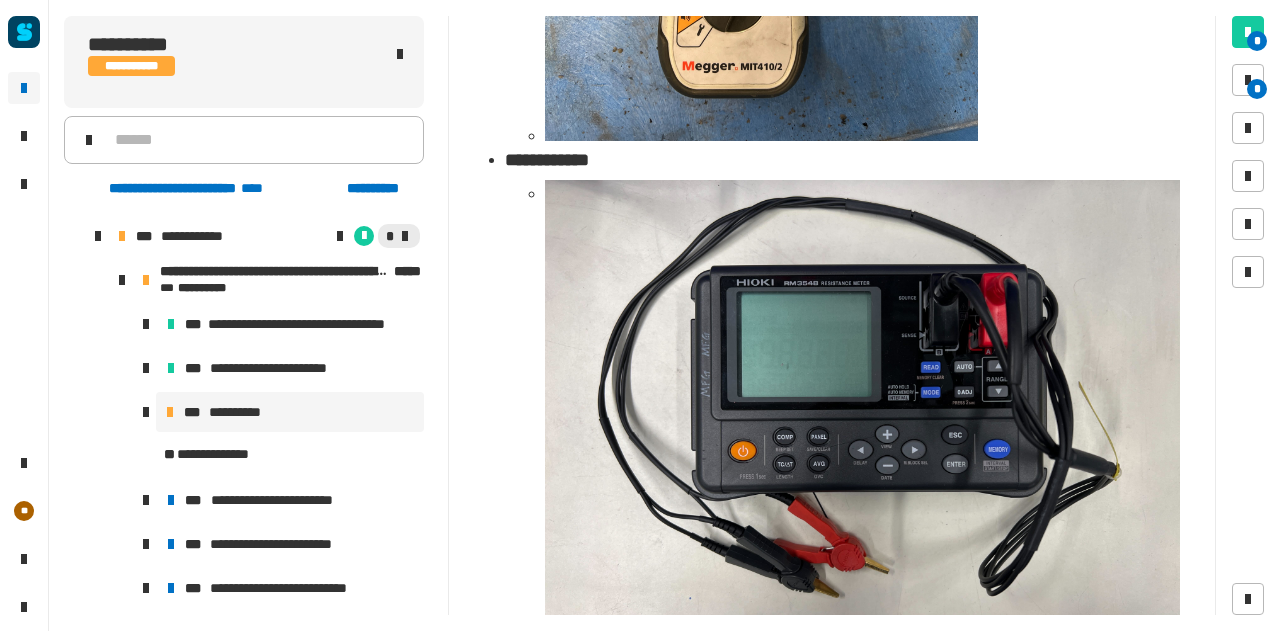 scroll, scrollTop: 894, scrollLeft: 0, axis: vertical 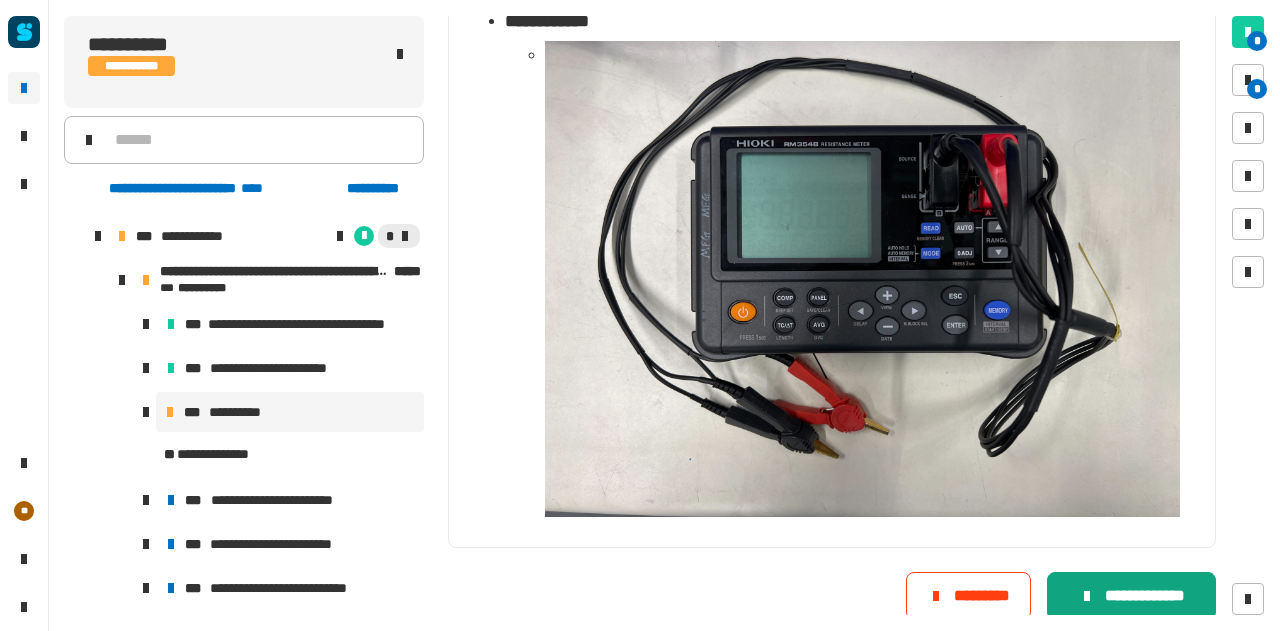 click on "**********" 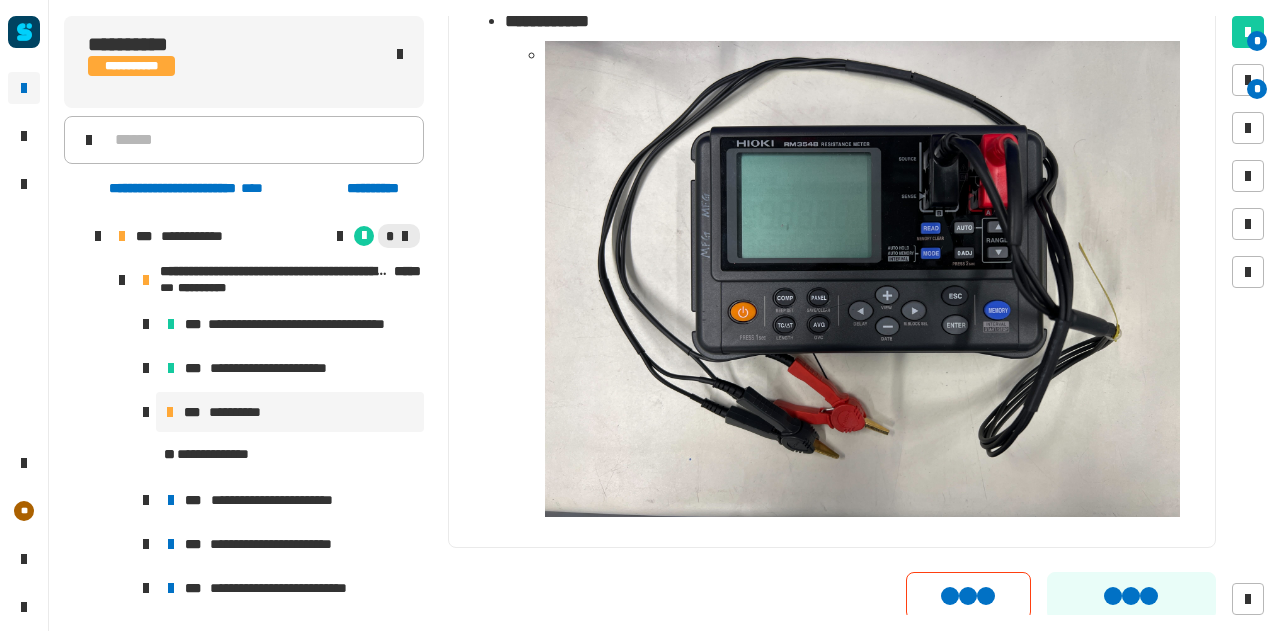 scroll, scrollTop: 942, scrollLeft: 0, axis: vertical 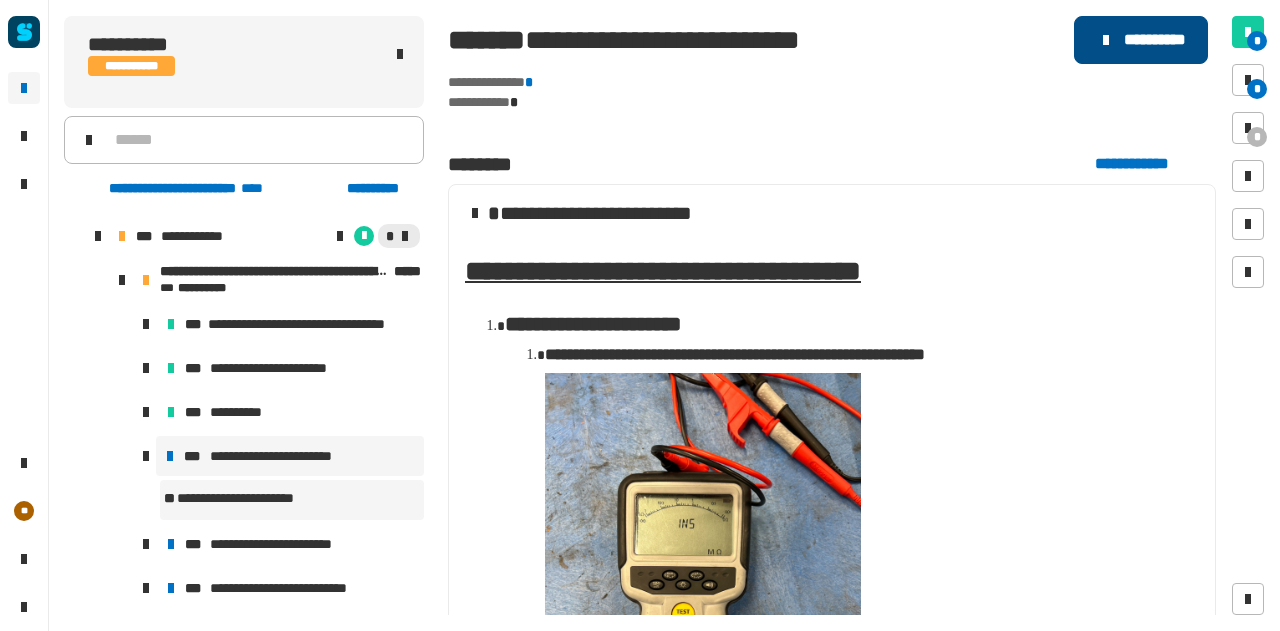 click on "**********" 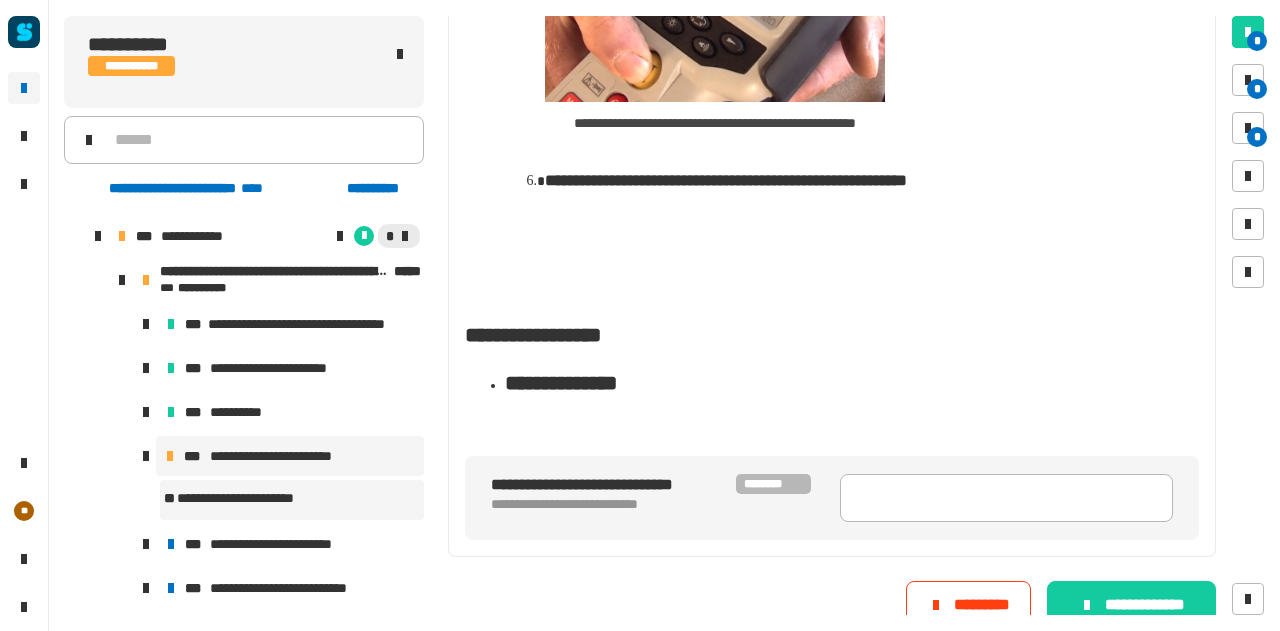 scroll, scrollTop: 1572, scrollLeft: 0, axis: vertical 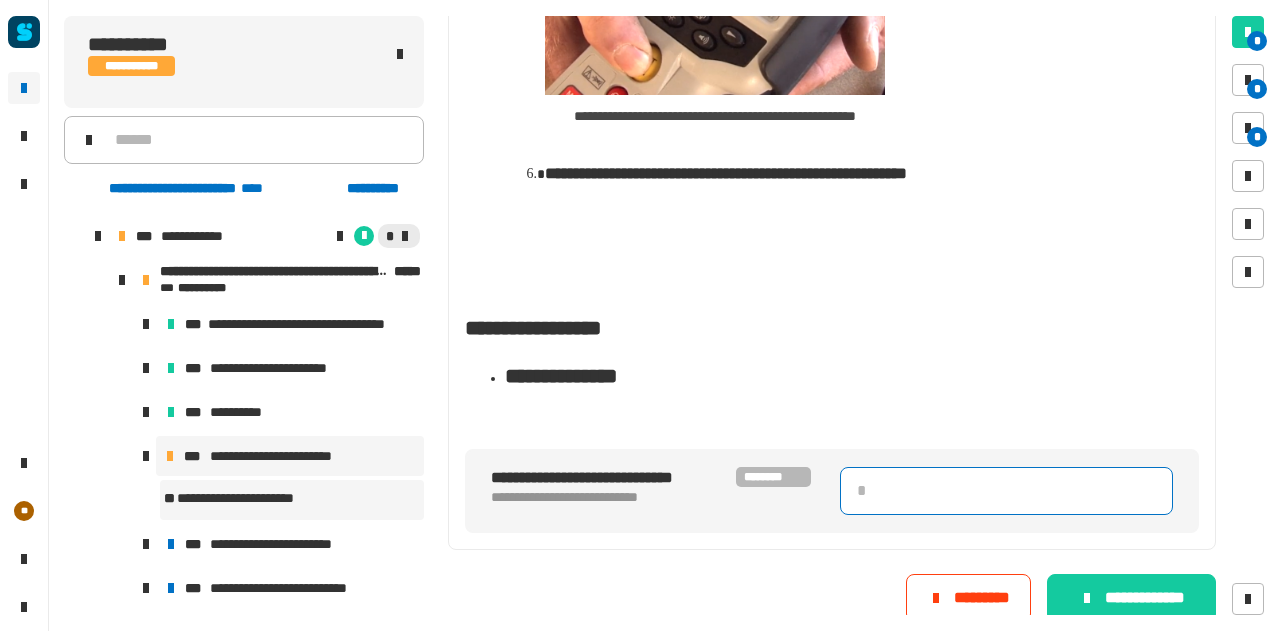 click at bounding box center [1006, 491] 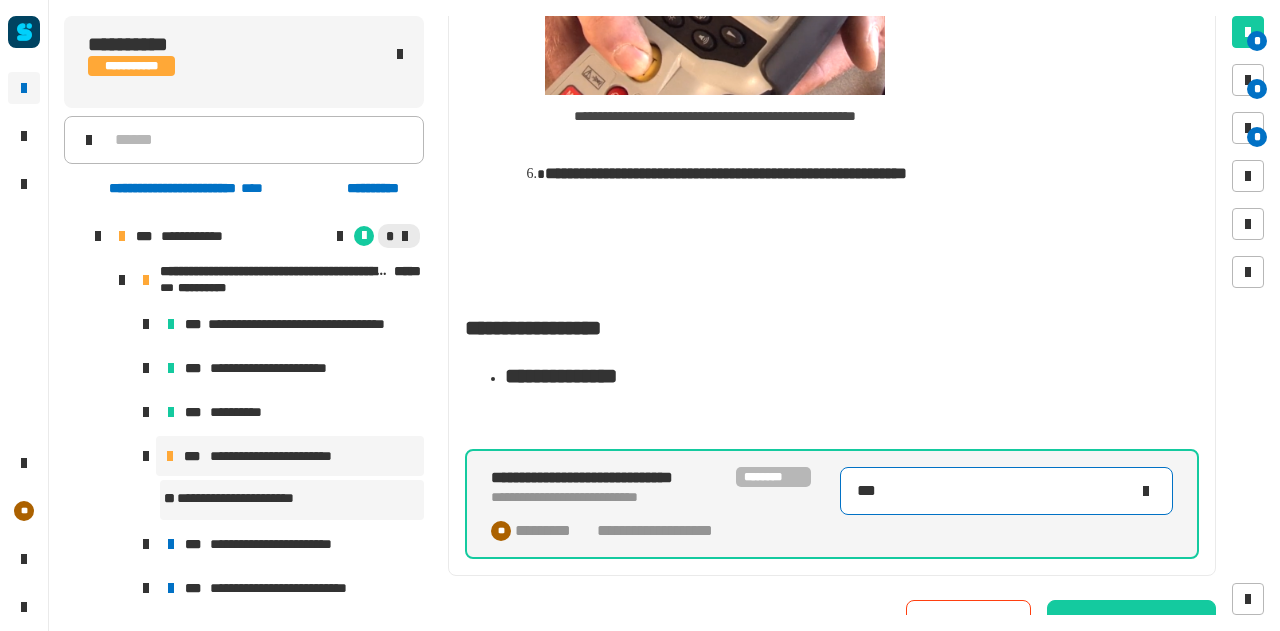 type on "****" 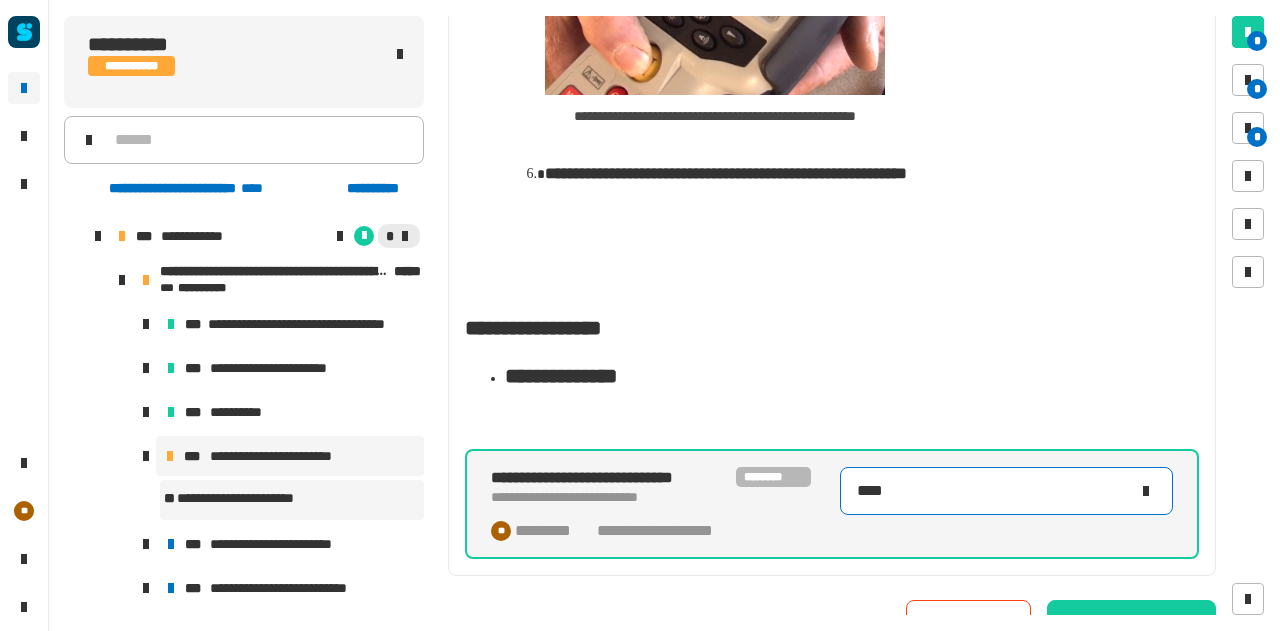 scroll, scrollTop: 1599, scrollLeft: 0, axis: vertical 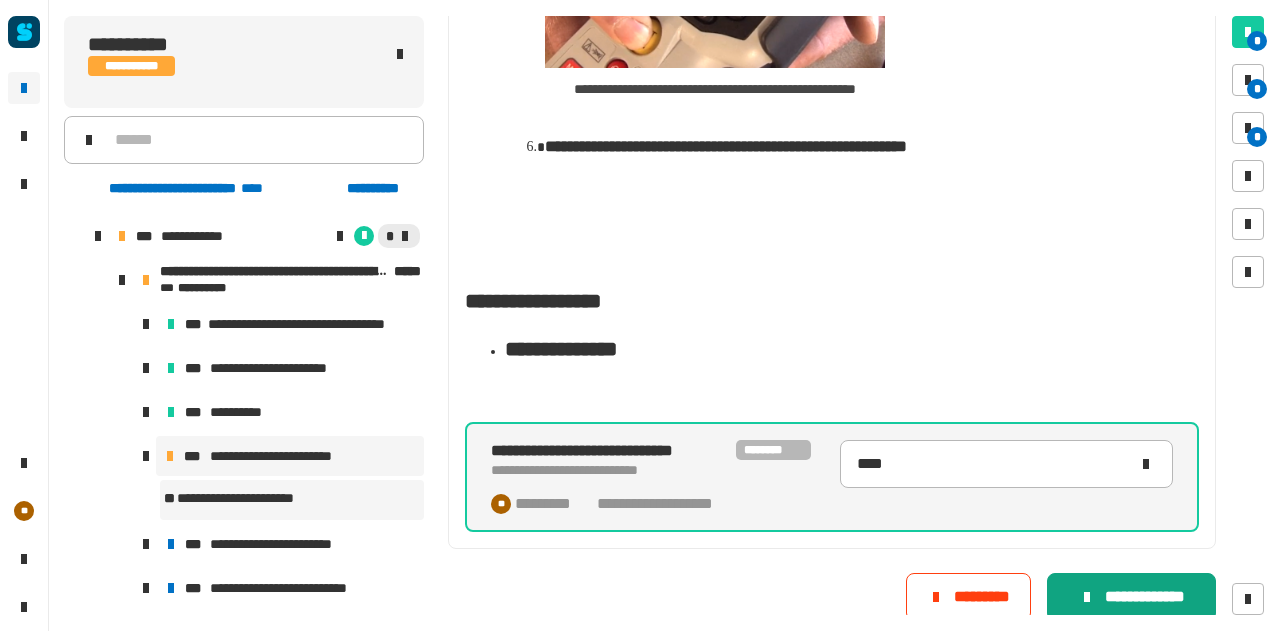 click on "**********" 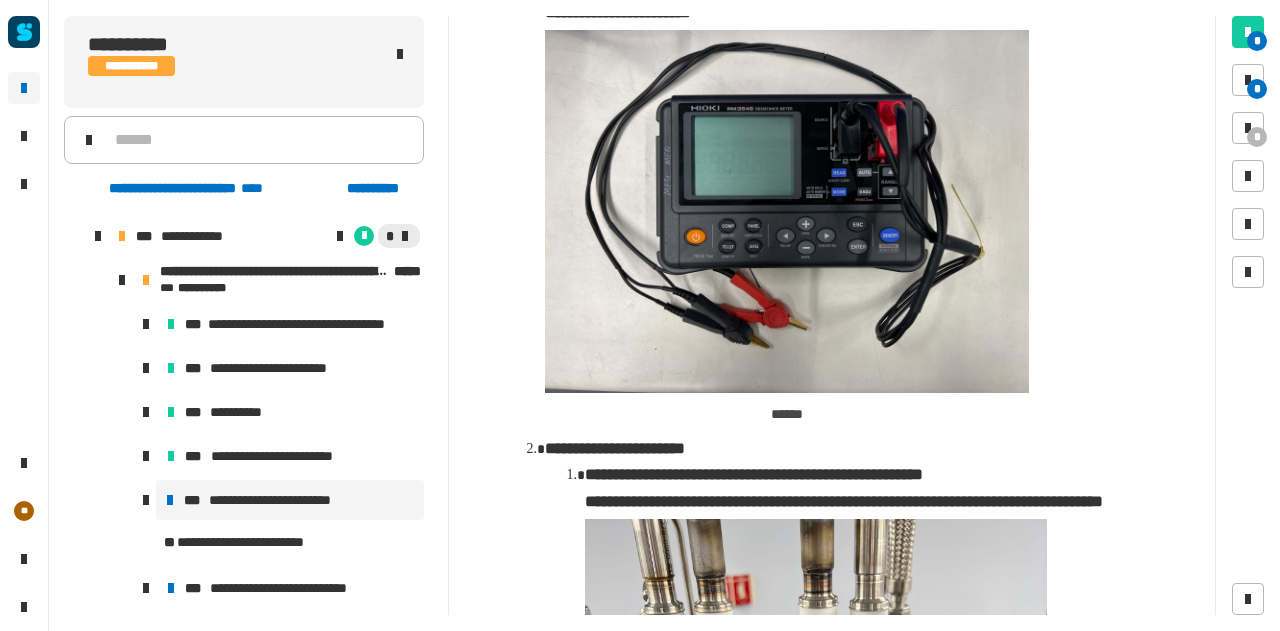 scroll, scrollTop: 0, scrollLeft: 0, axis: both 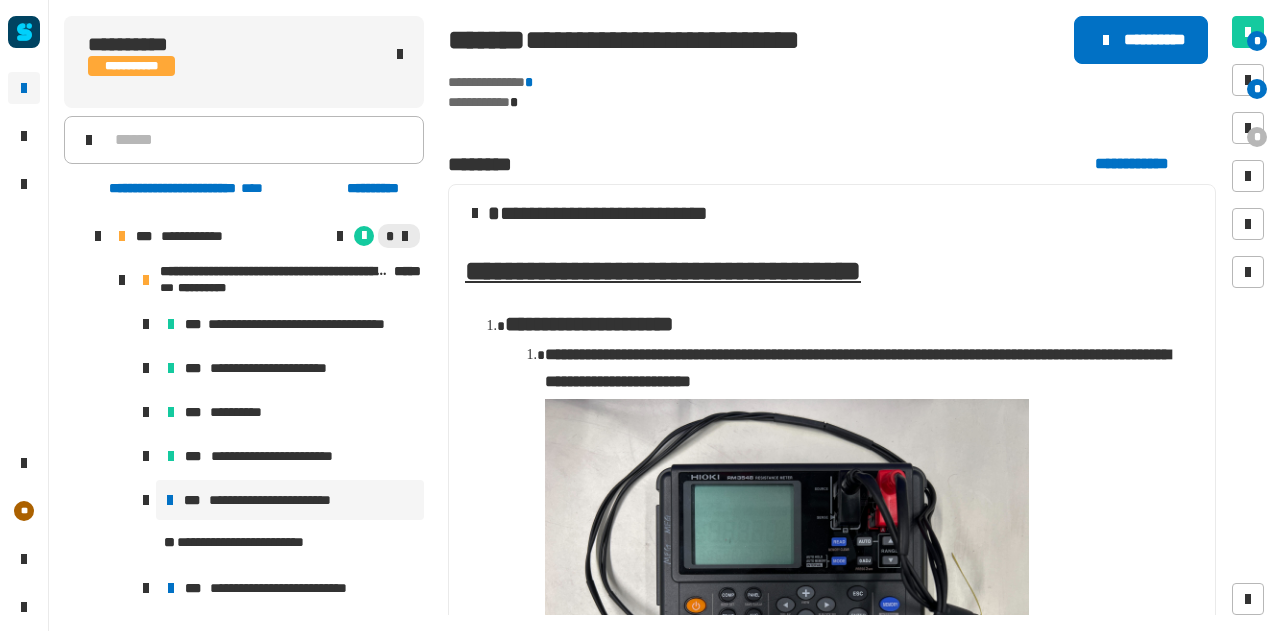 drag, startPoint x: 1098, startPoint y: 51, endPoint x: 1006, endPoint y: 34, distance: 93.55747 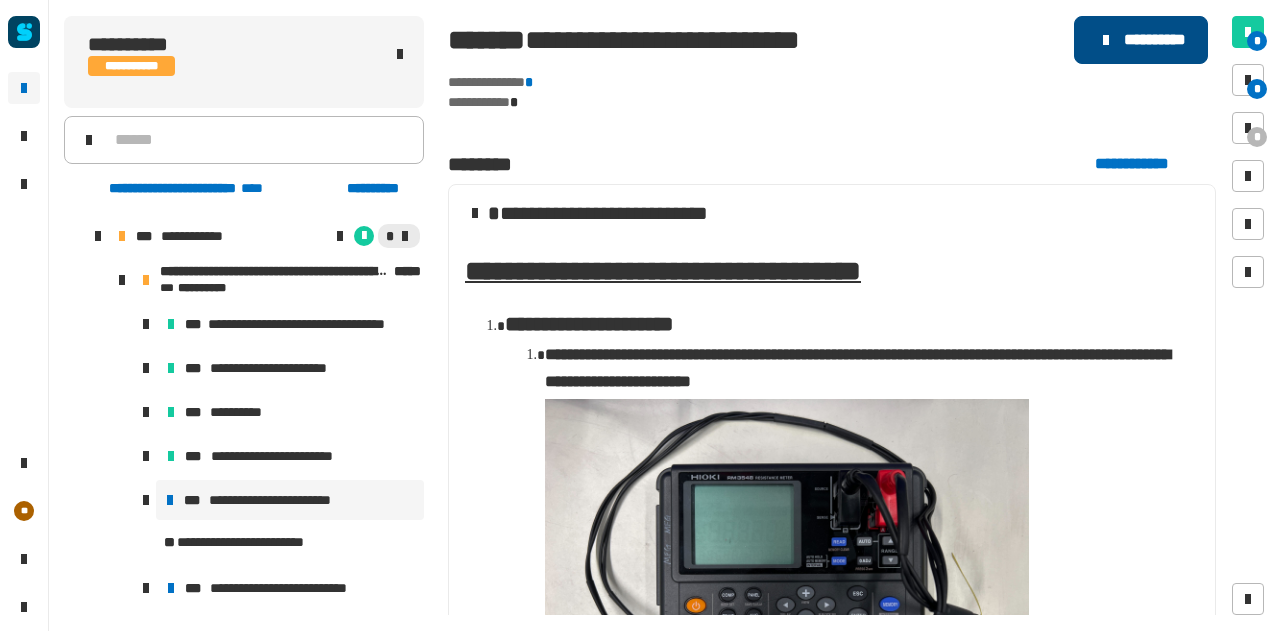 click on "**********" 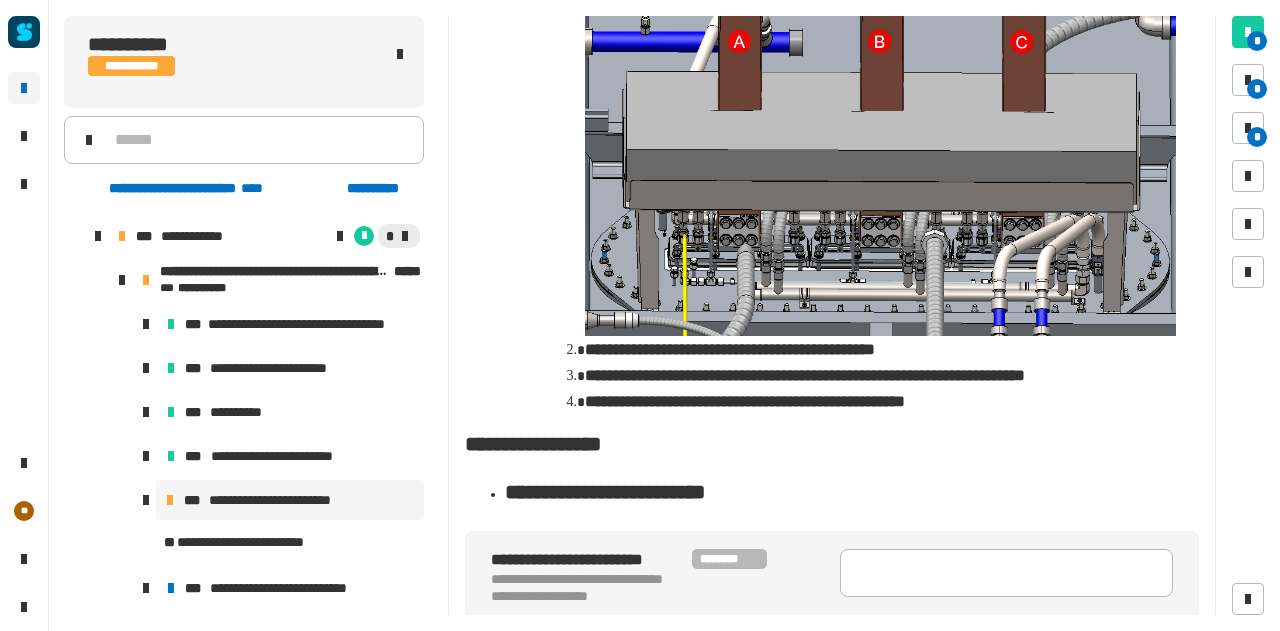scroll, scrollTop: 1761, scrollLeft: 0, axis: vertical 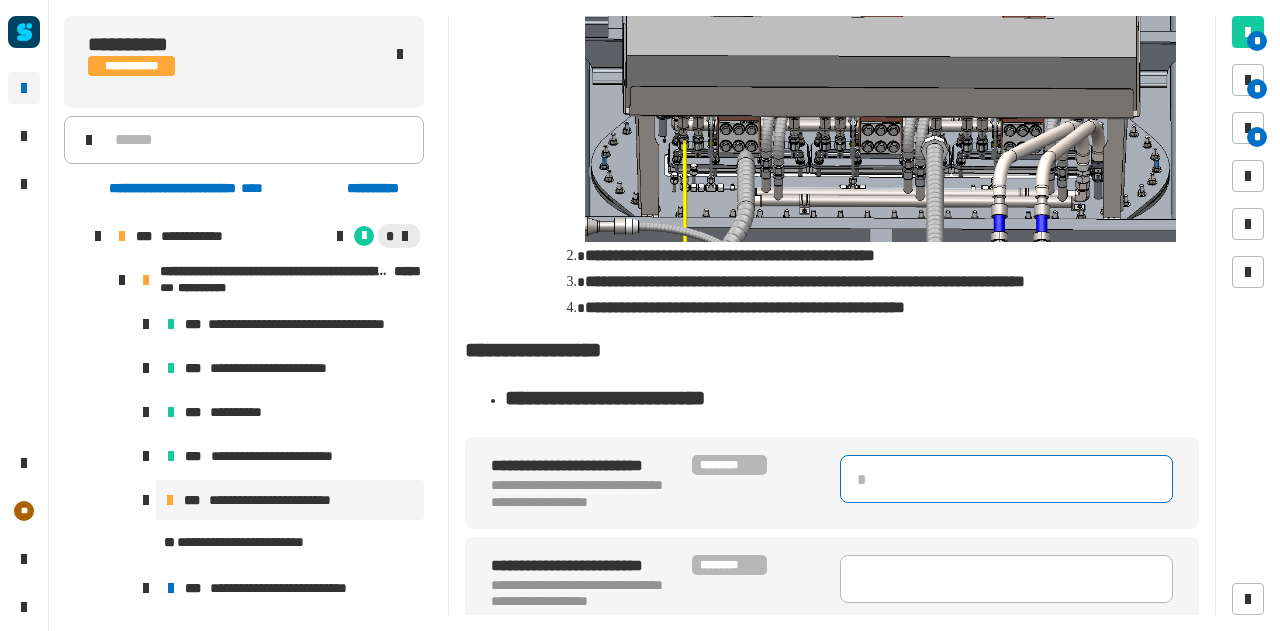 click at bounding box center [1006, 479] 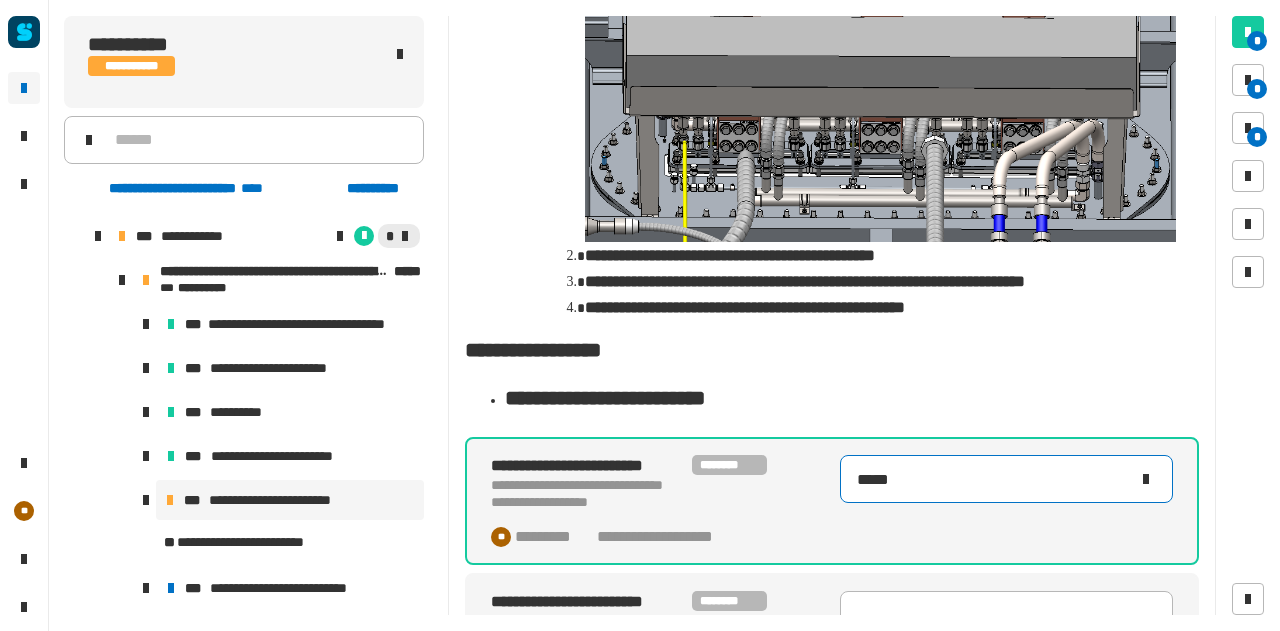 type on "******" 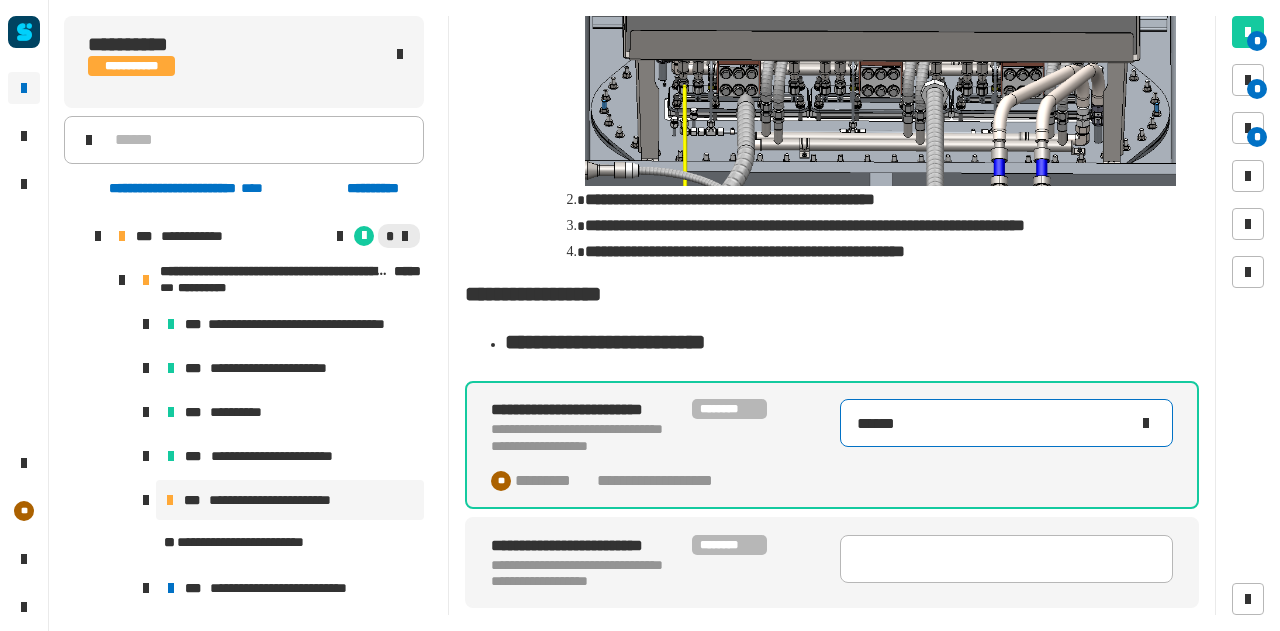 scroll, scrollTop: 1974, scrollLeft: 0, axis: vertical 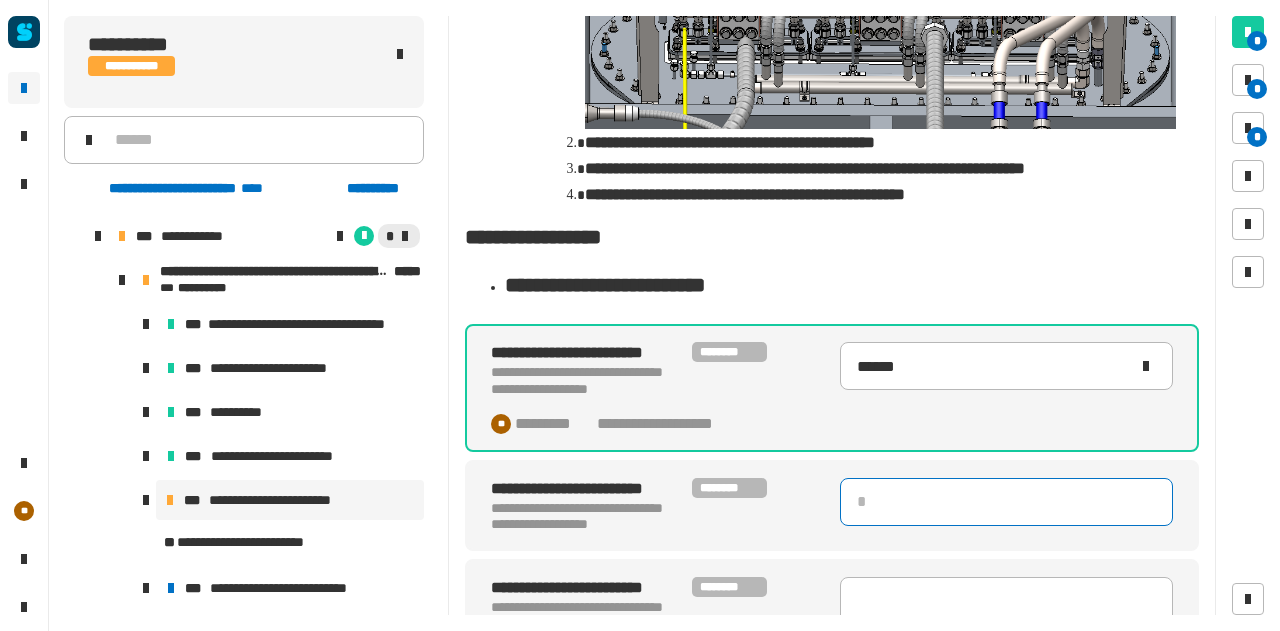 click at bounding box center (1006, 502) 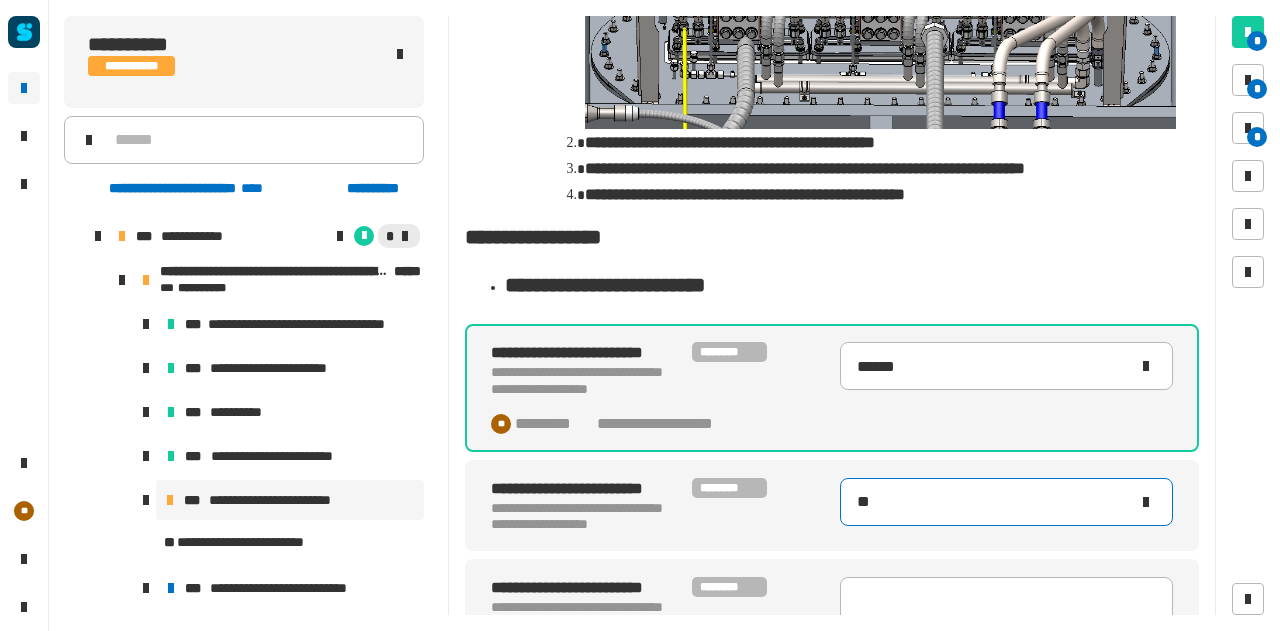 type on "***" 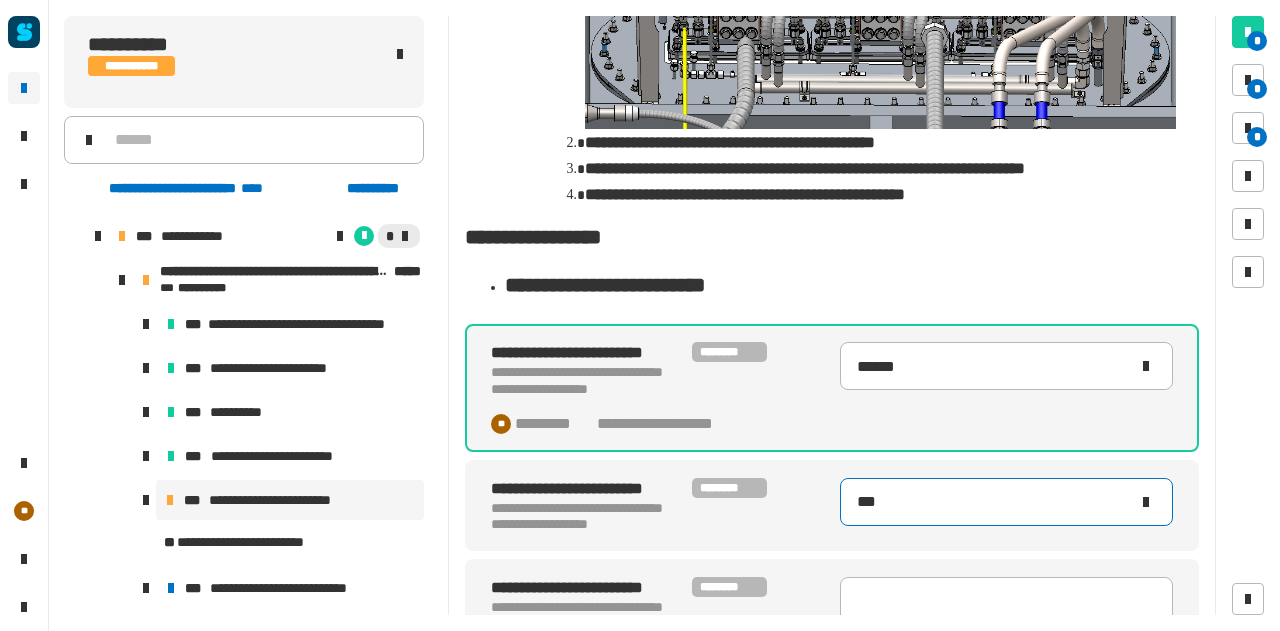 type on "******" 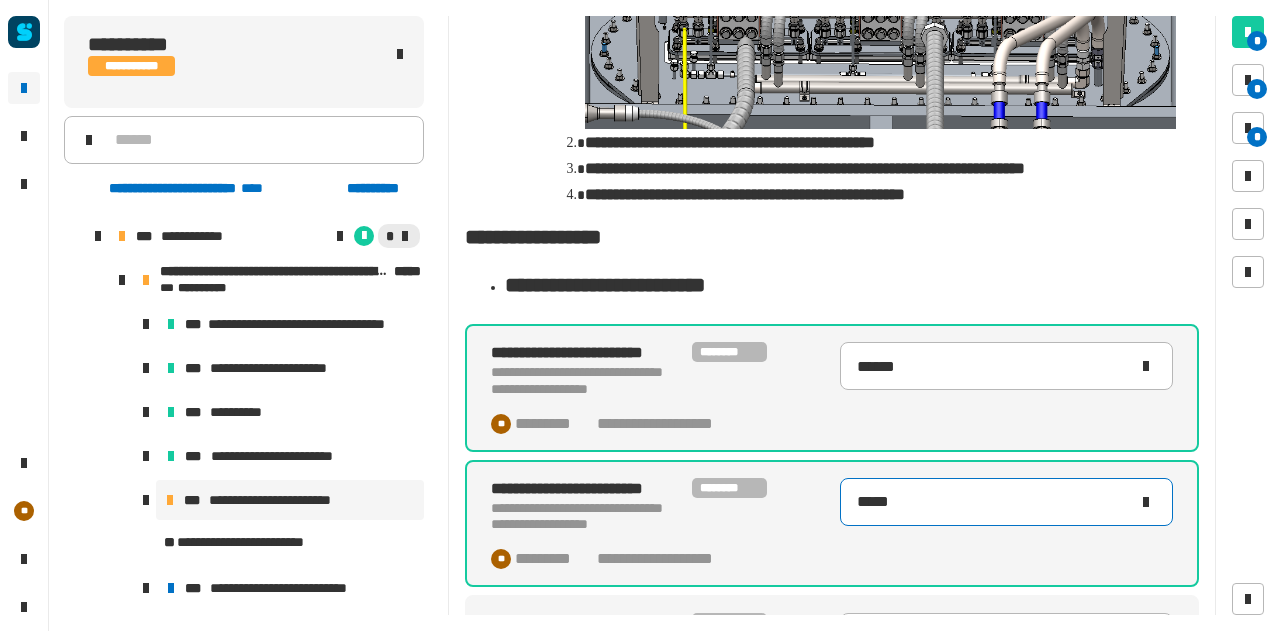 type on "******" 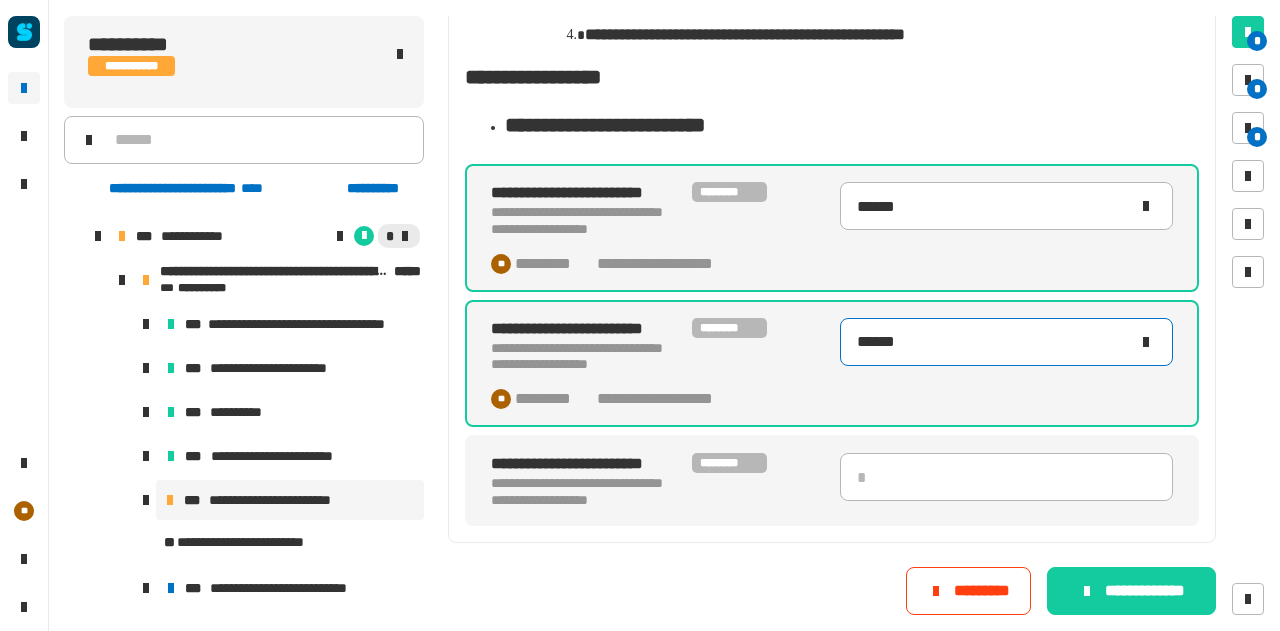 scroll, scrollTop: 2144, scrollLeft: 0, axis: vertical 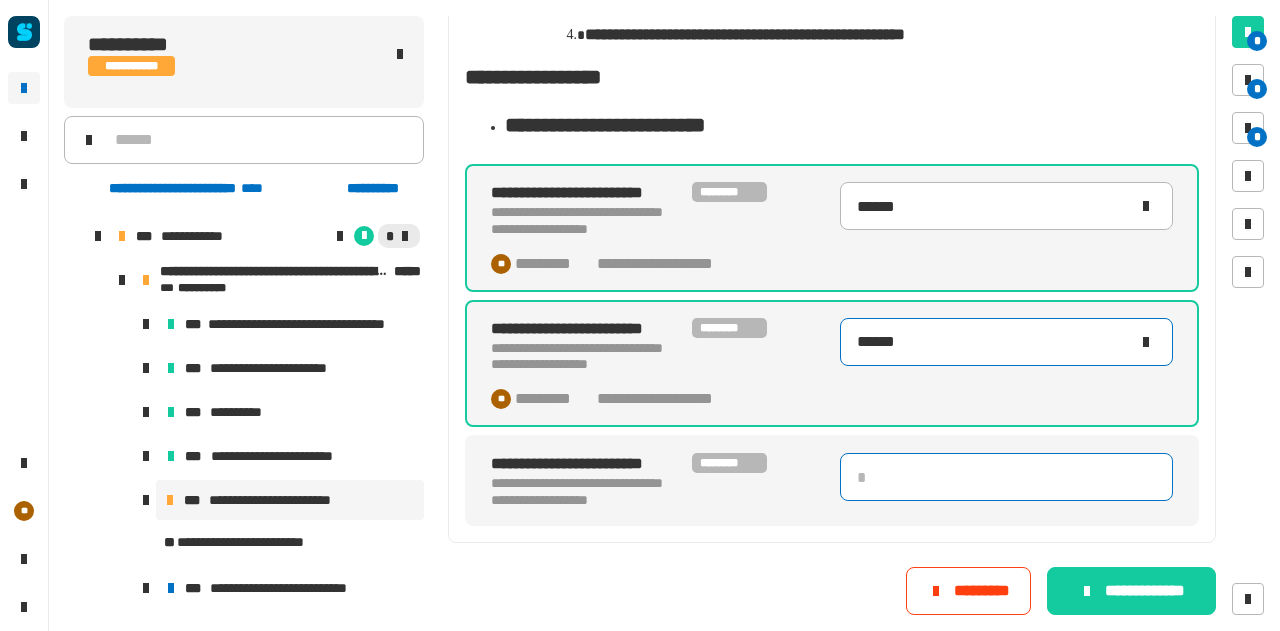 click at bounding box center [1006, 477] 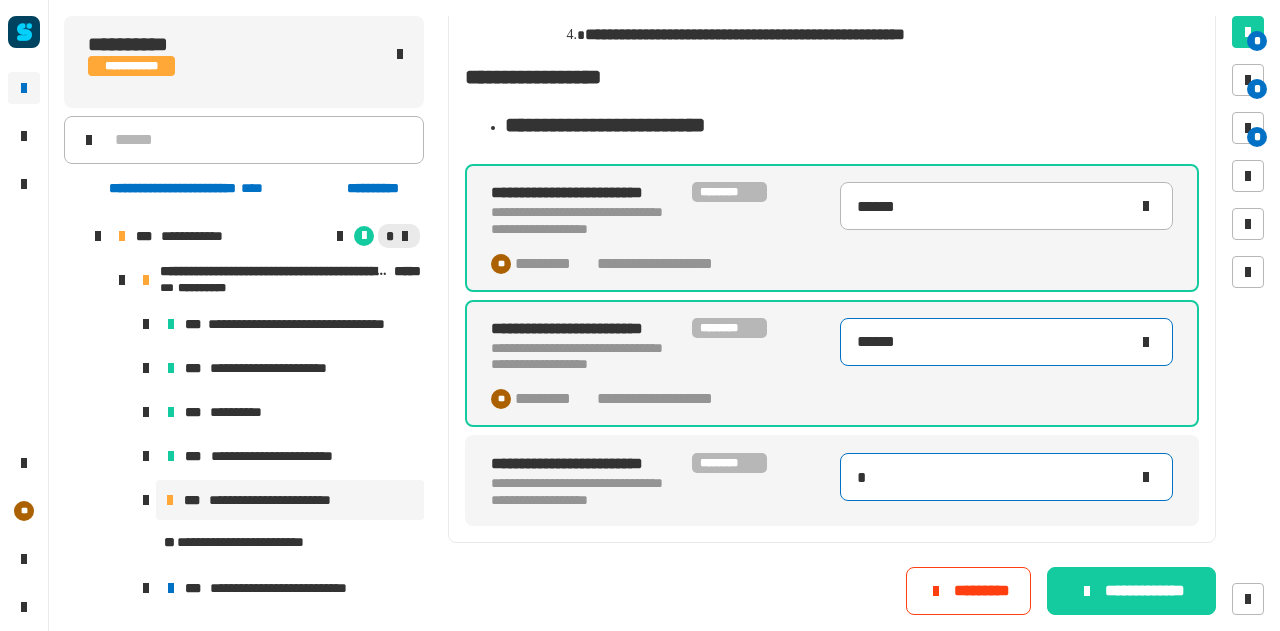 type on "**" 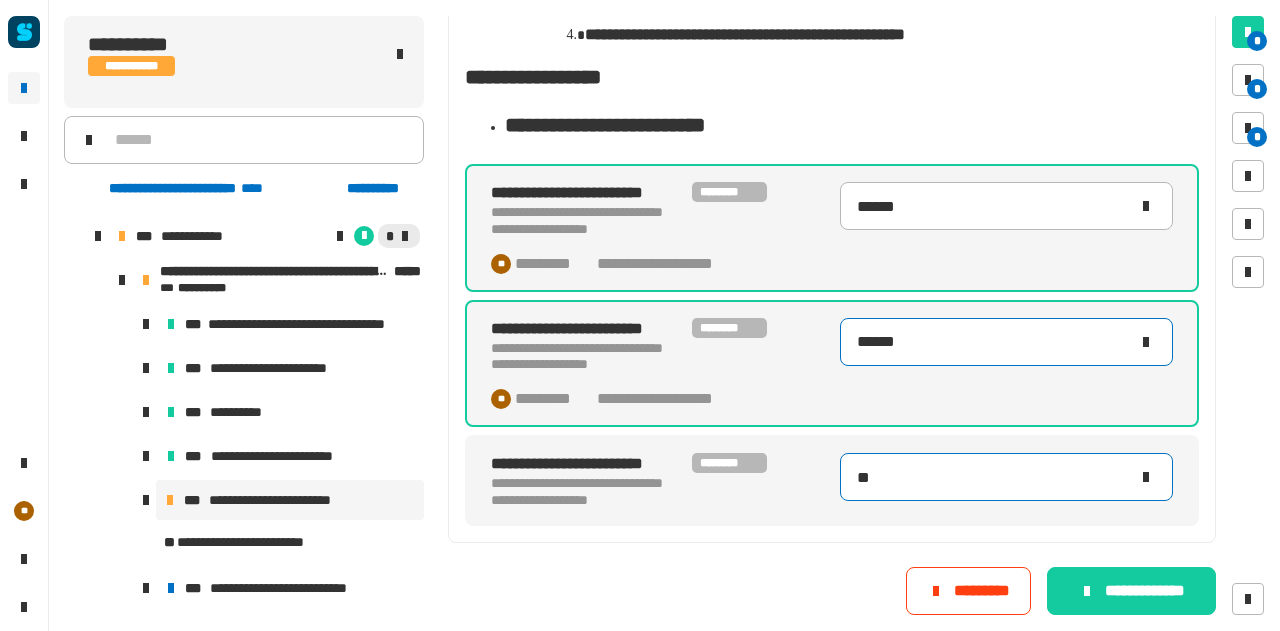 type on "******" 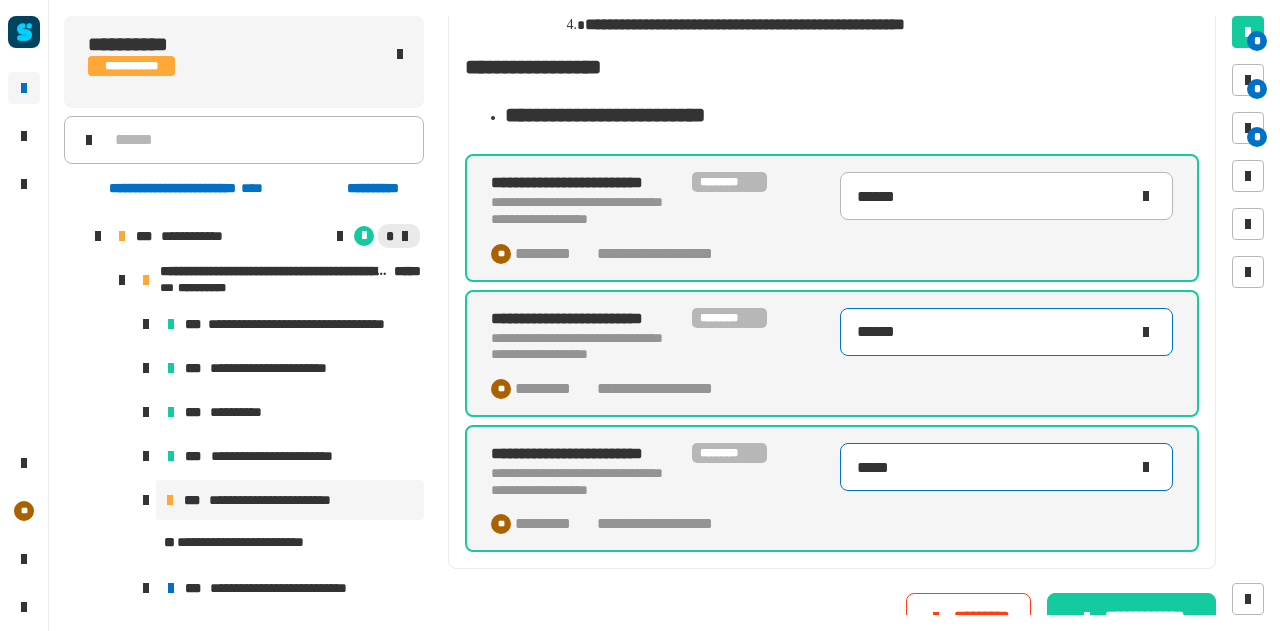 type on "******" 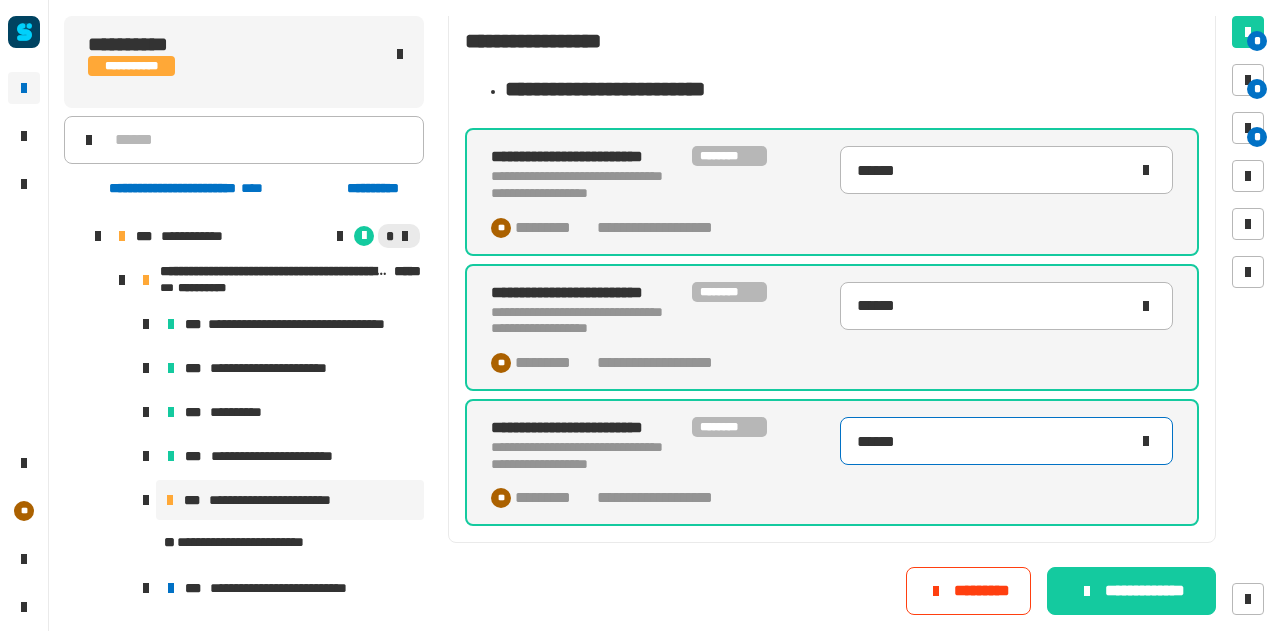 scroll, scrollTop: 2184, scrollLeft: 0, axis: vertical 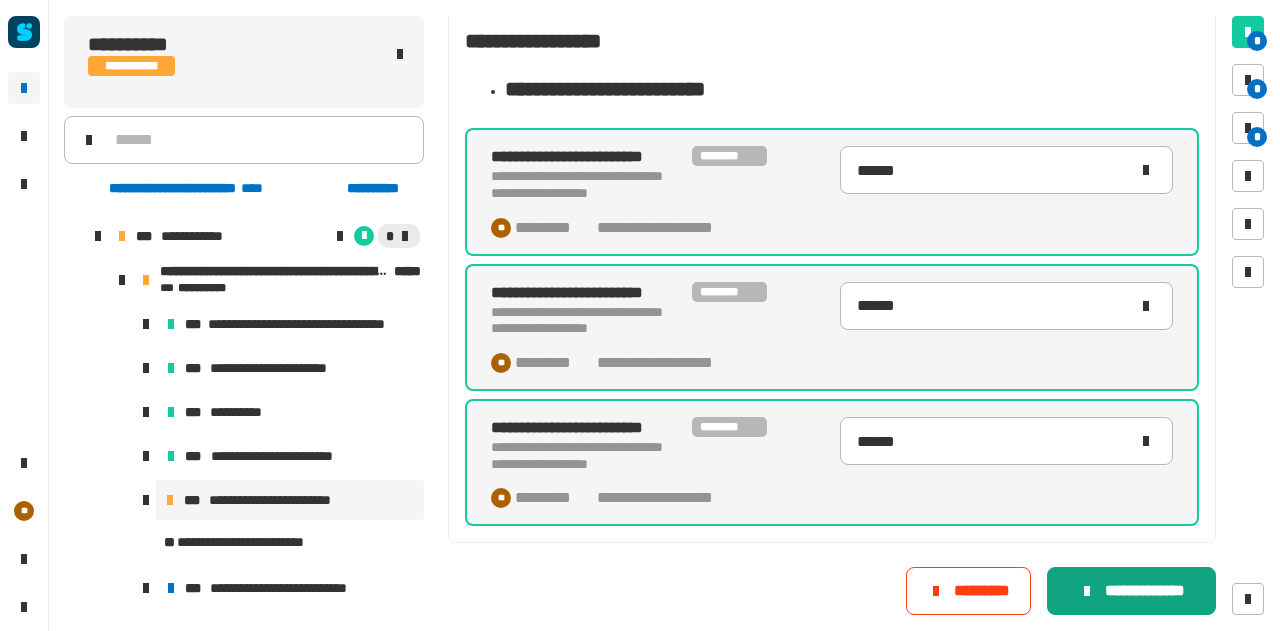 click on "**********" 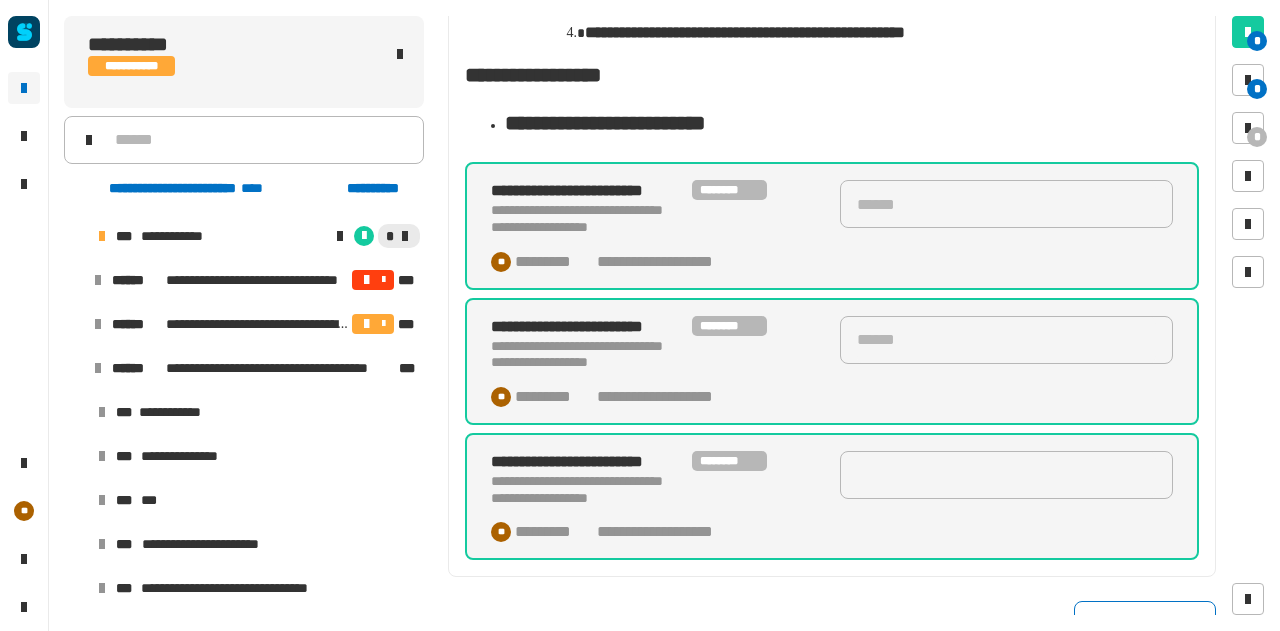 scroll, scrollTop: 0, scrollLeft: 0, axis: both 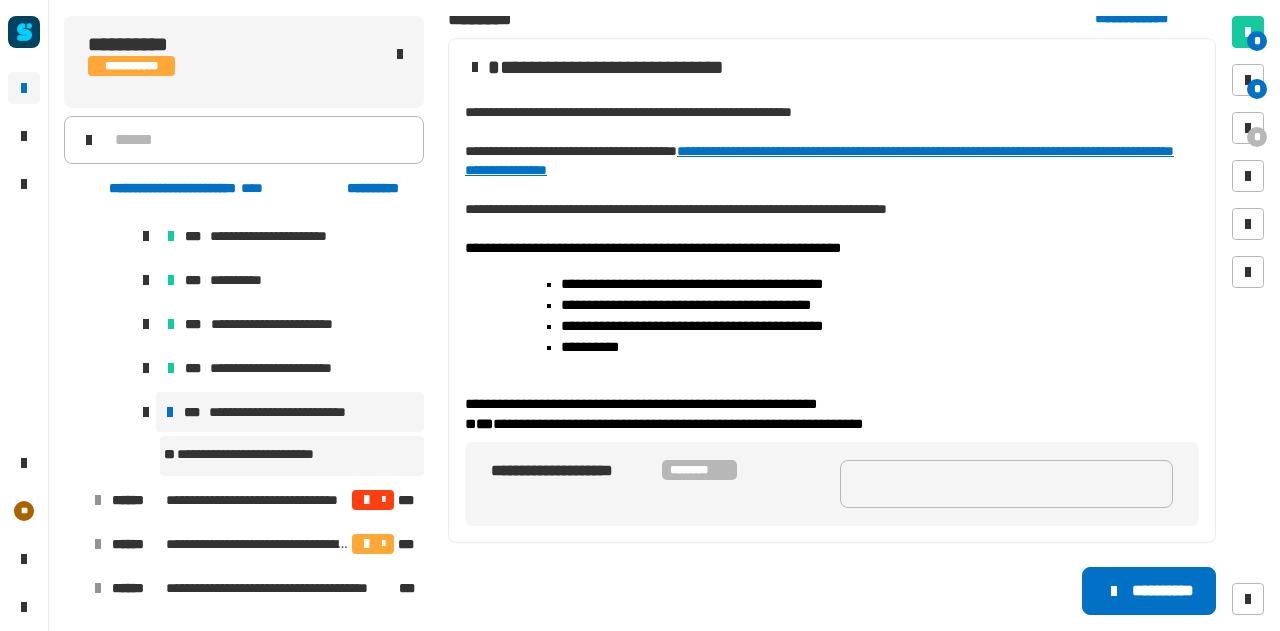 click on "**********" at bounding box center [819, 160] 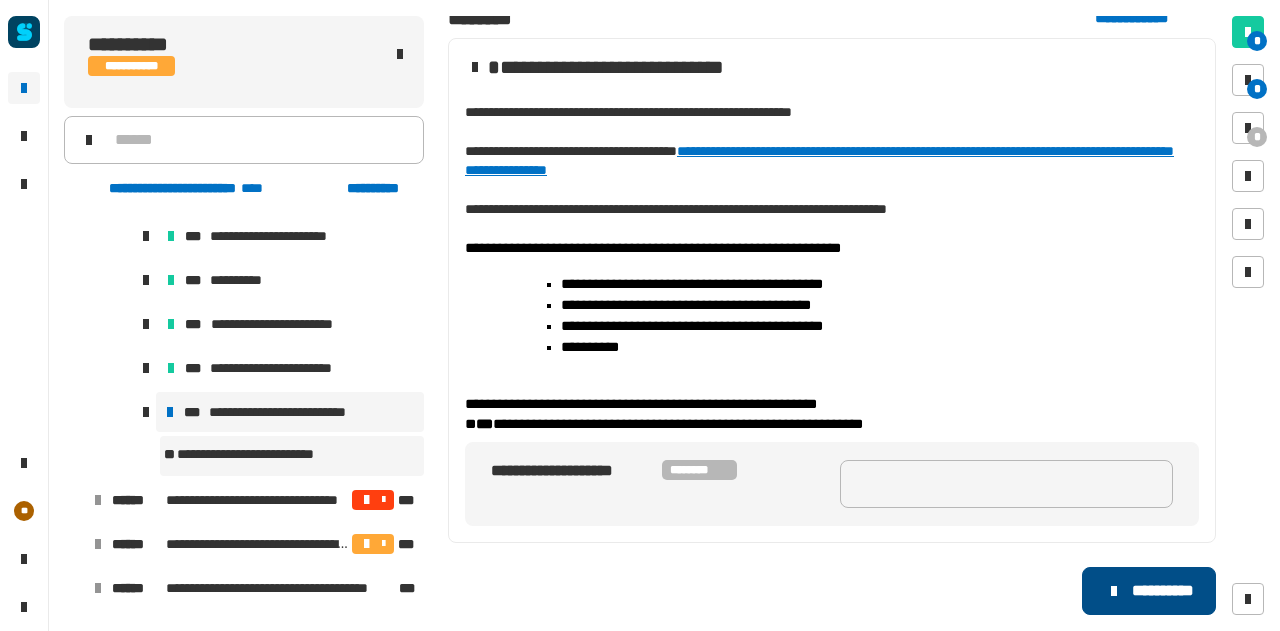 click 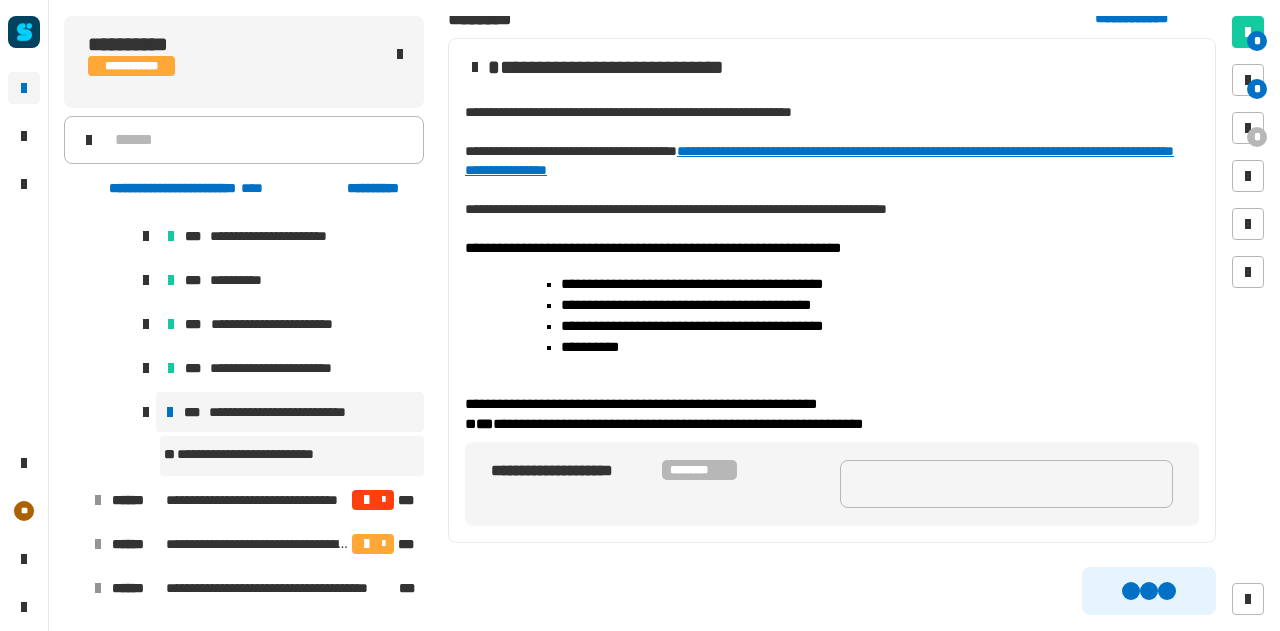 scroll, scrollTop: 171, scrollLeft: 0, axis: vertical 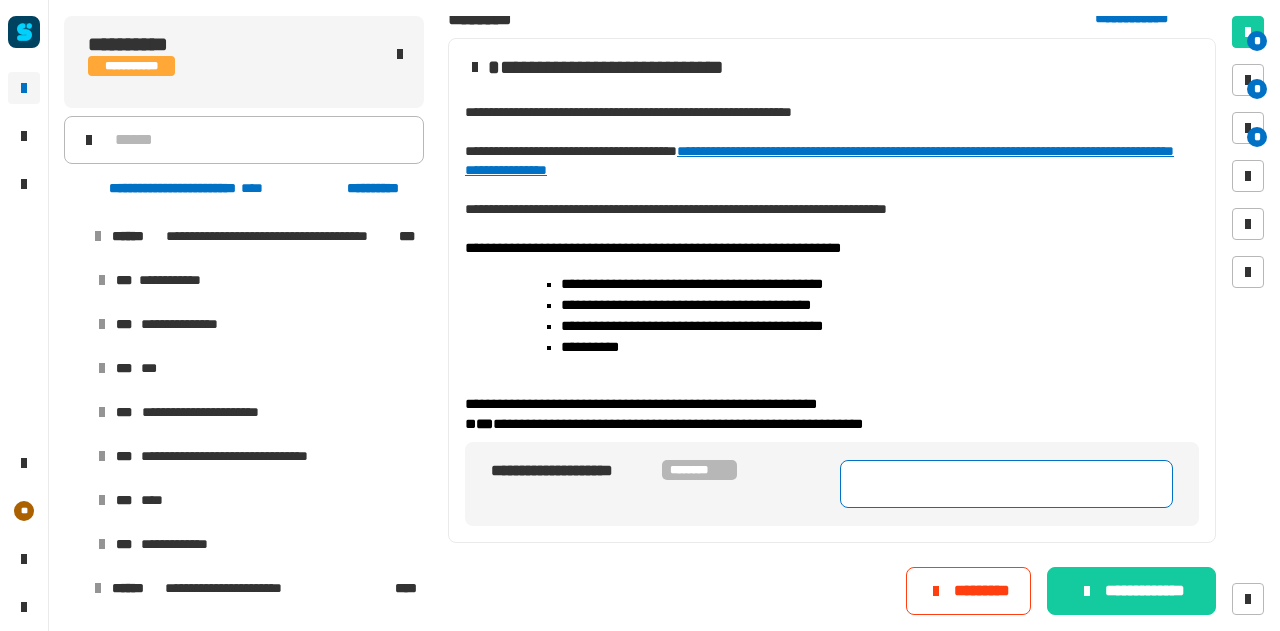 click at bounding box center (1006, 484) 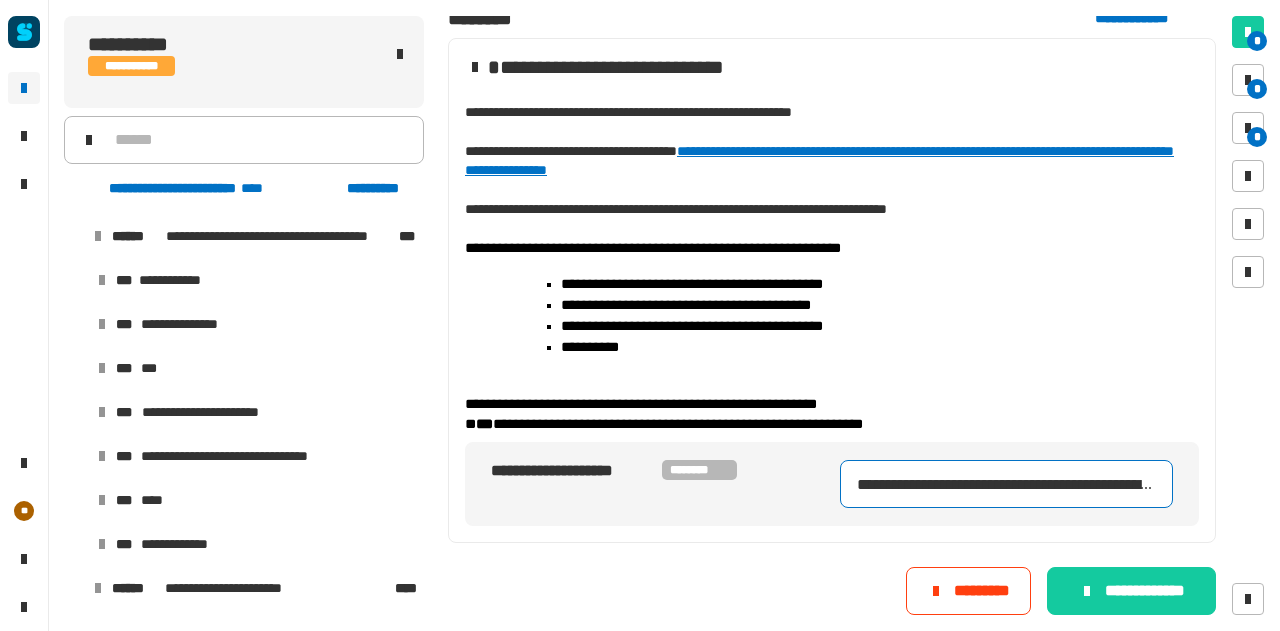 scroll, scrollTop: 0, scrollLeft: 2026, axis: horizontal 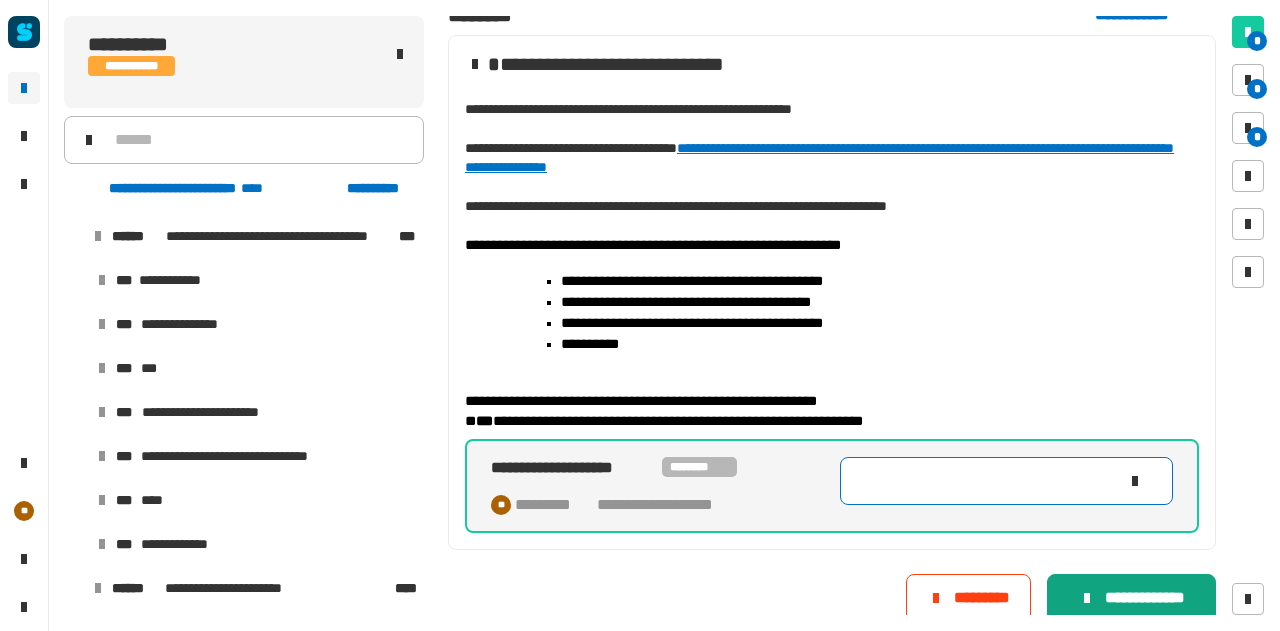 type on "**********" 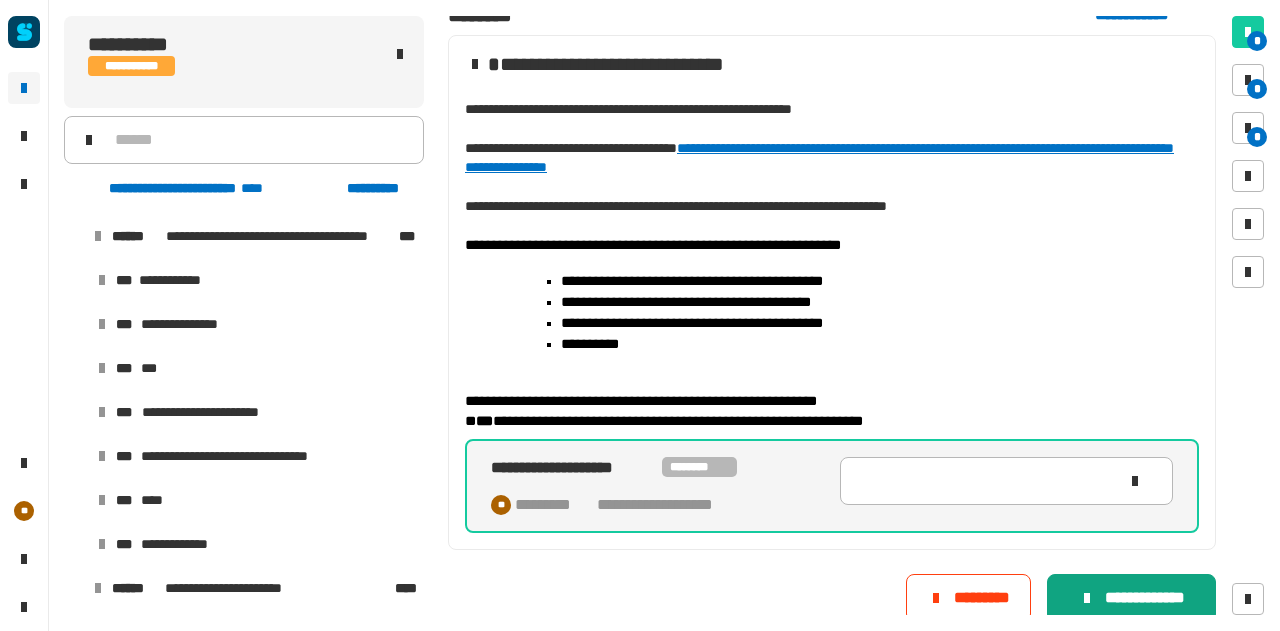 click on "**********" 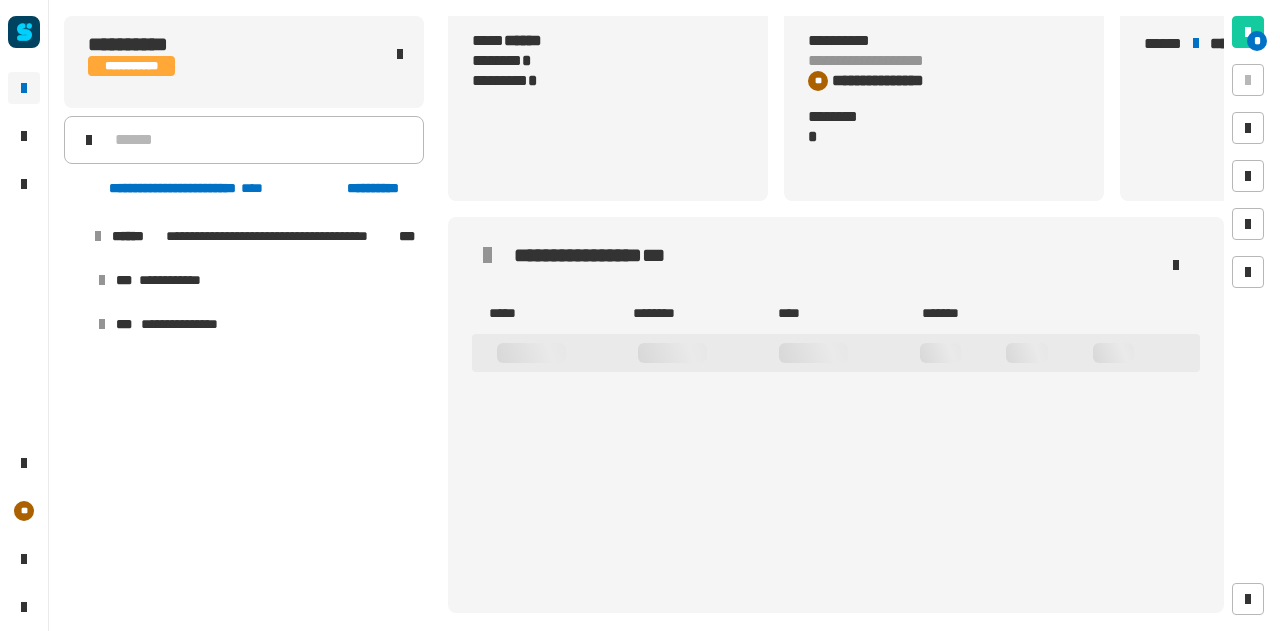 scroll, scrollTop: 219, scrollLeft: 0, axis: vertical 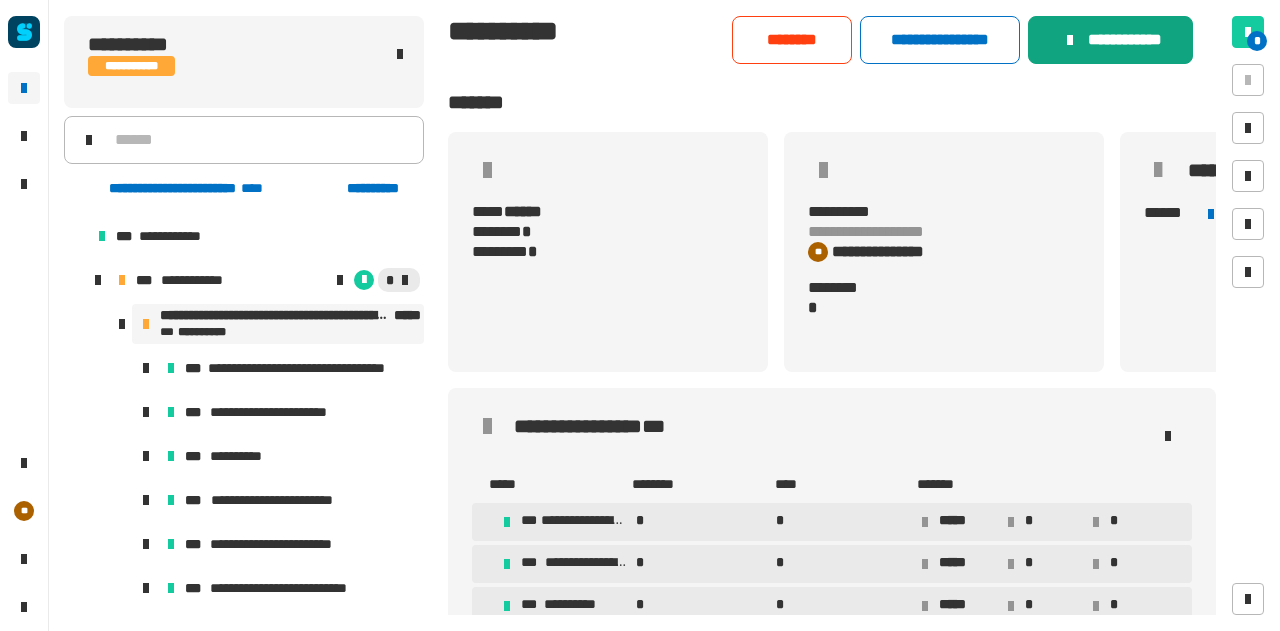 click on "**********" 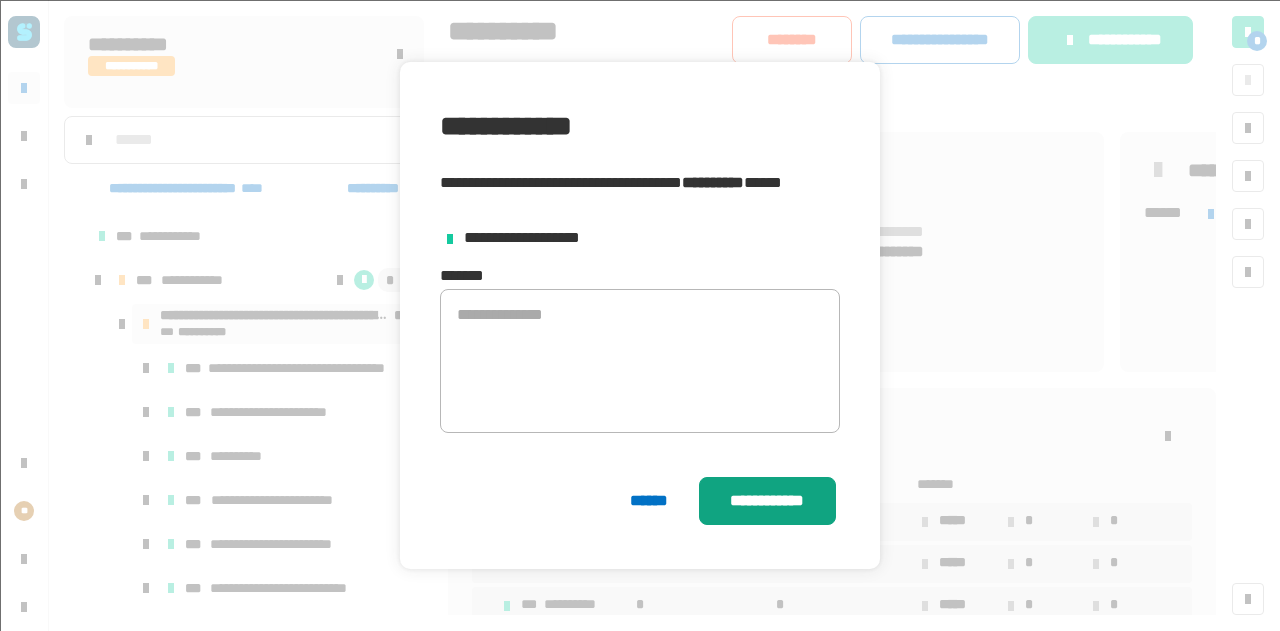 click on "**********" 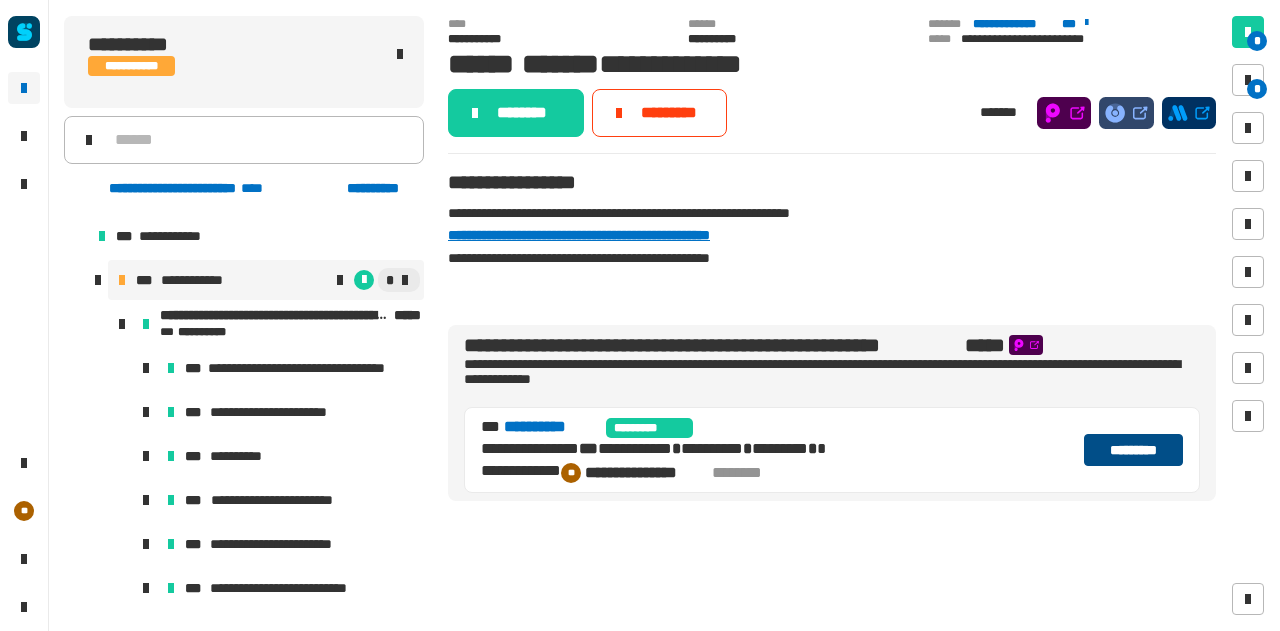 click on "*********" 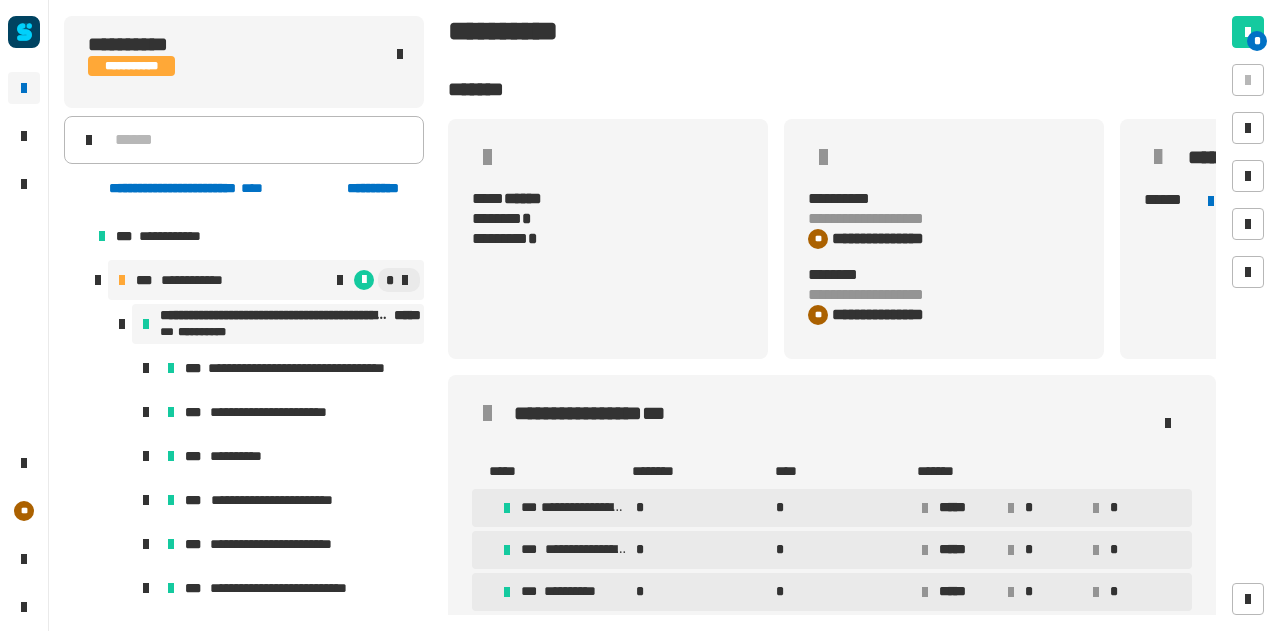 click on "**********" at bounding box center (199, 280) 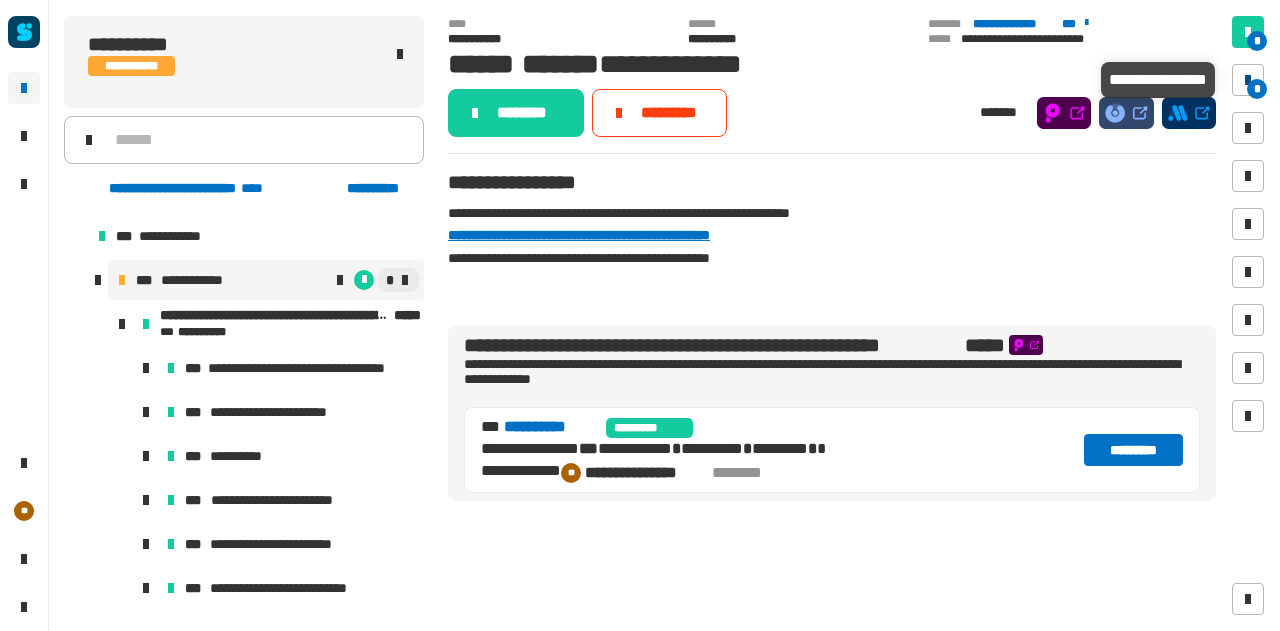 click on "*" at bounding box center [1257, 89] 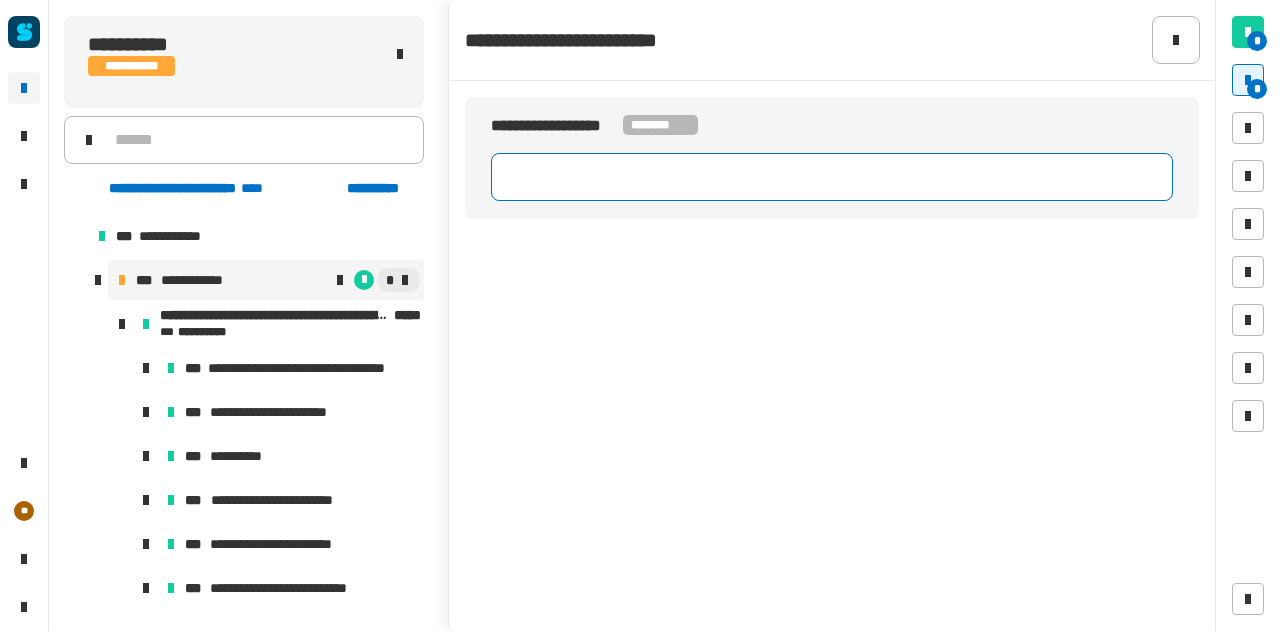 click 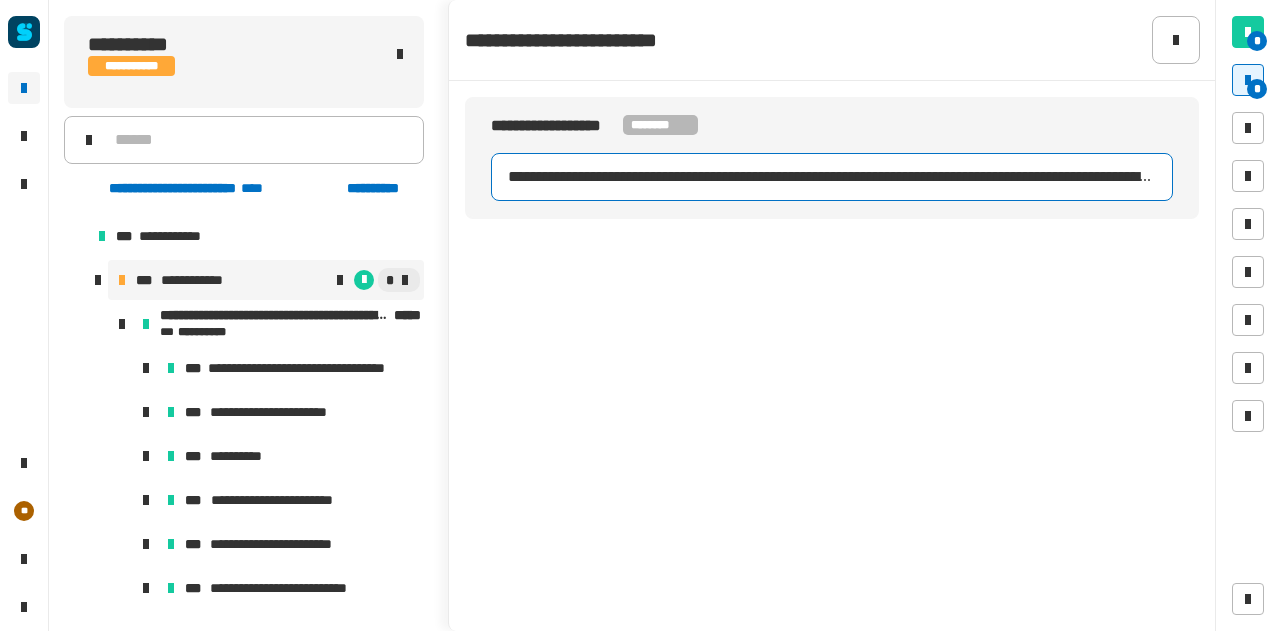 scroll, scrollTop: 0, scrollLeft: 926, axis: horizontal 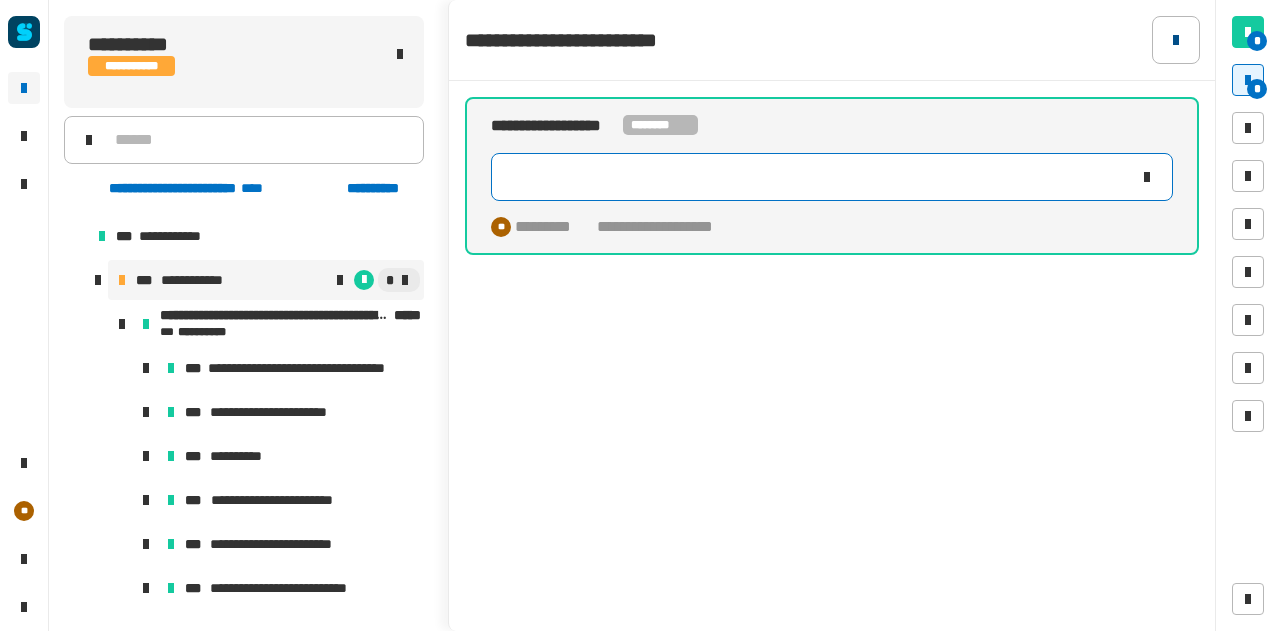 type on "**********" 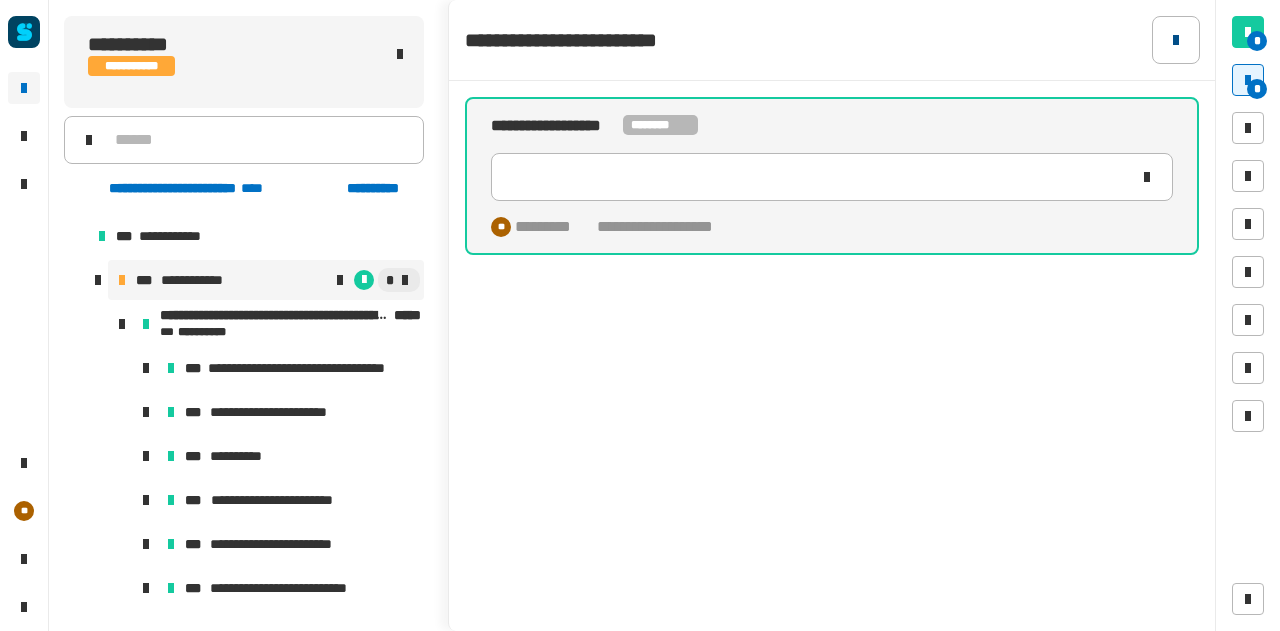 click 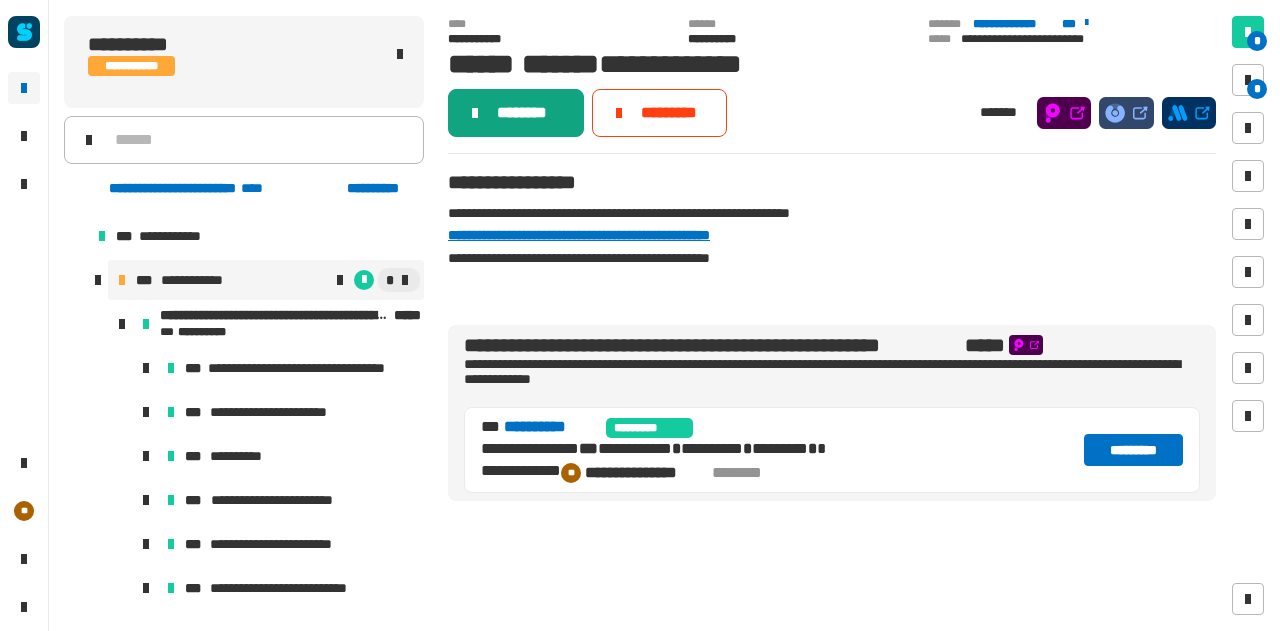 click on "********" 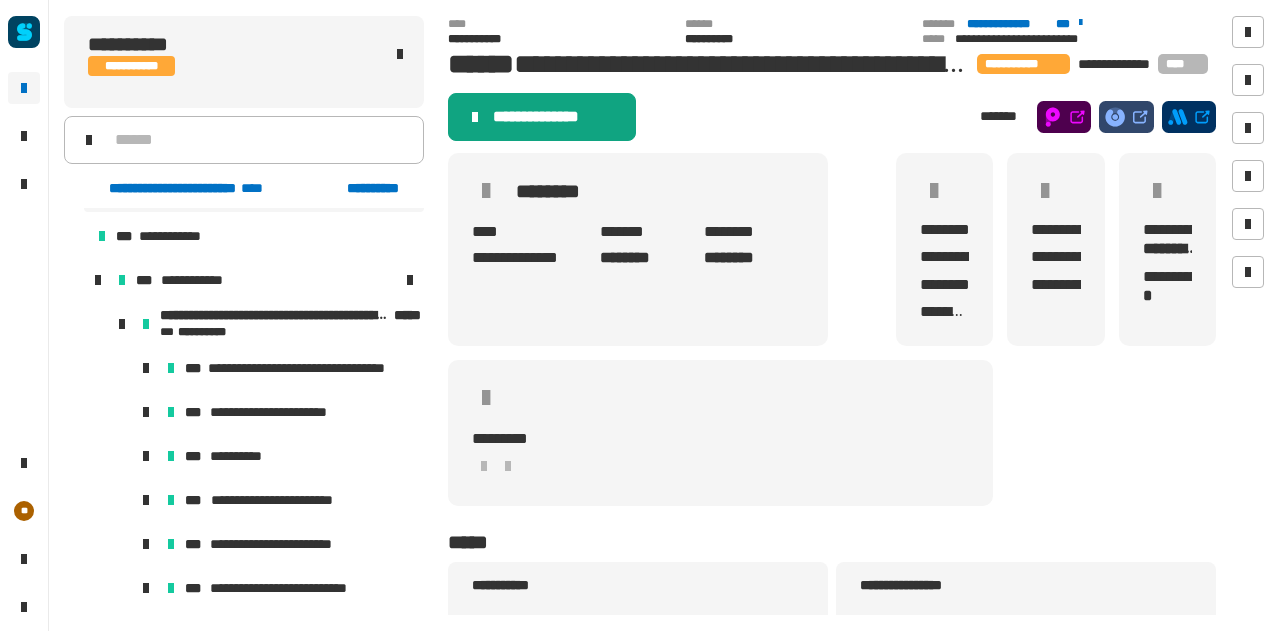 click on "**********" 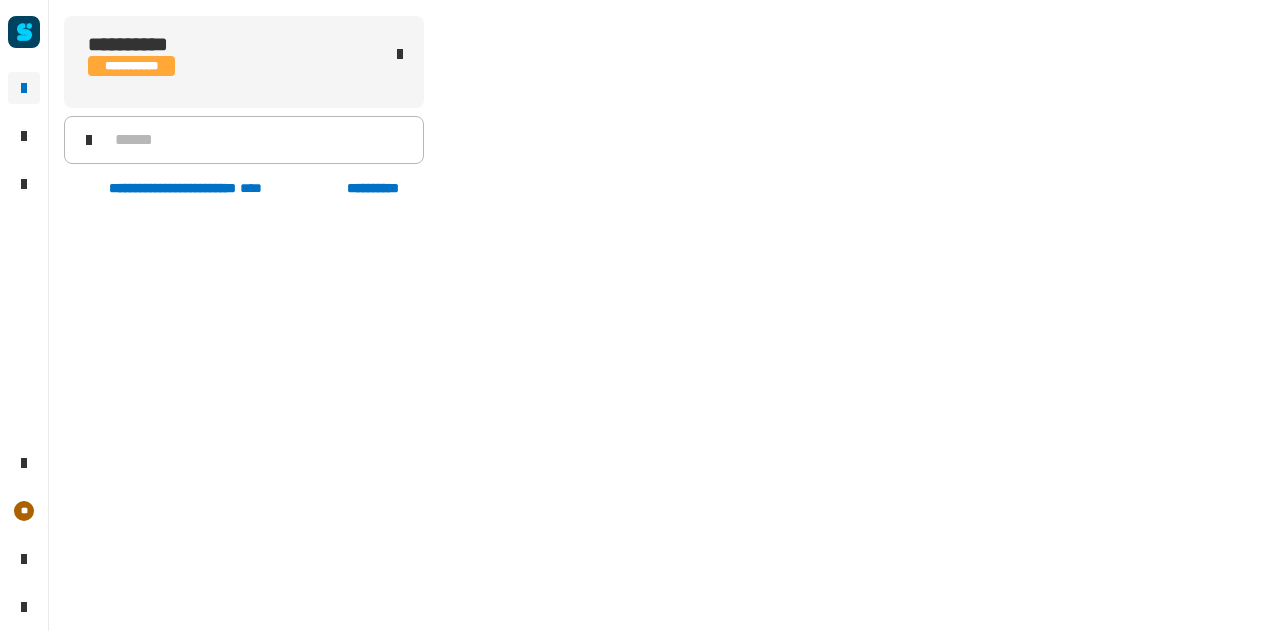 scroll, scrollTop: 0, scrollLeft: 0, axis: both 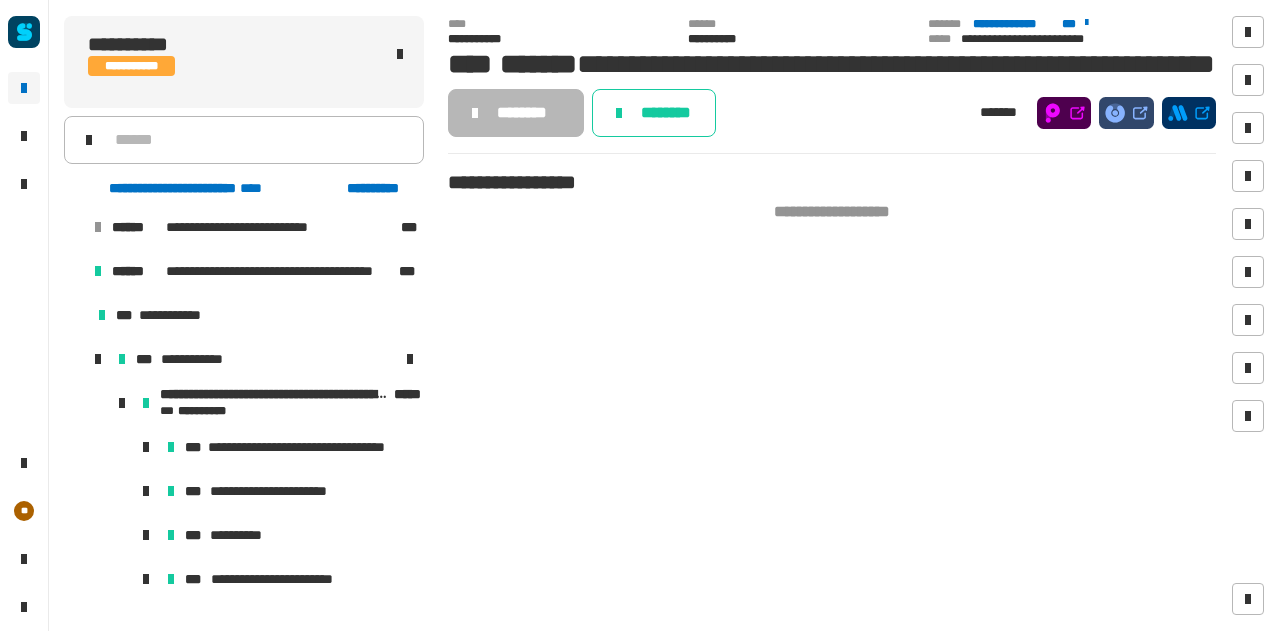 click at bounding box center [74, 271] 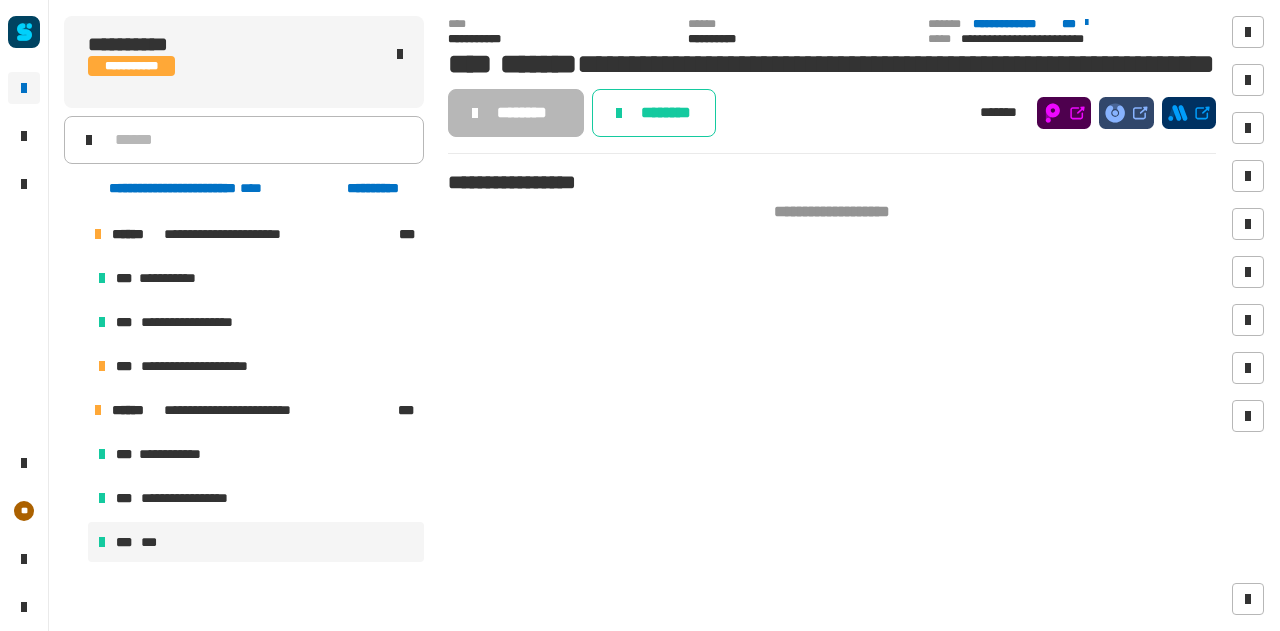 scroll, scrollTop: 158, scrollLeft: 0, axis: vertical 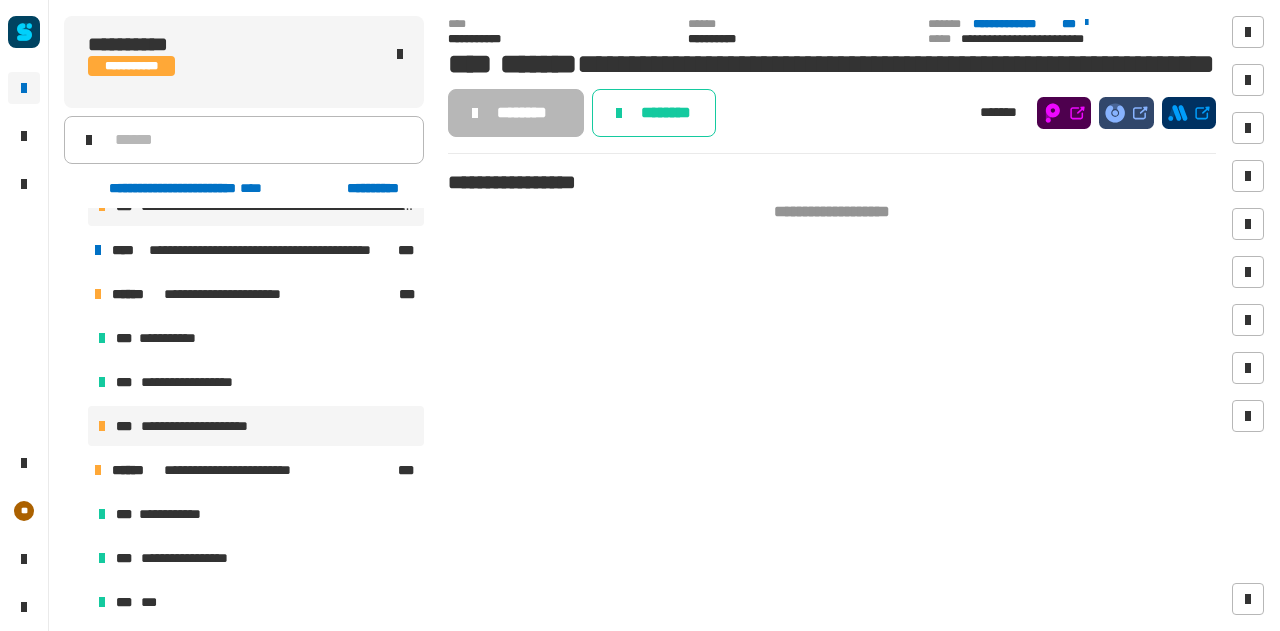 click on "**********" at bounding box center [204, 426] 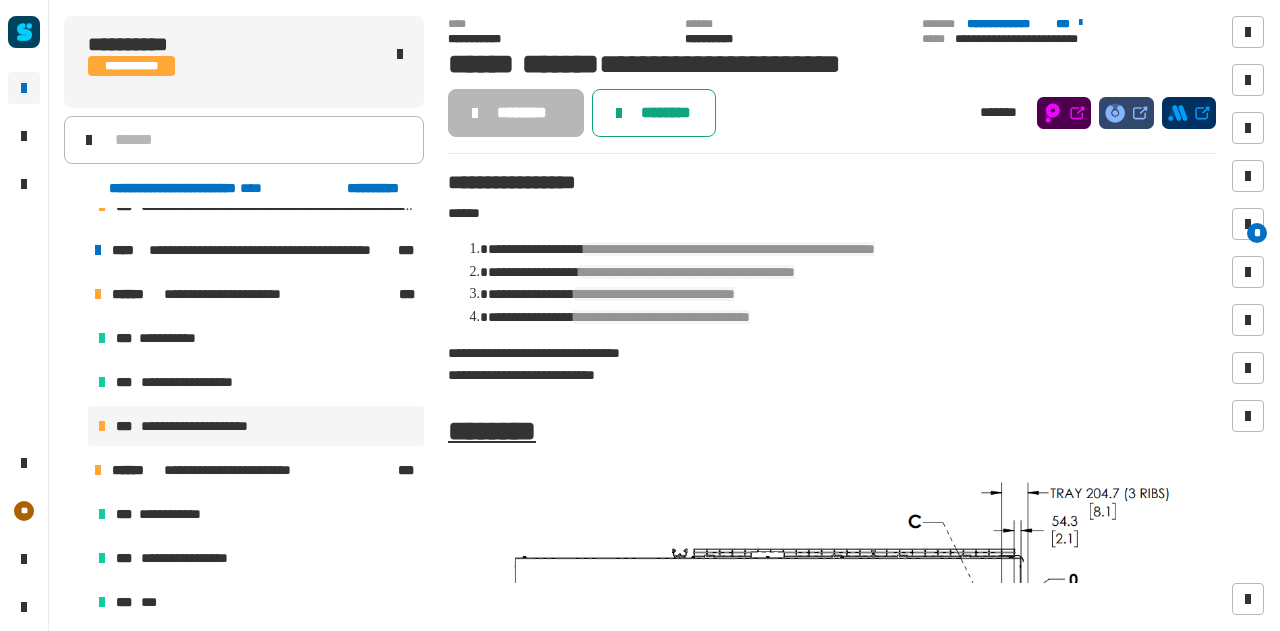click on "********" 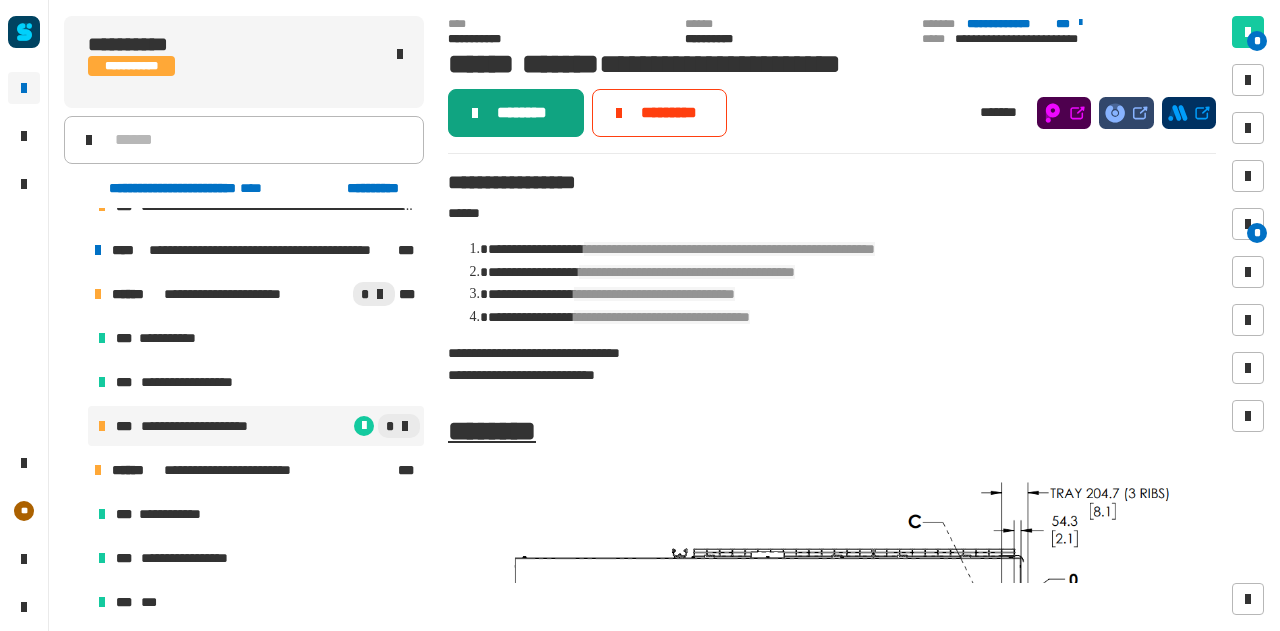 click on "********" 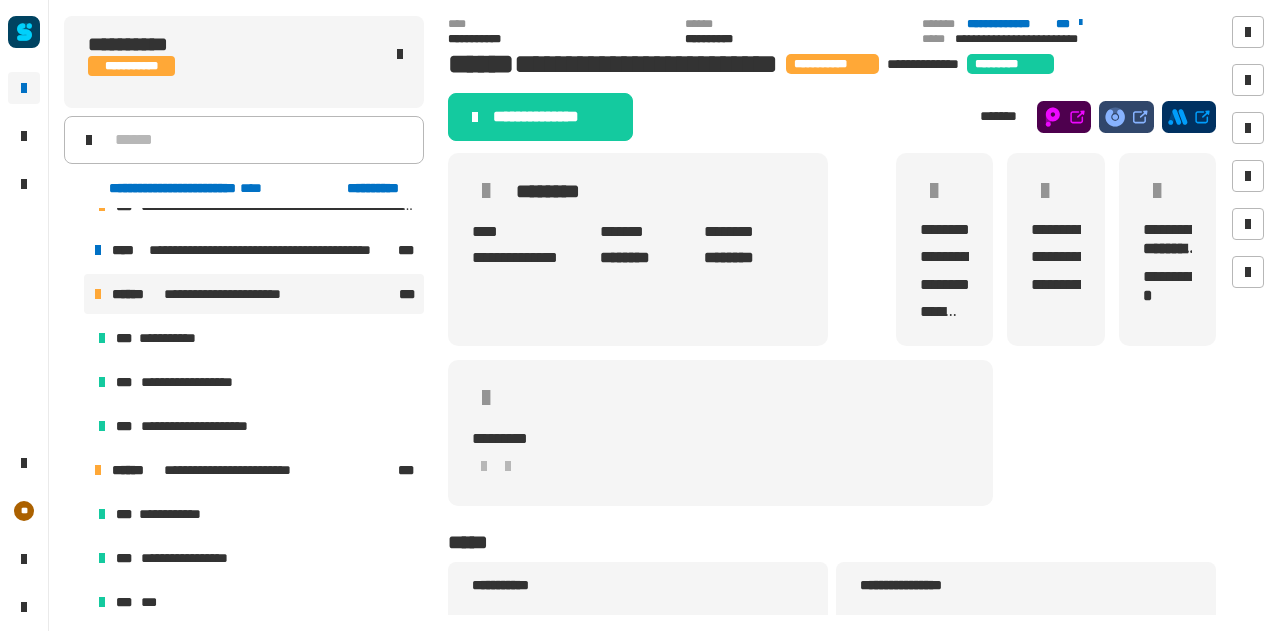 click on "**********" 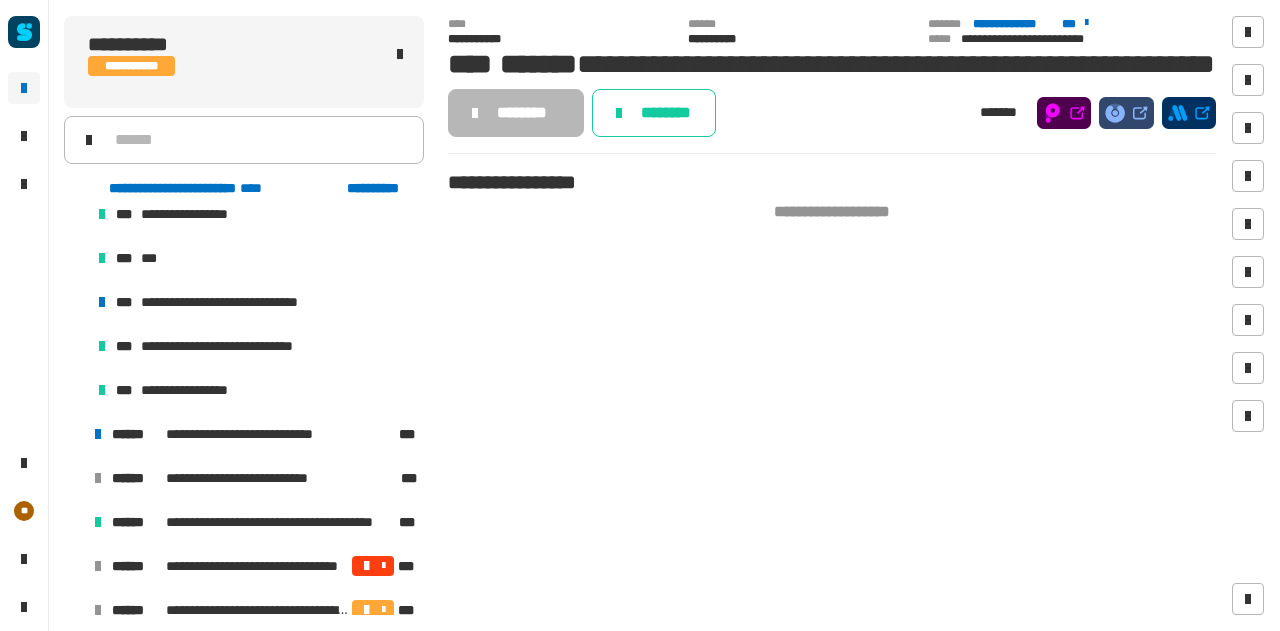 scroll, scrollTop: 510, scrollLeft: 0, axis: vertical 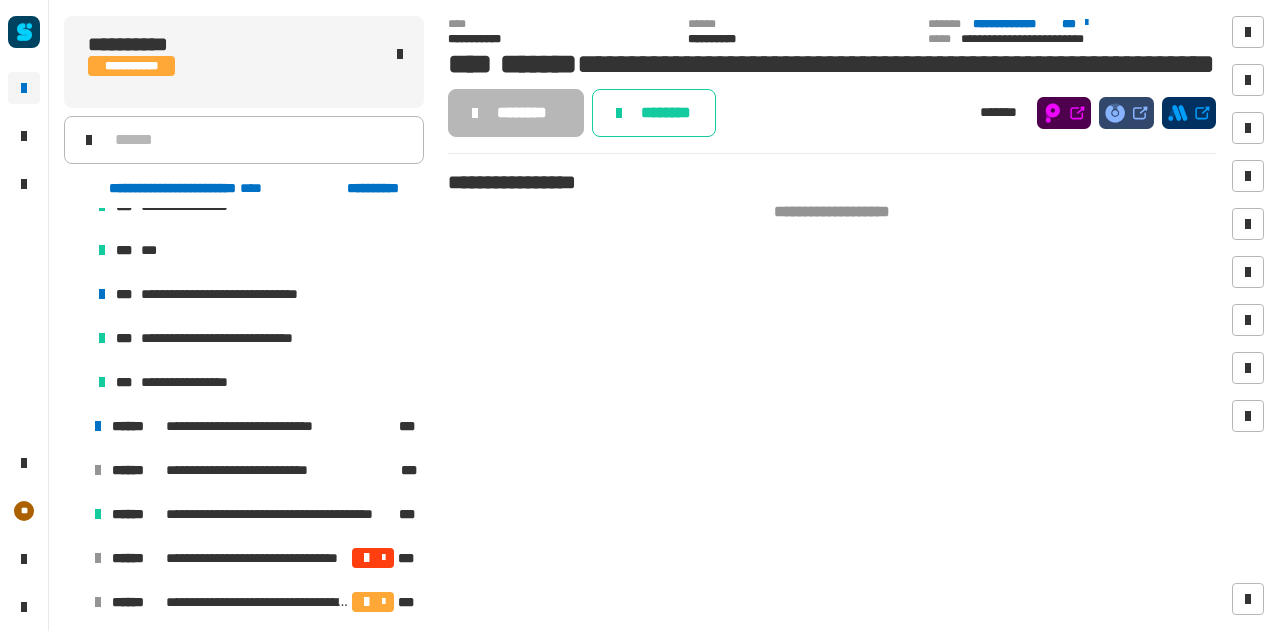 click at bounding box center (74, 426) 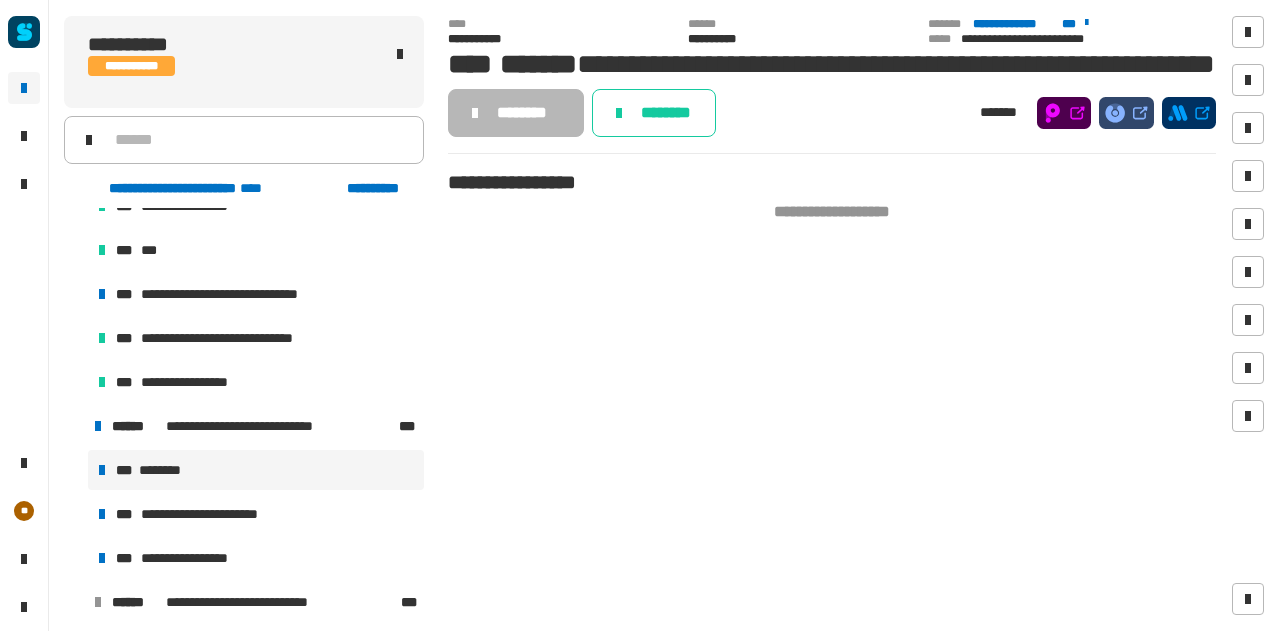 click on "*** ********" at bounding box center [256, 470] 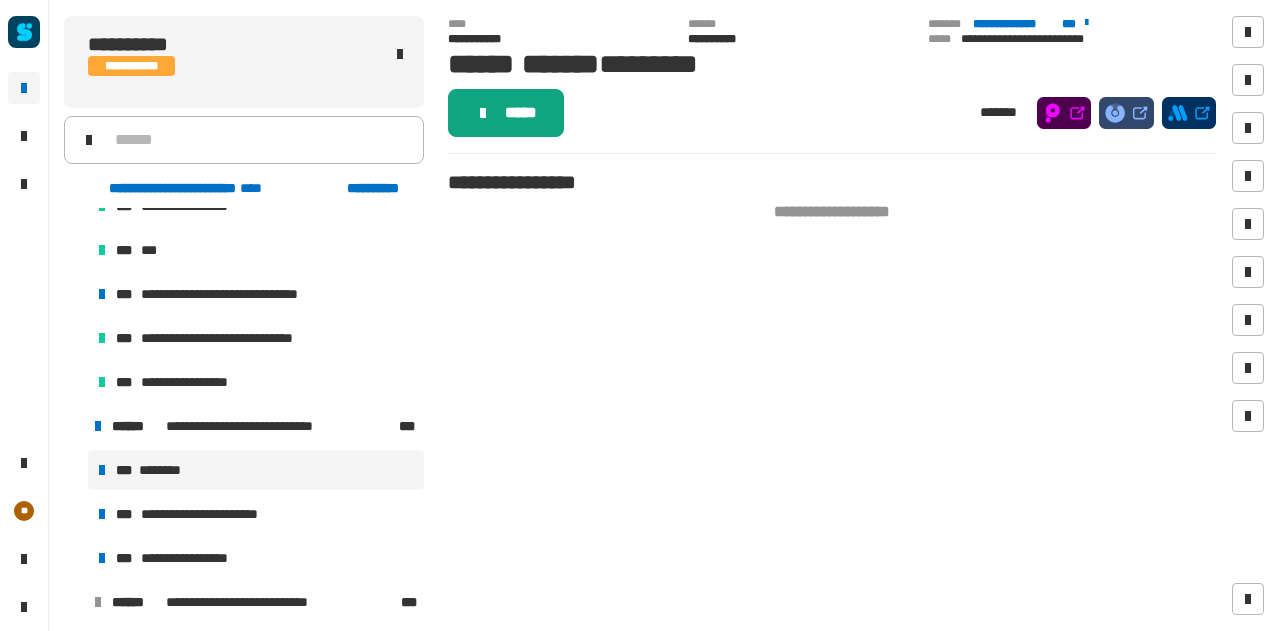 click on "*****" 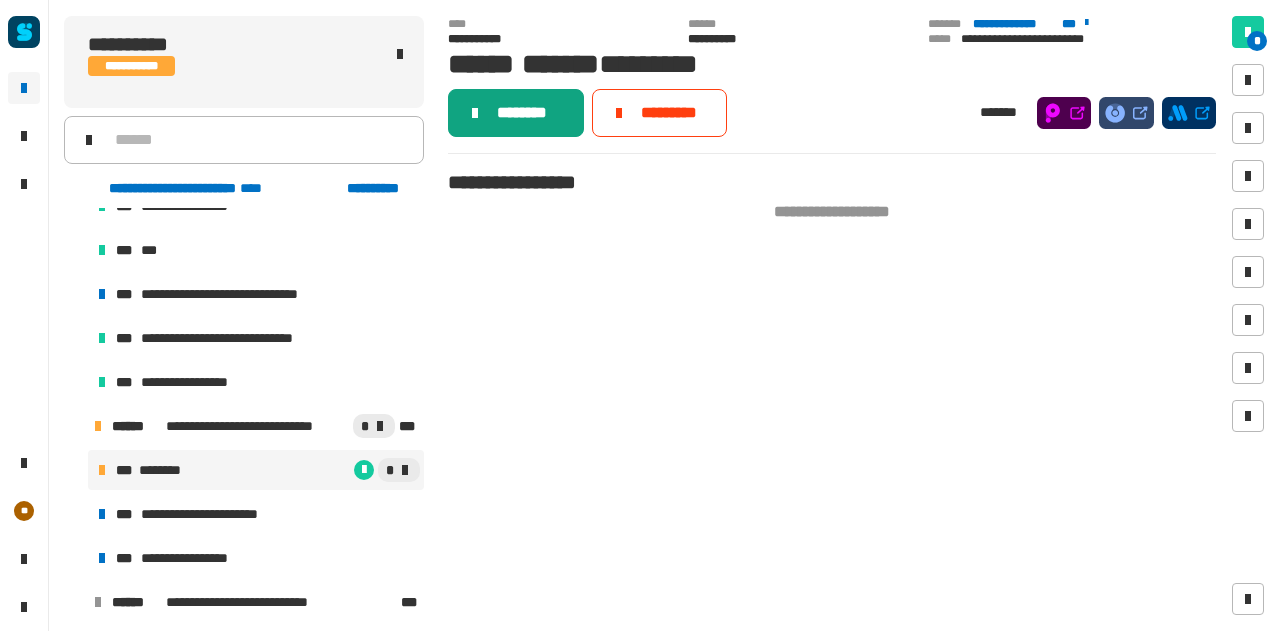 click on "********" 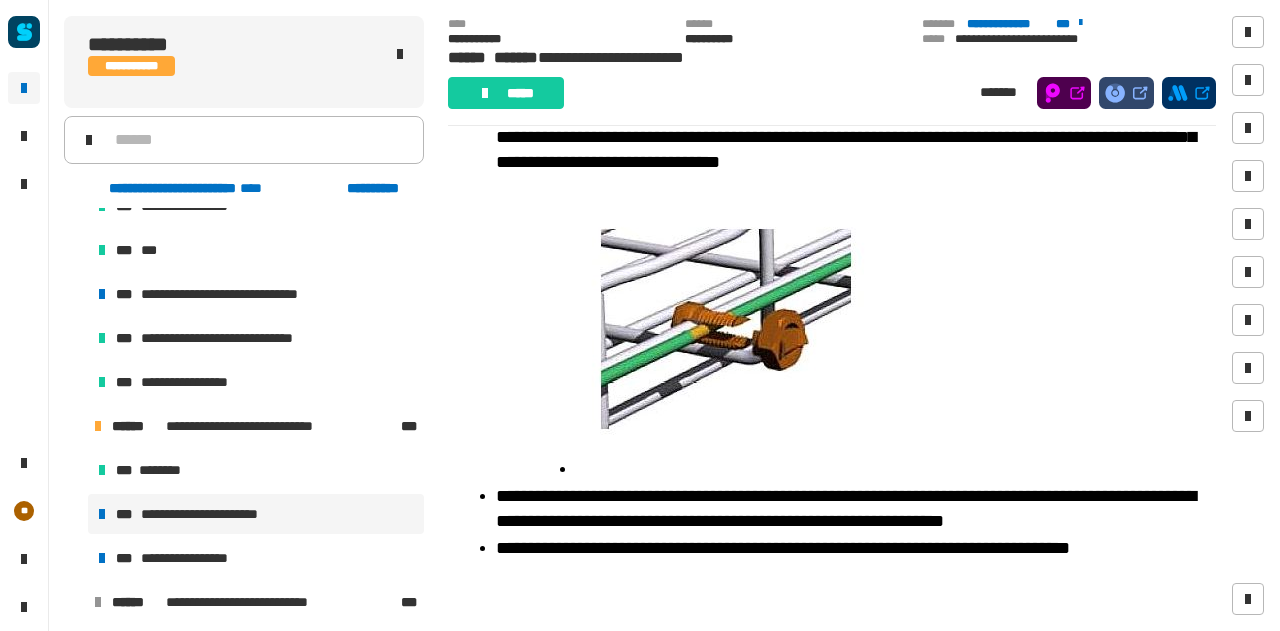 scroll, scrollTop: 425, scrollLeft: 0, axis: vertical 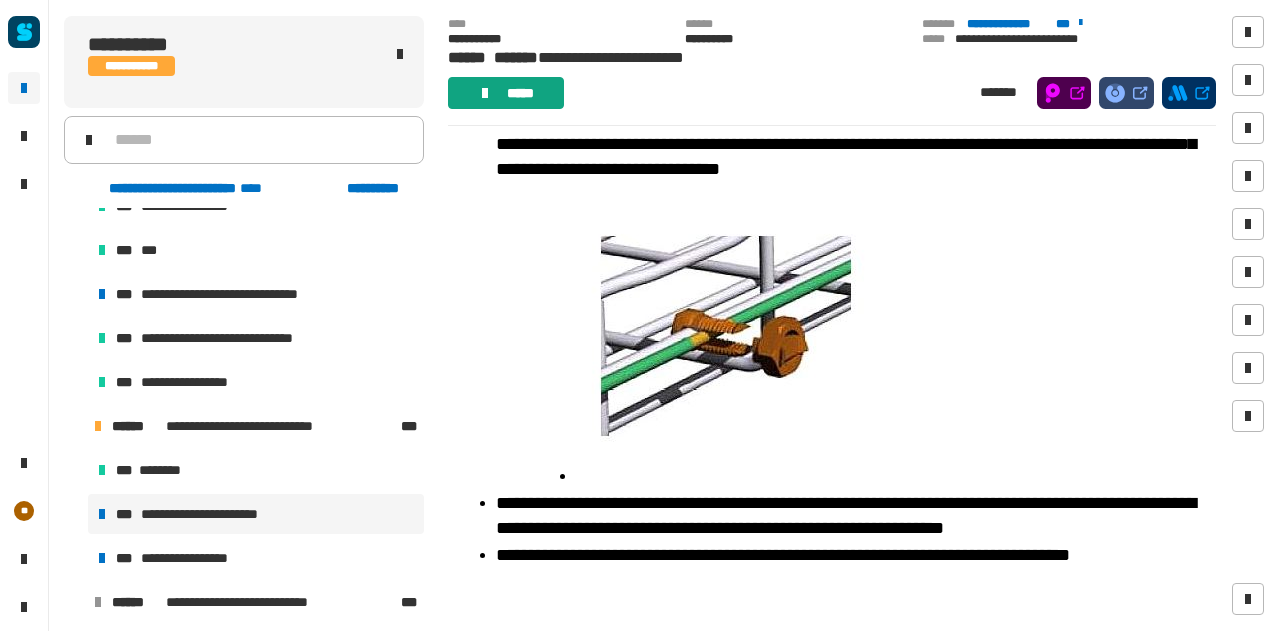 click on "*****" 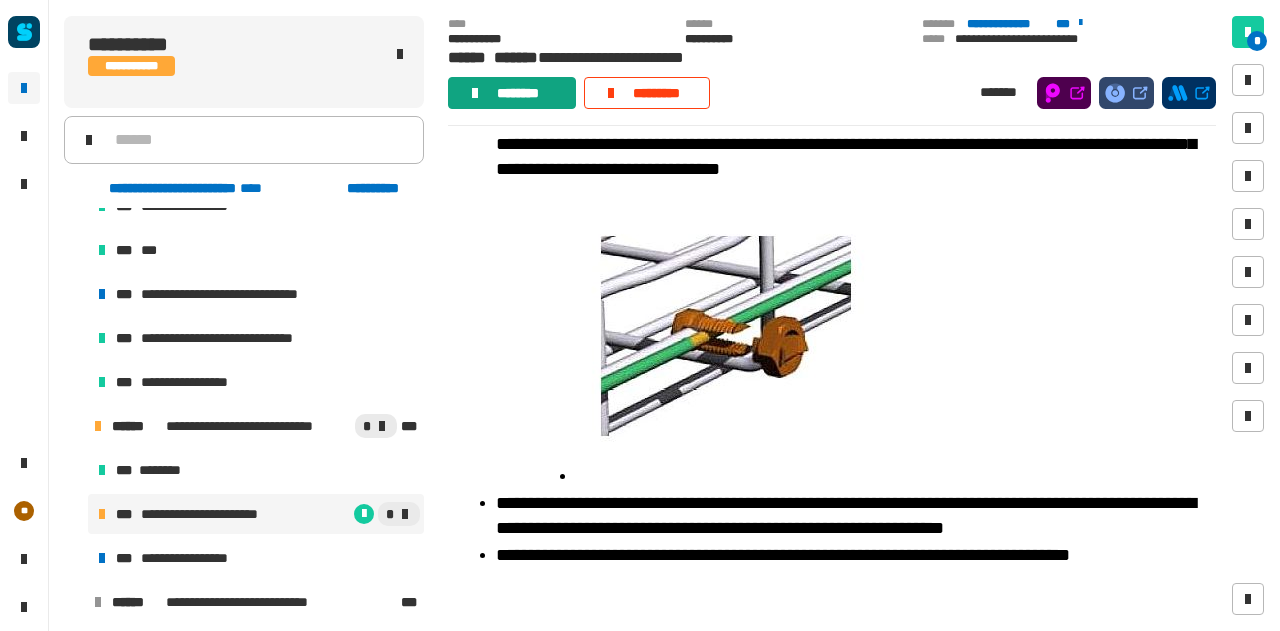 click on "********" 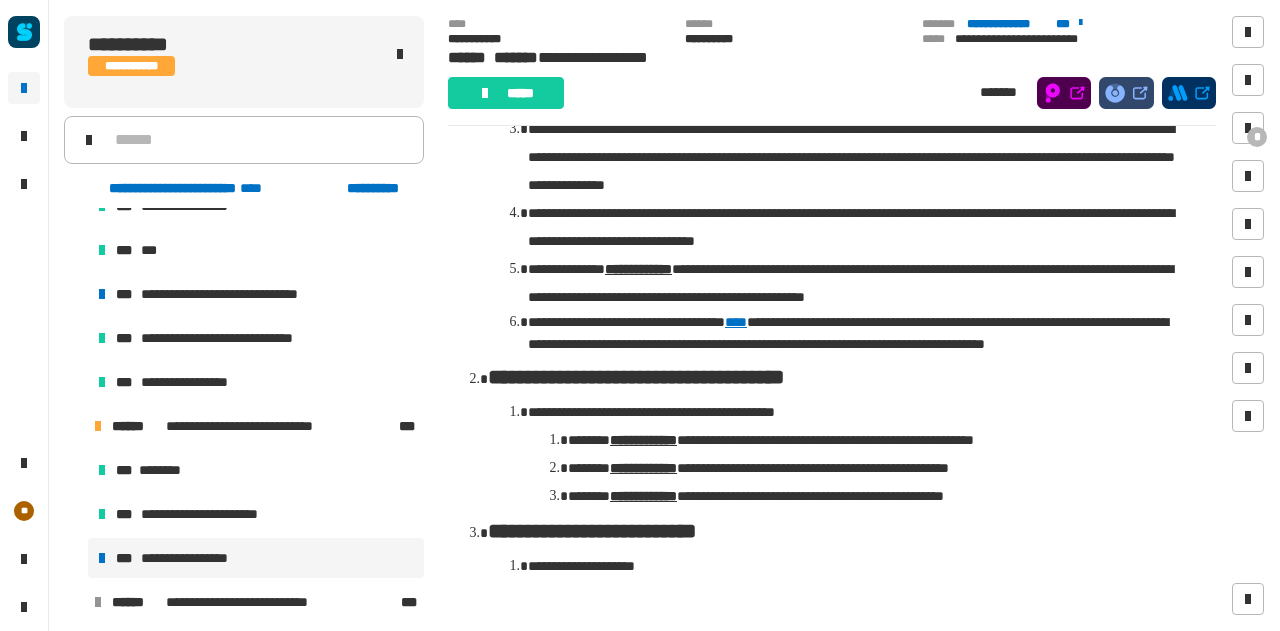 scroll, scrollTop: 198, scrollLeft: 0, axis: vertical 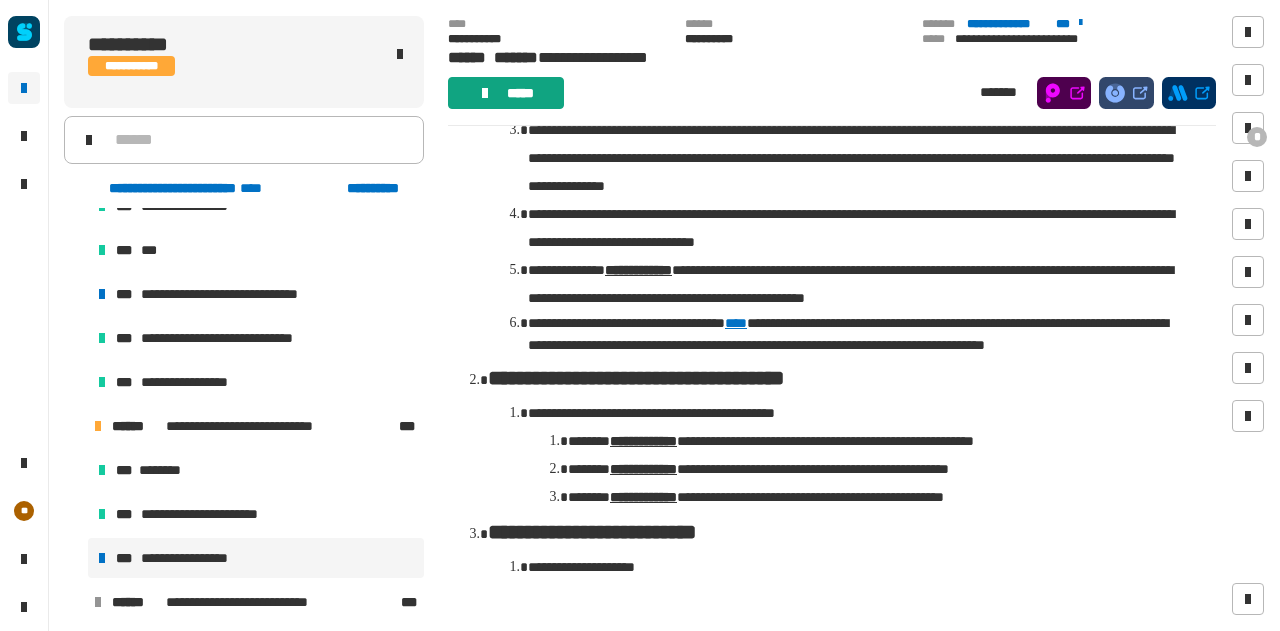 click on "*****" 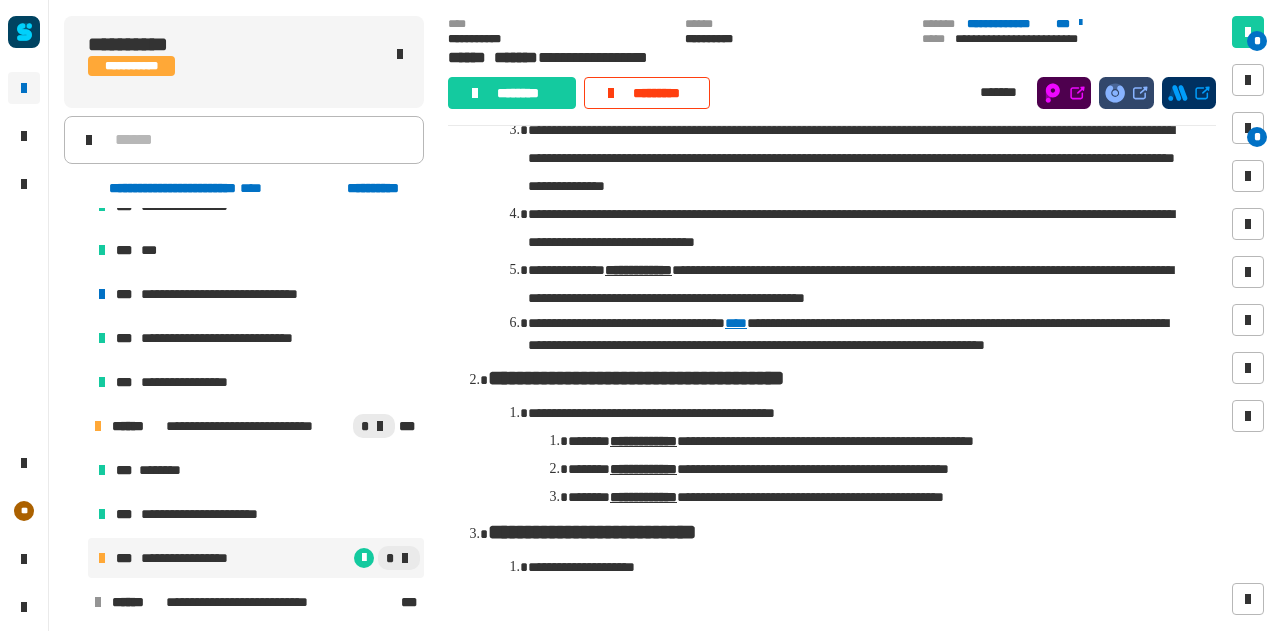 click on "********" 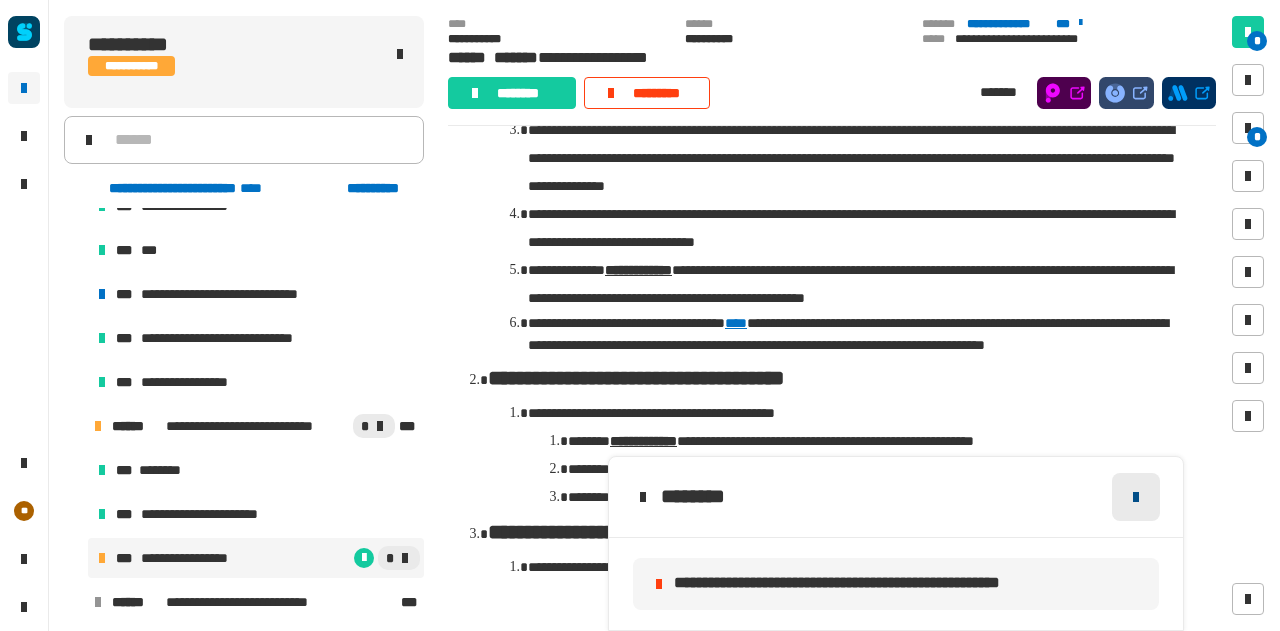 click 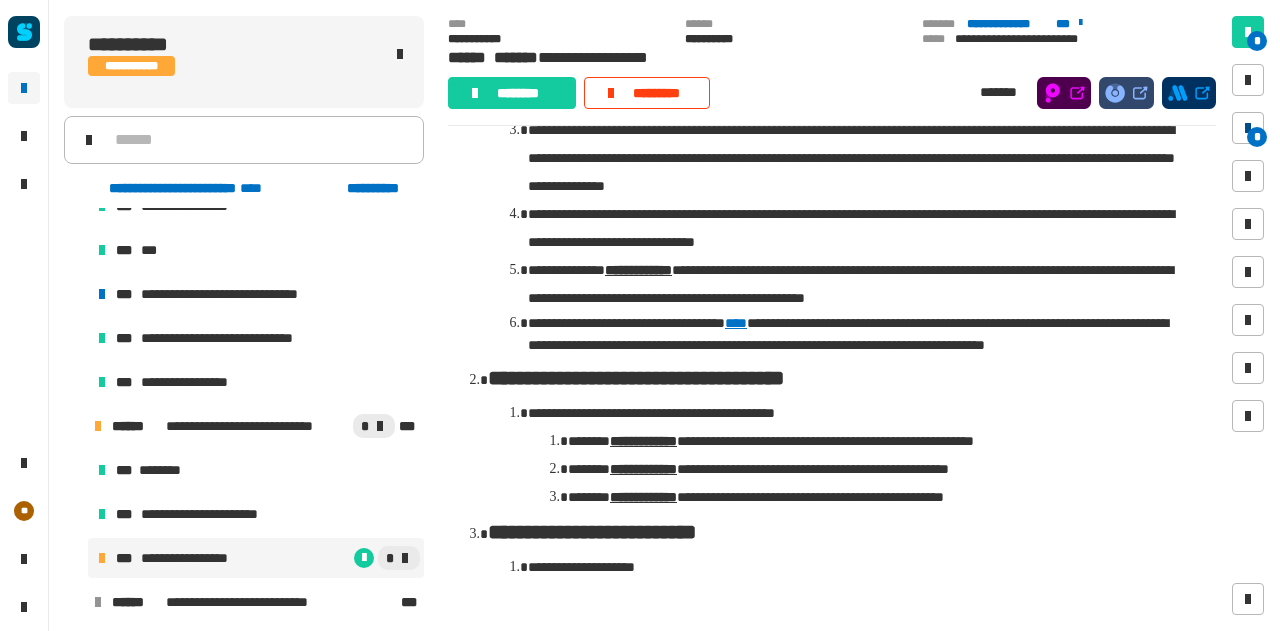 click on "*" at bounding box center (1257, 137) 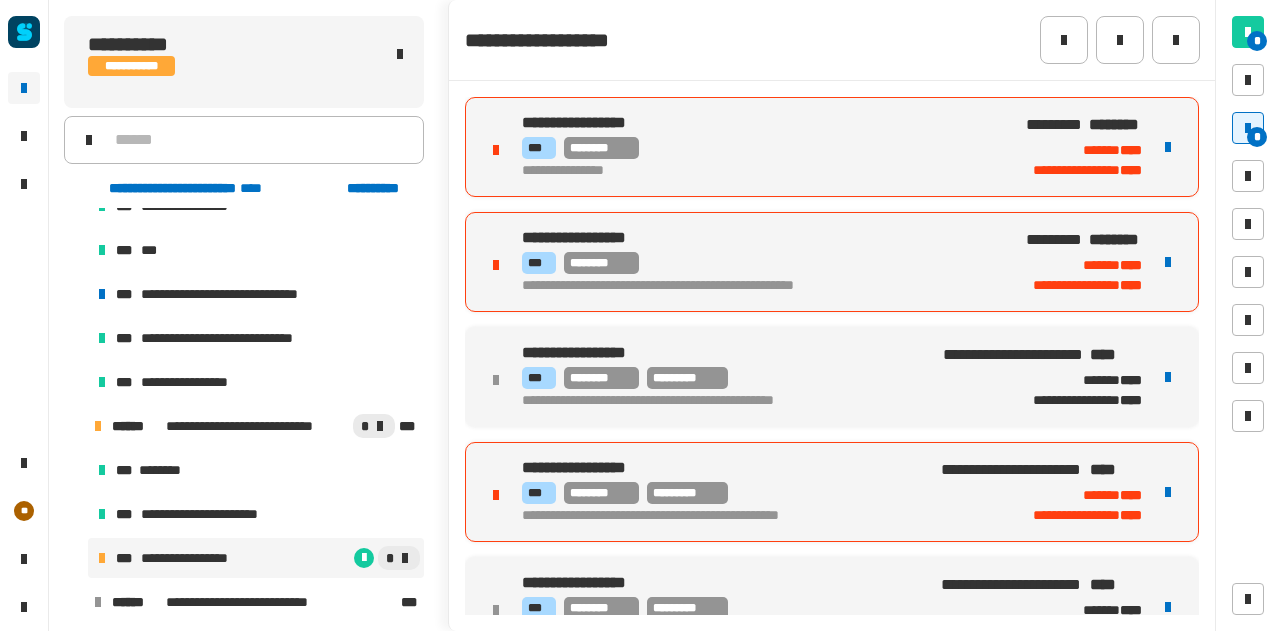 click on "**********" at bounding box center (747, 171) 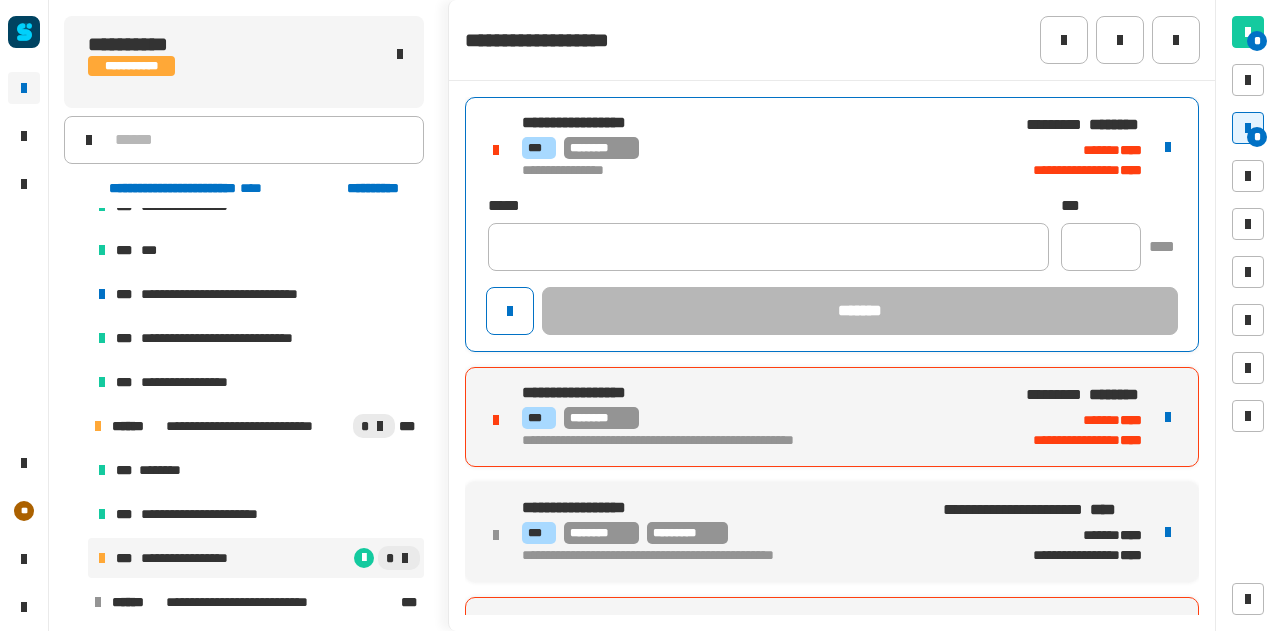 click at bounding box center (1168, 147) 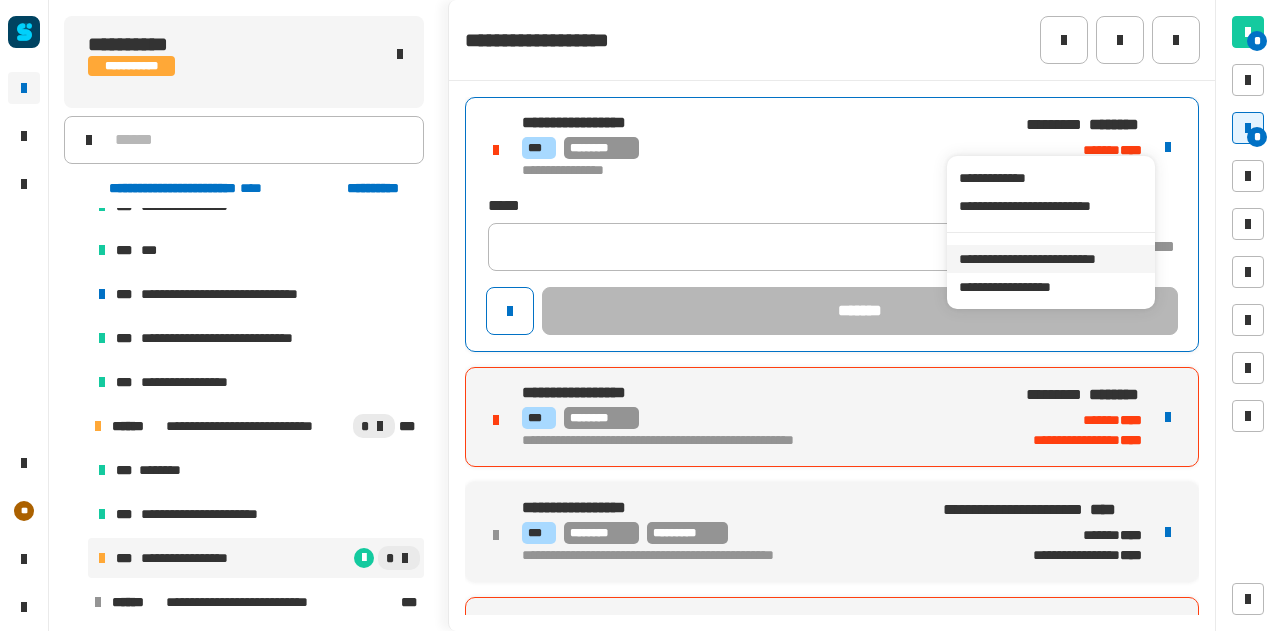 click on "**********" at bounding box center [1050, 259] 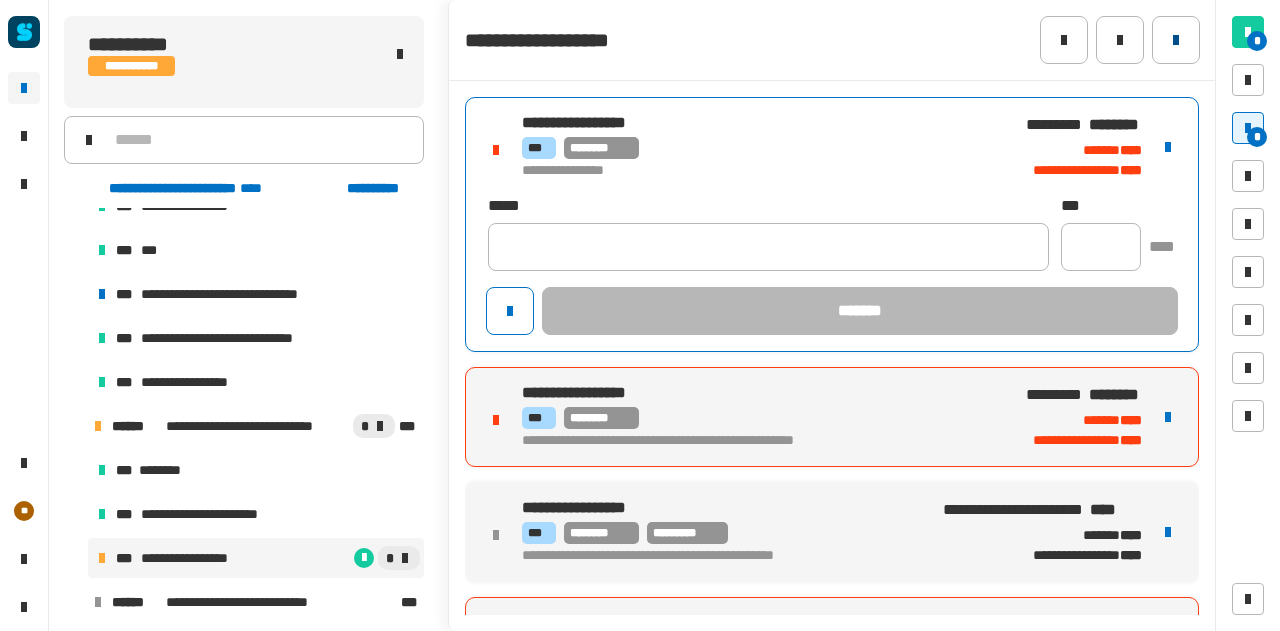click 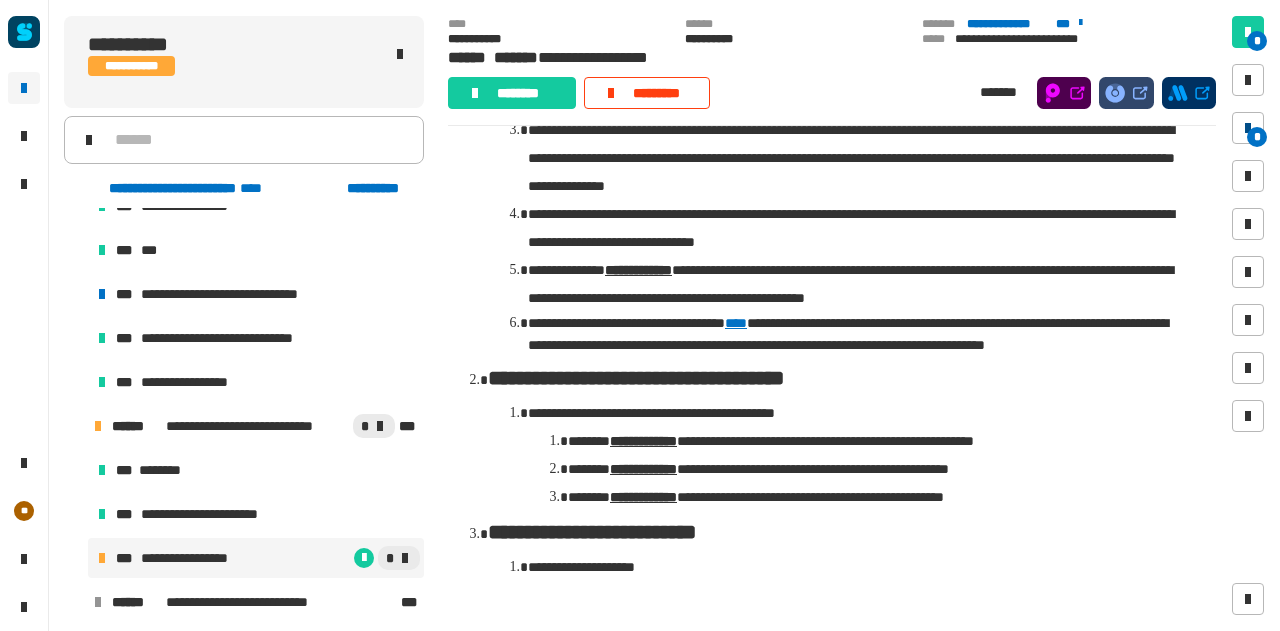 click at bounding box center (1248, 128) 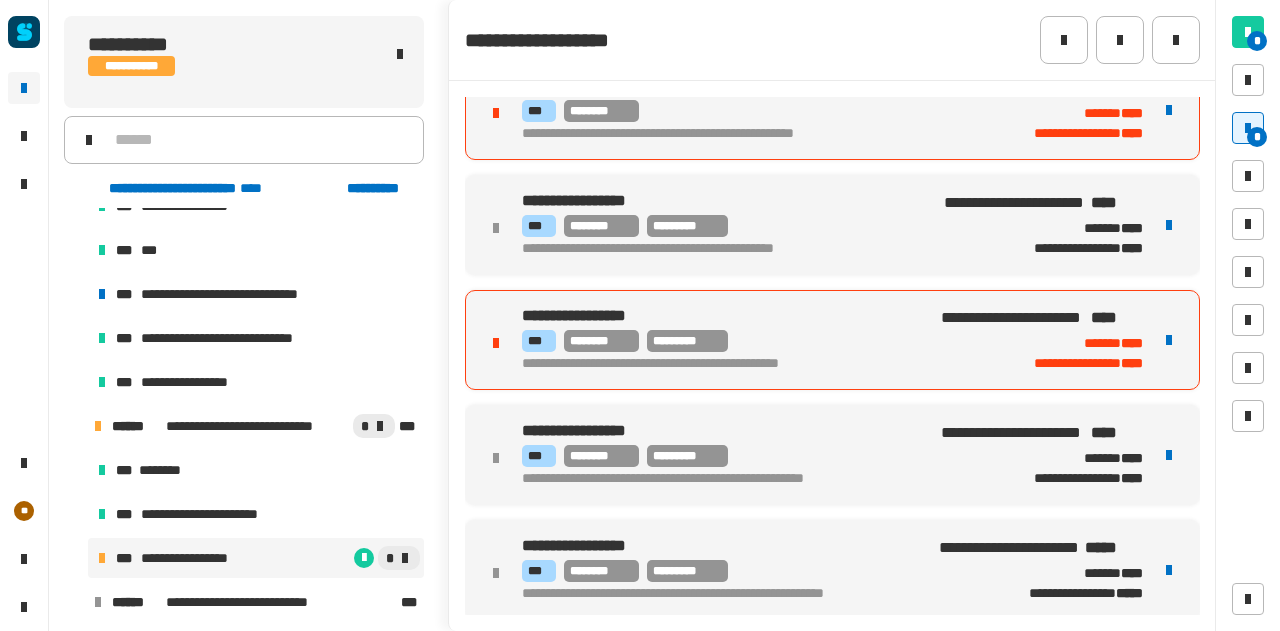 scroll, scrollTop: 0, scrollLeft: 0, axis: both 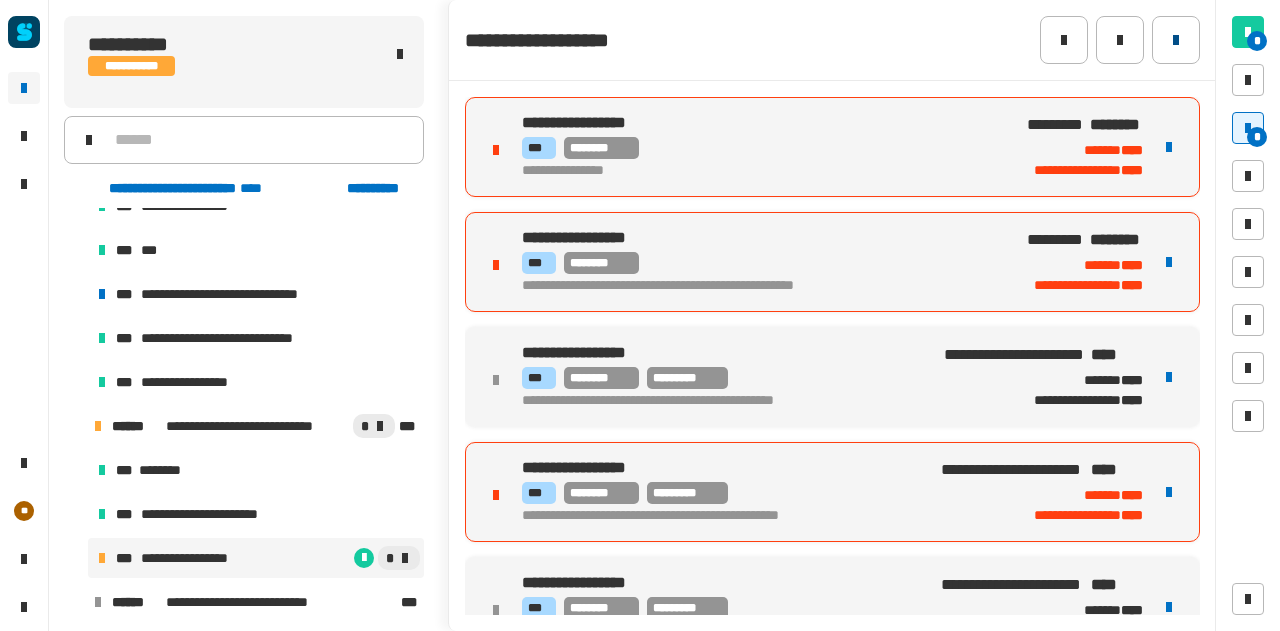 click 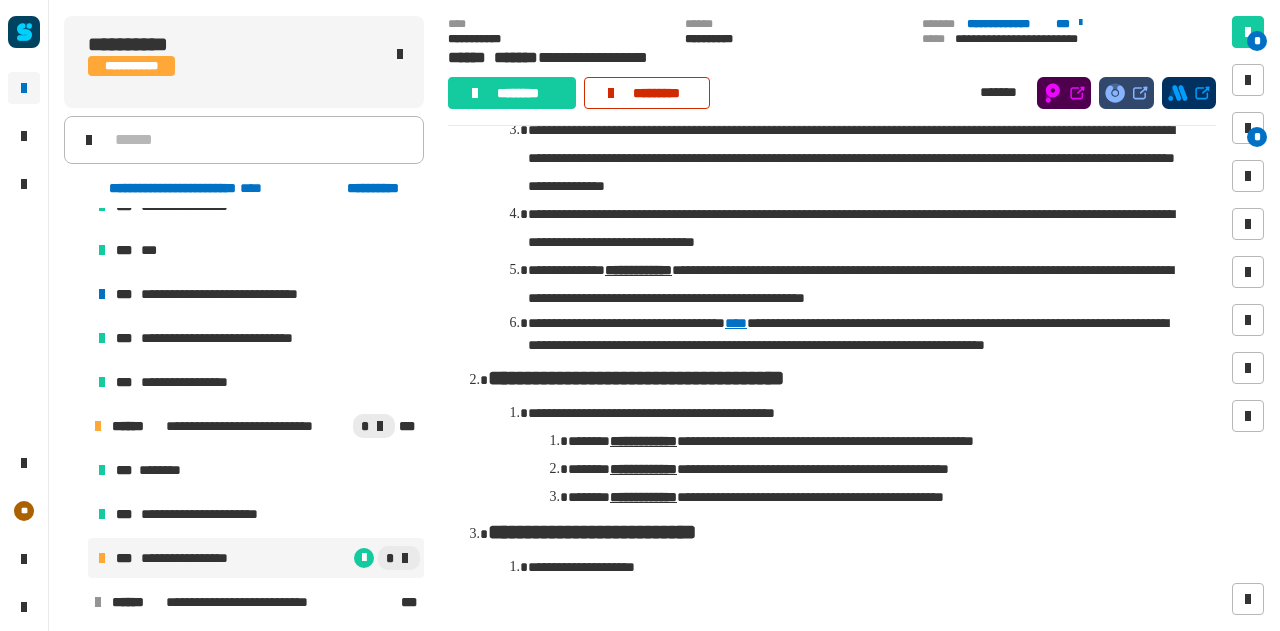 click on "*********" 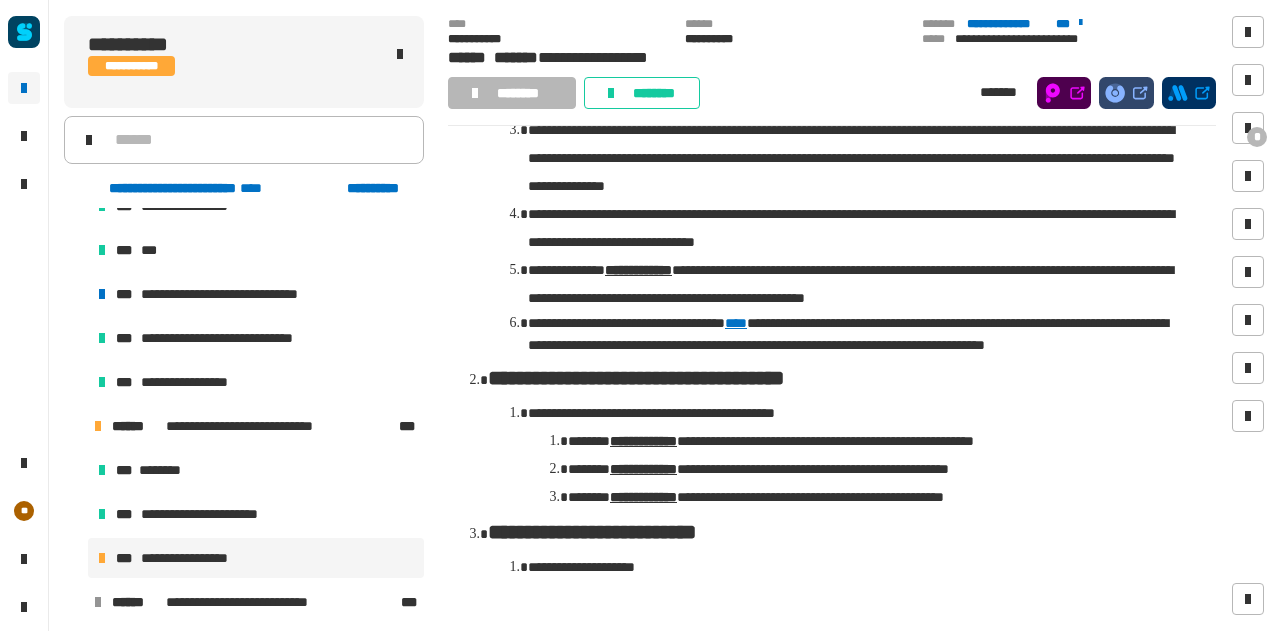 click 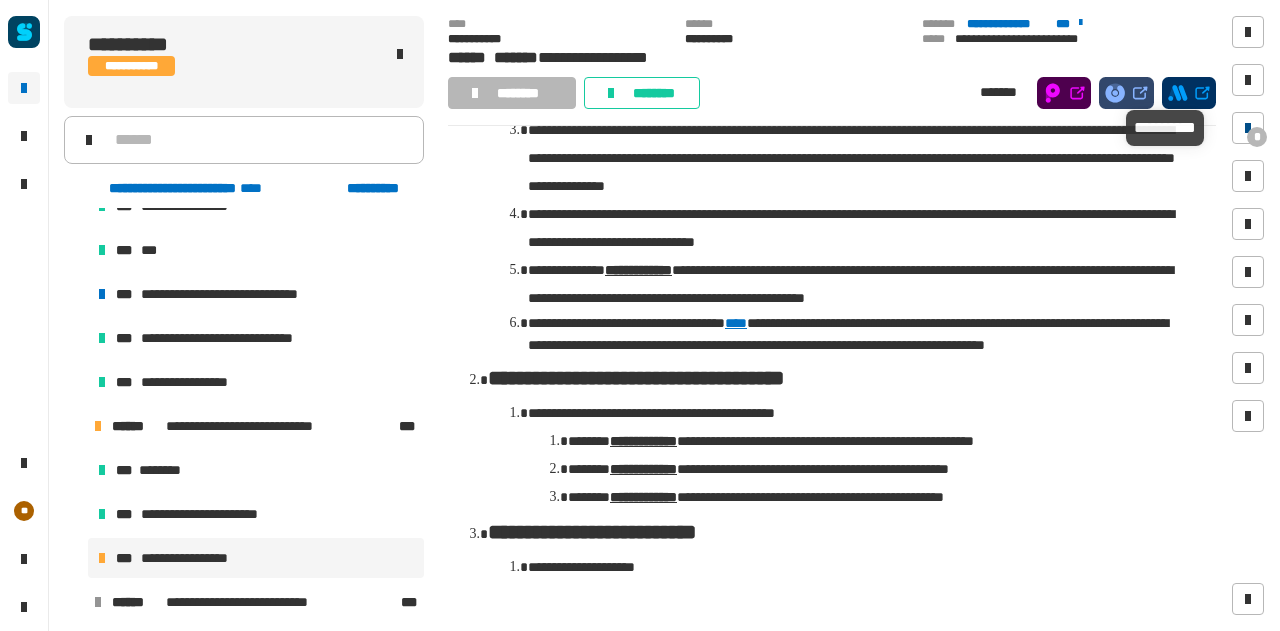 click on "*" at bounding box center [1257, 137] 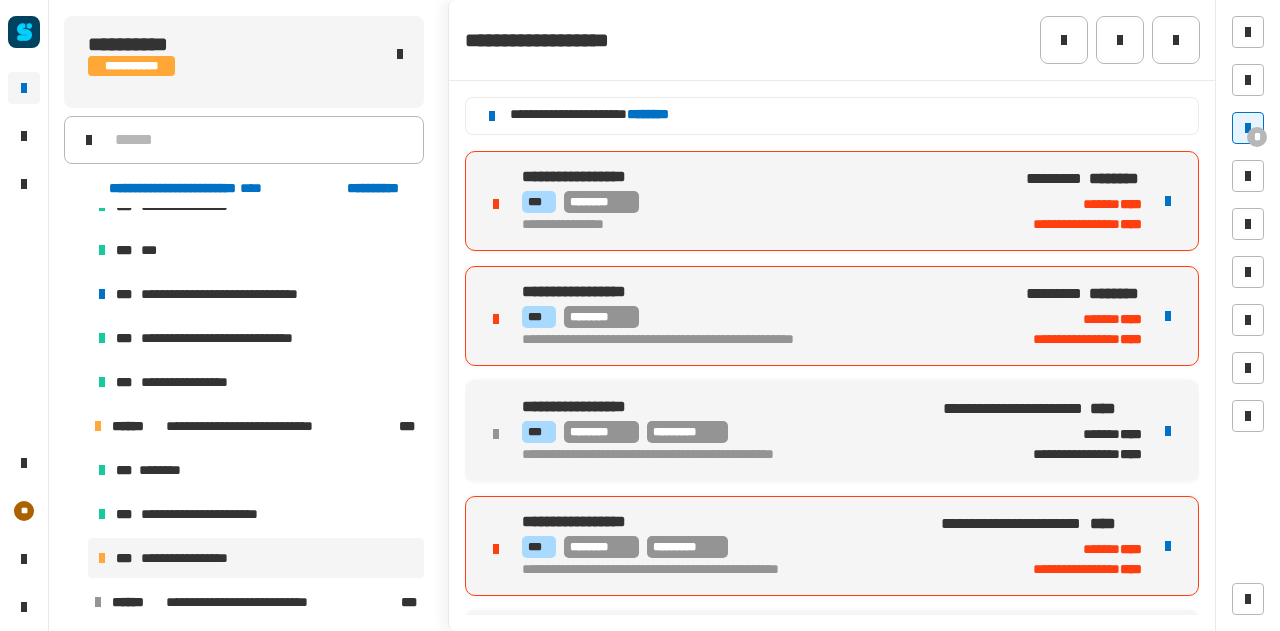 click on "**********" at bounding box center (747, 177) 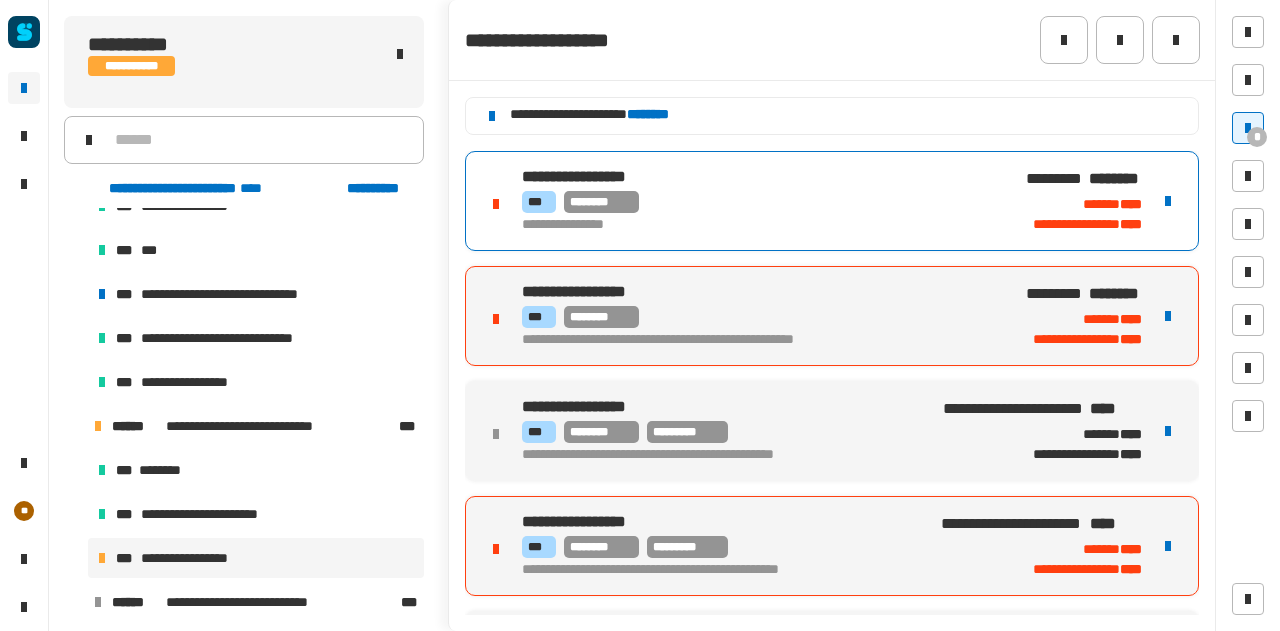 click 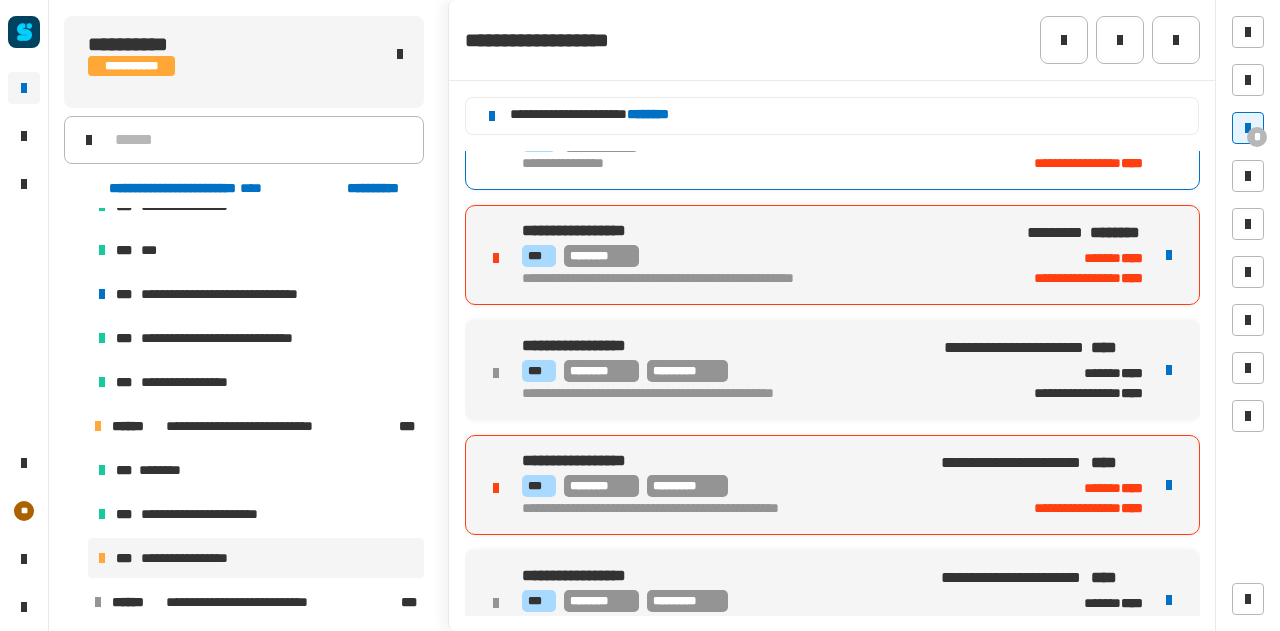 scroll, scrollTop: 0, scrollLeft: 0, axis: both 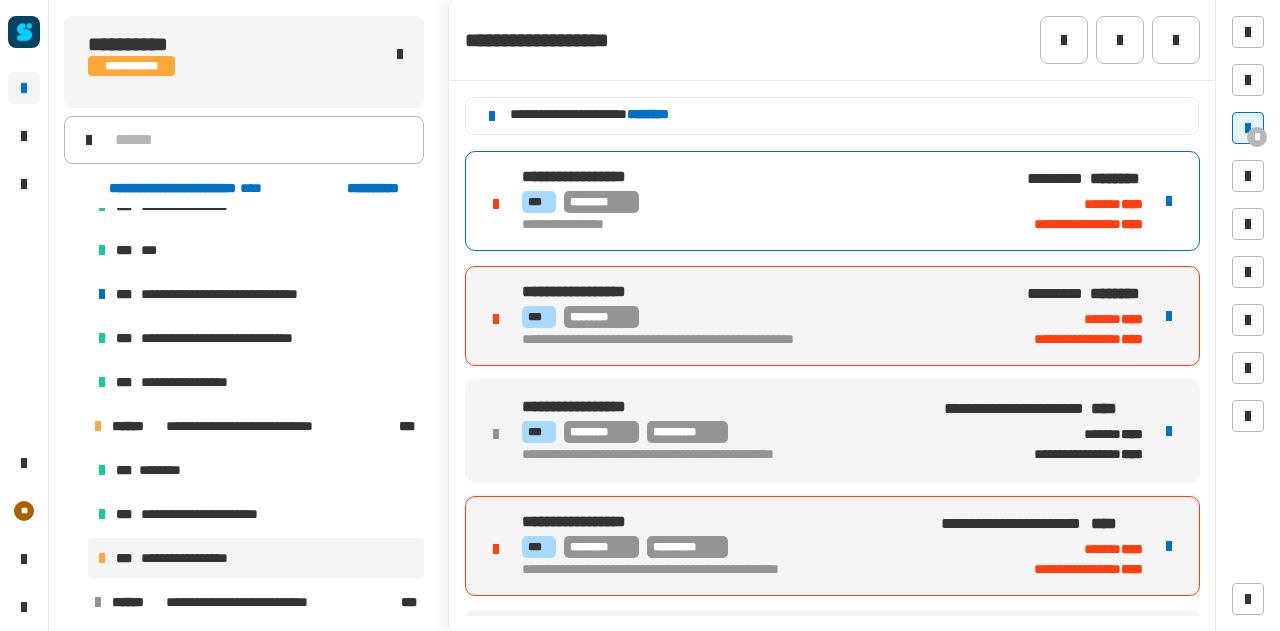 click at bounding box center (1169, 316) 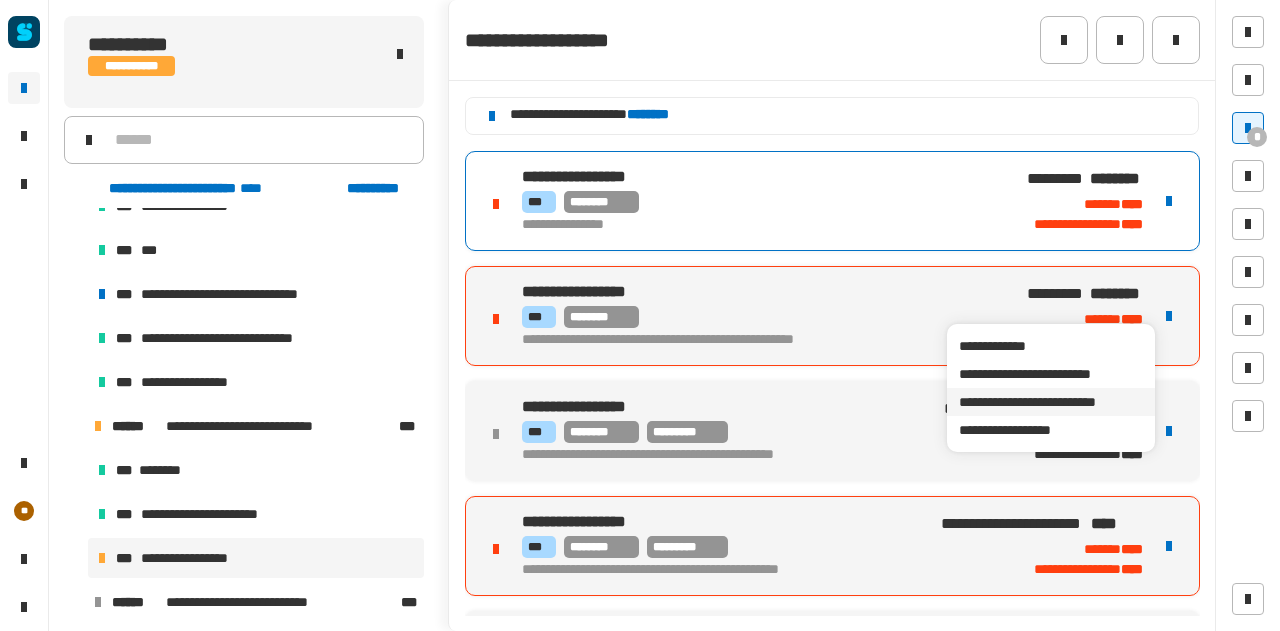 click on "**********" at bounding box center (1050, 402) 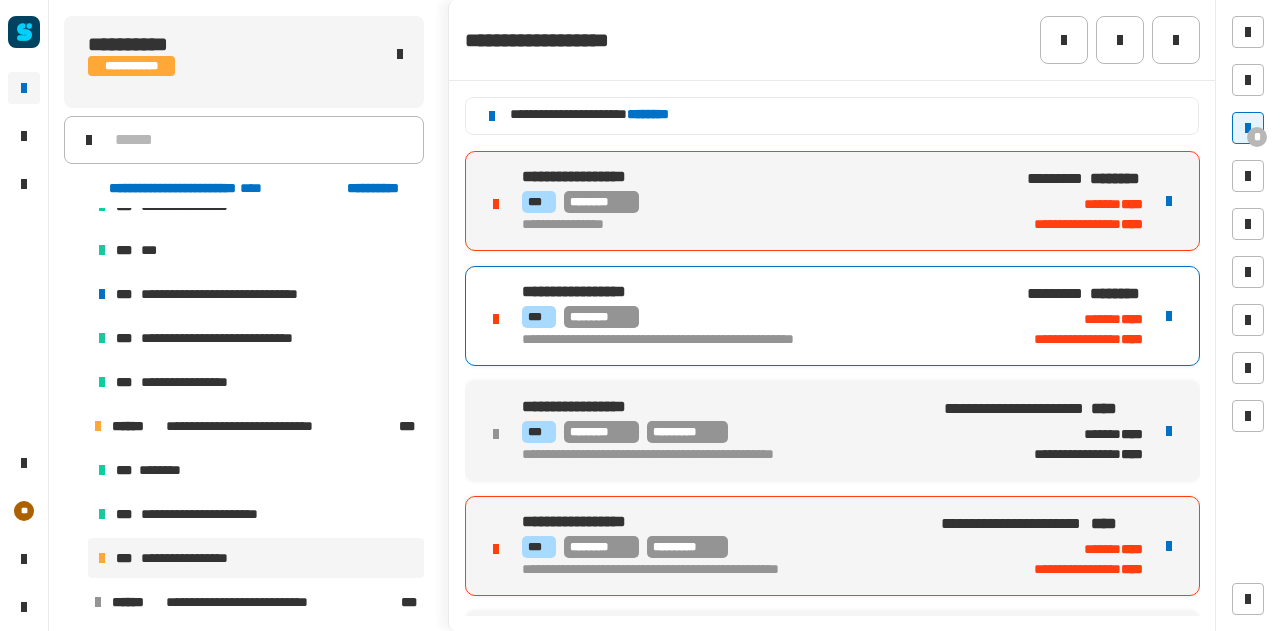 click on "**********" at bounding box center (747, 292) 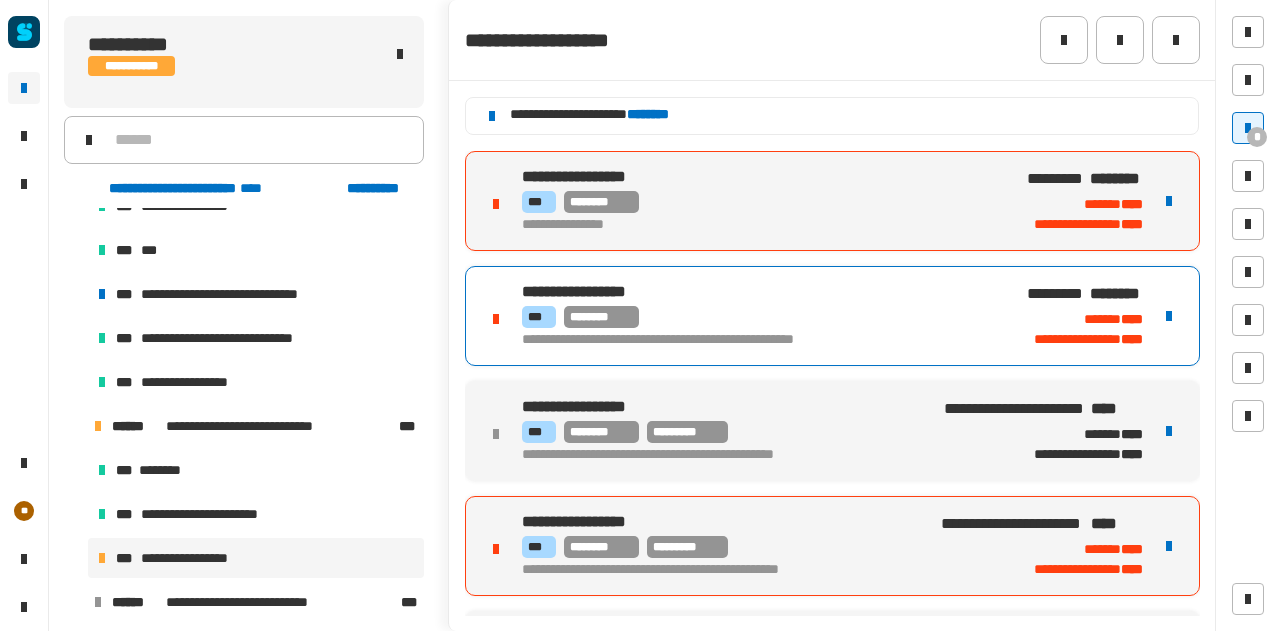 click on "********" 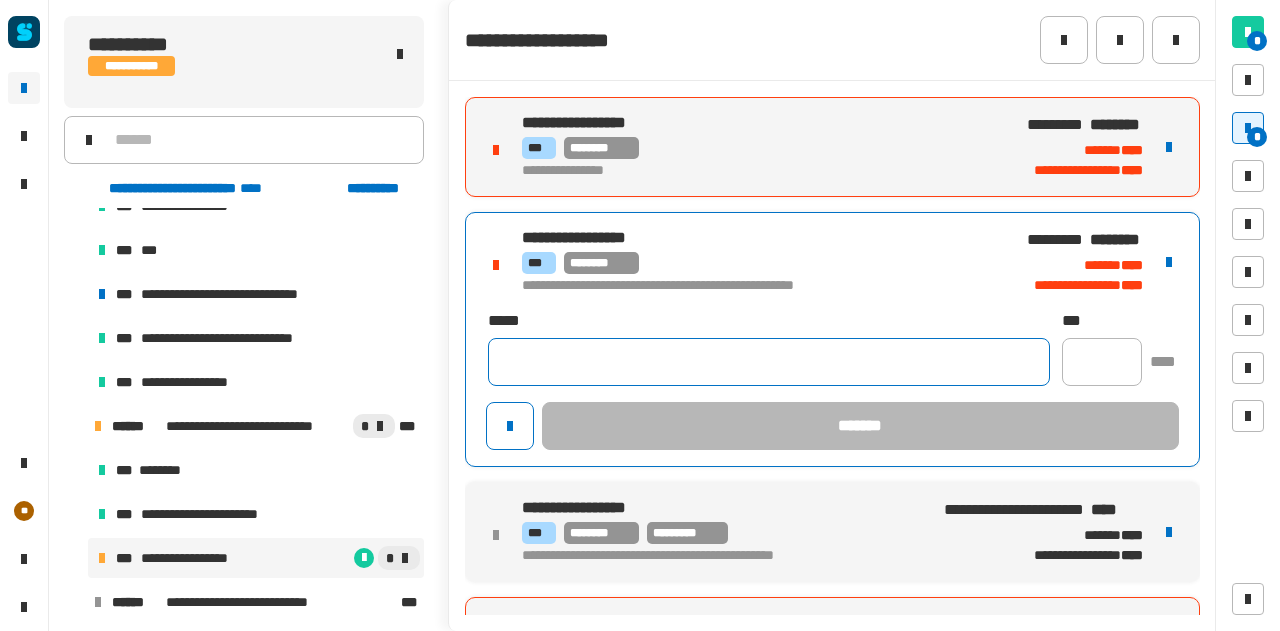 click 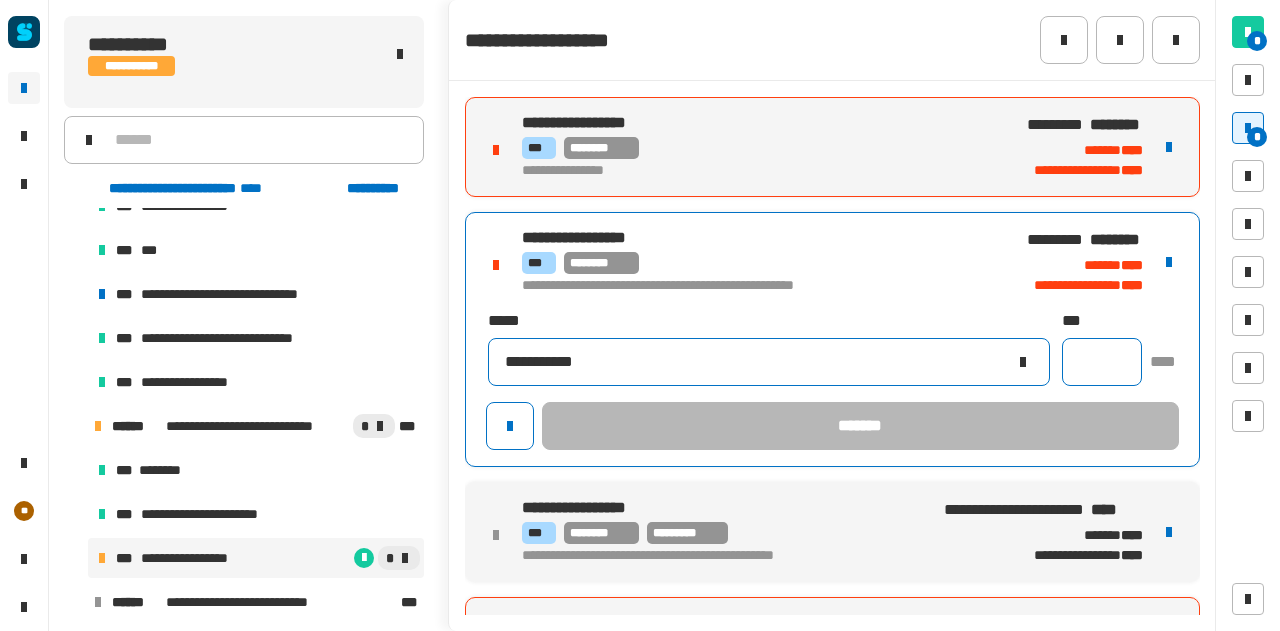 type on "**********" 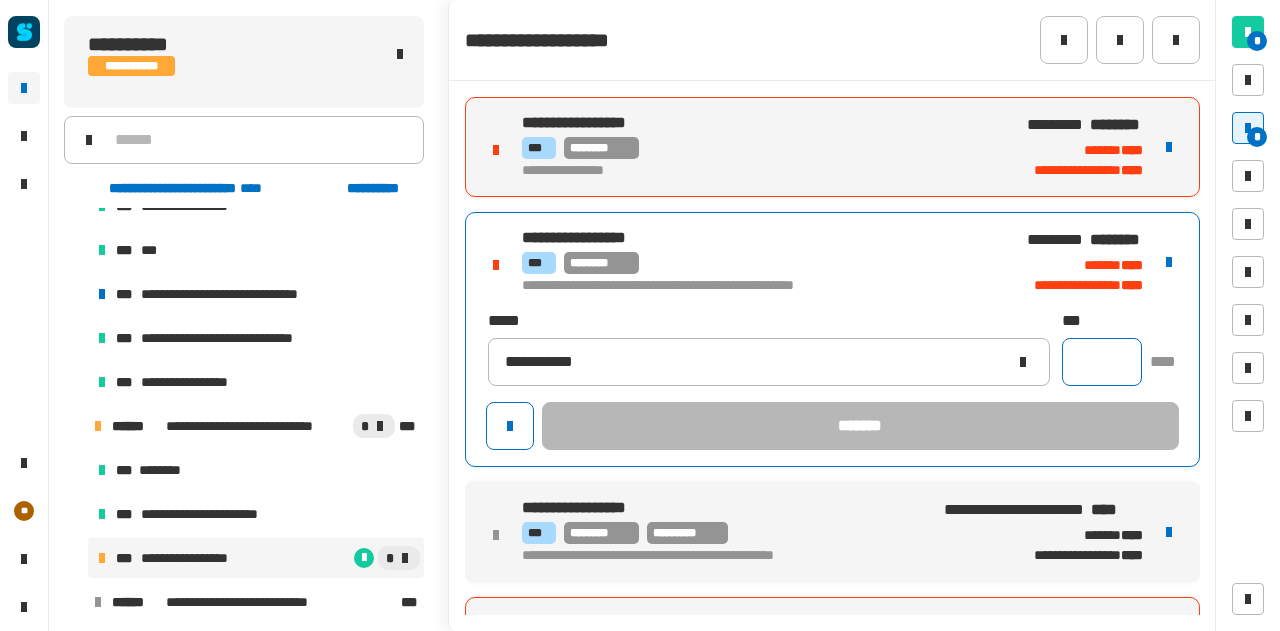 click 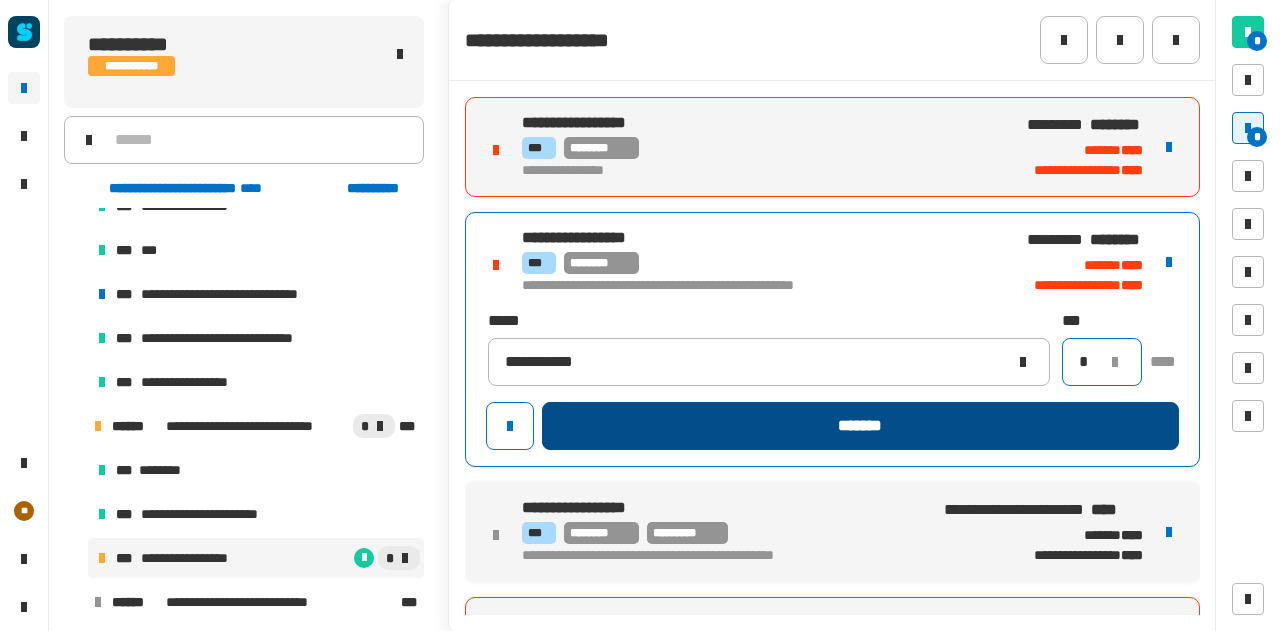 type on "*" 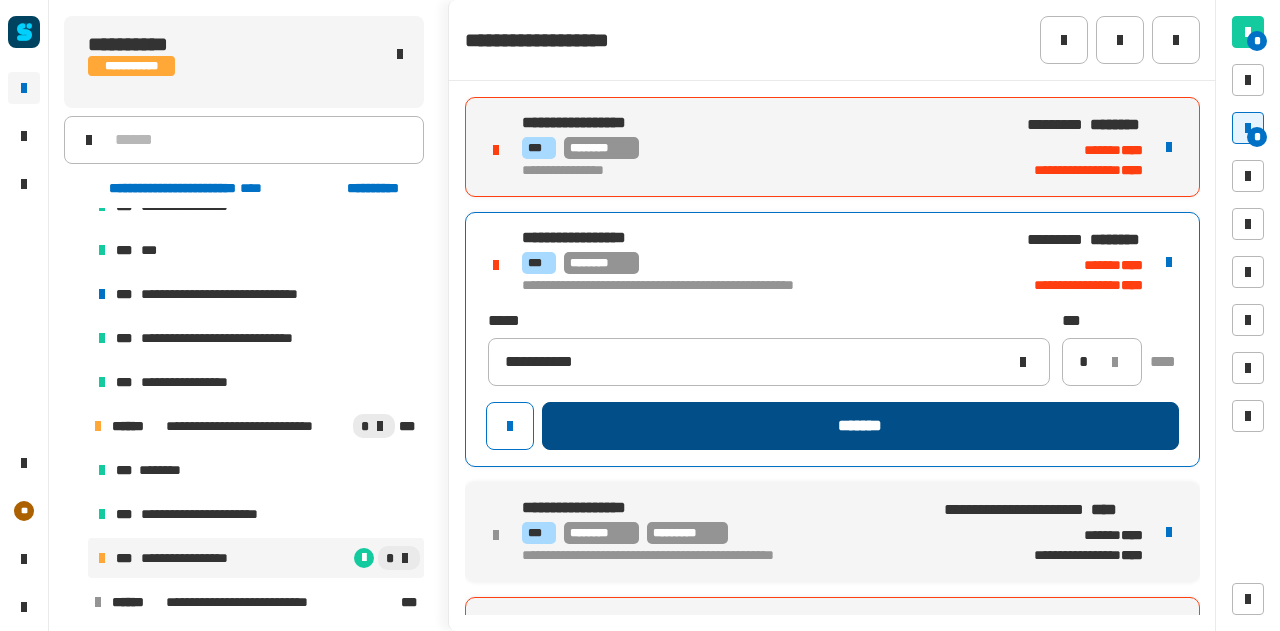 click on "*******" 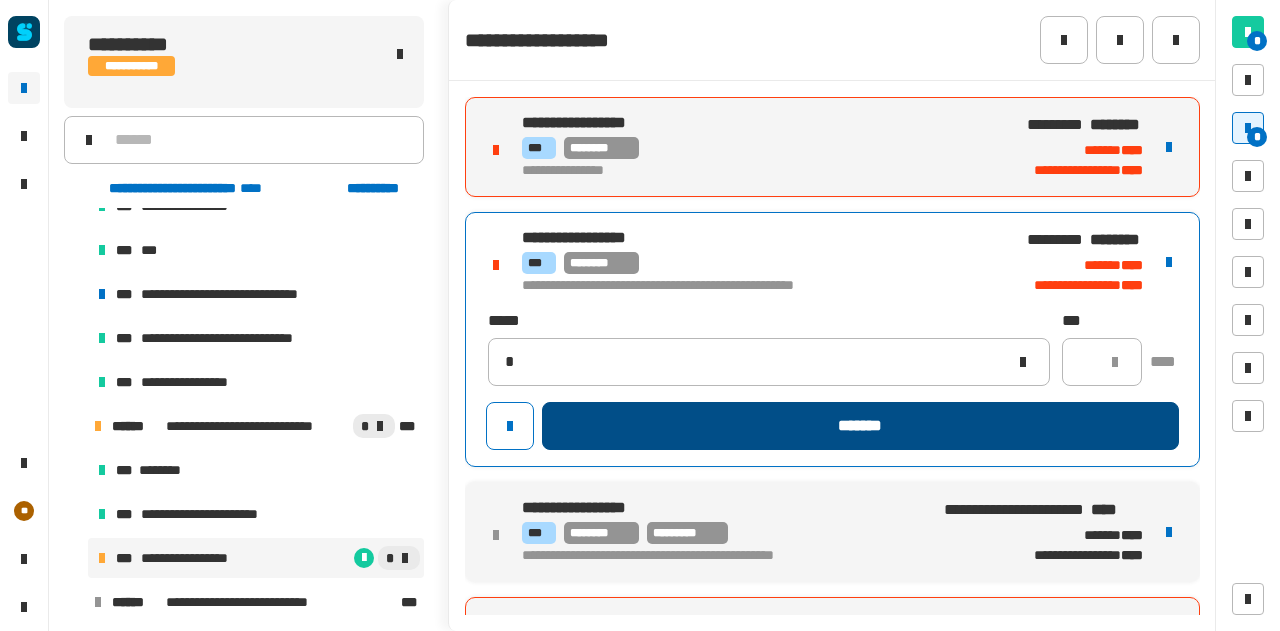 type 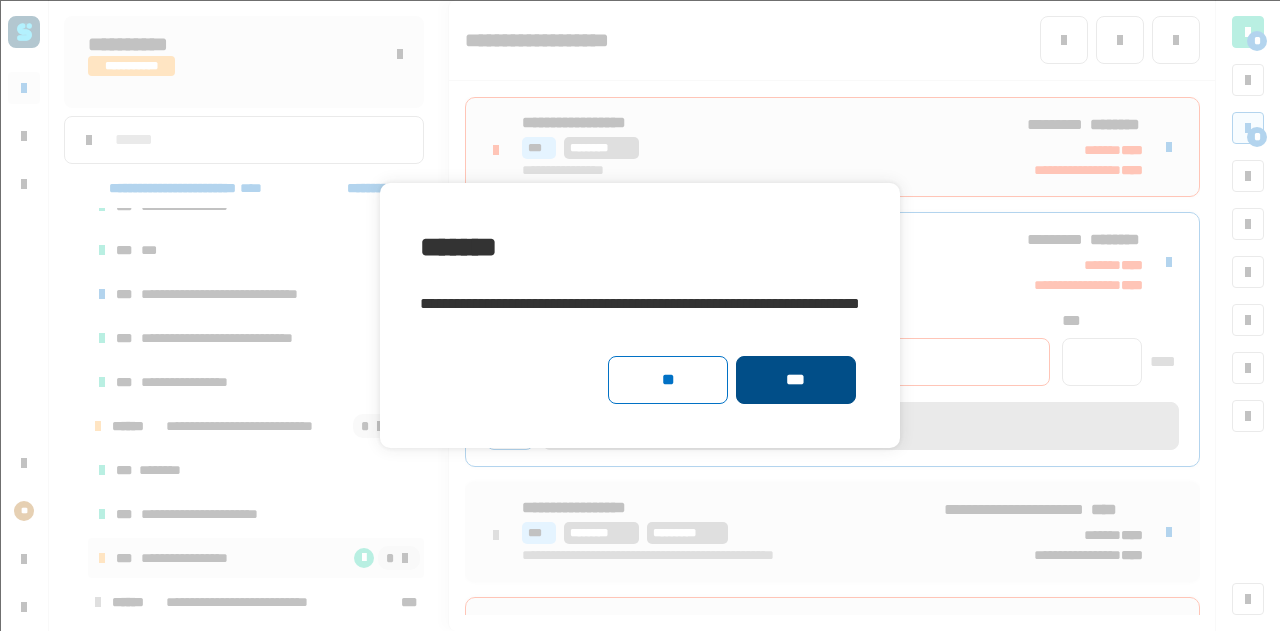 click on "***" 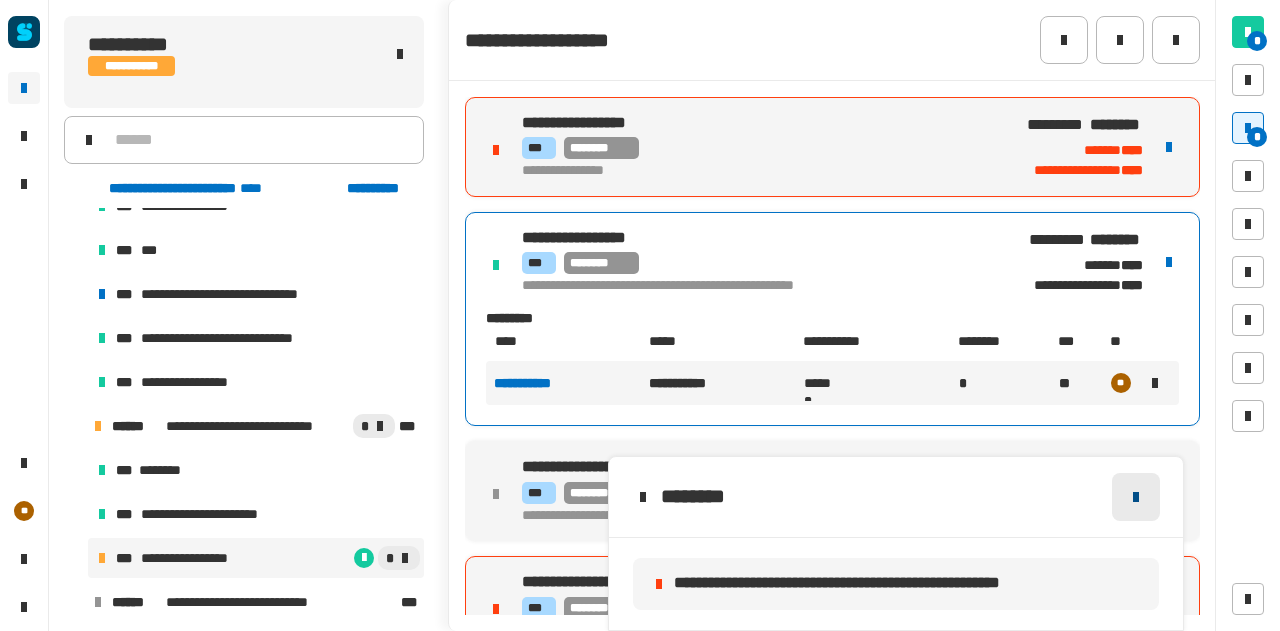 click 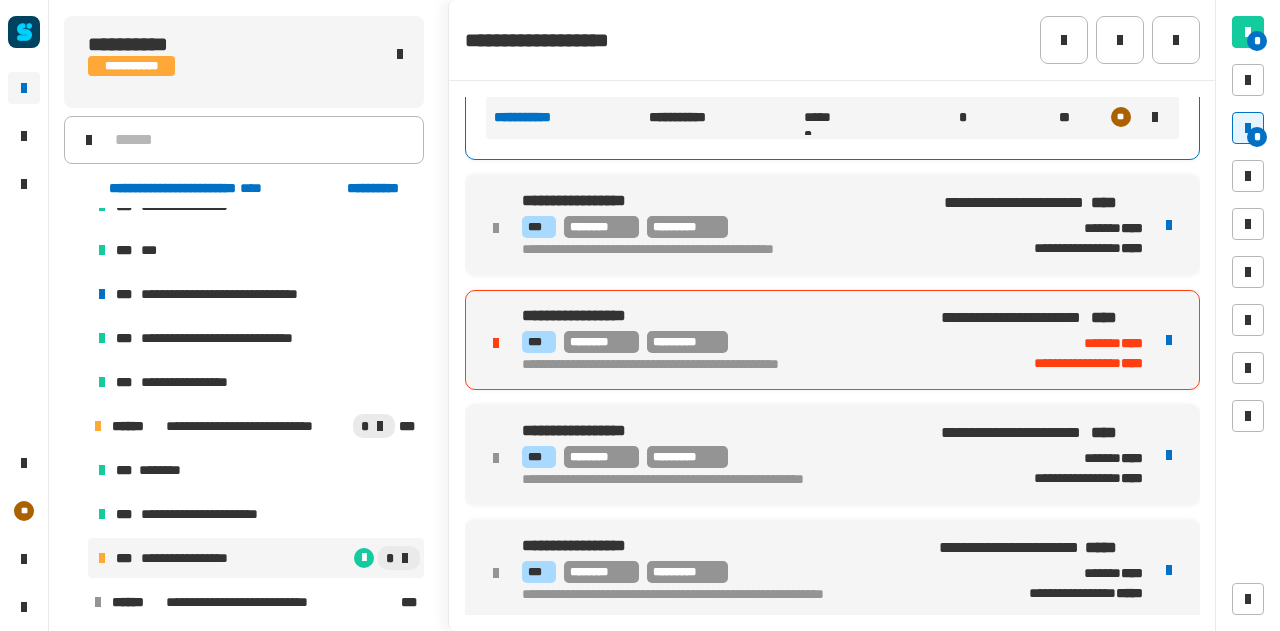 scroll, scrollTop: 266, scrollLeft: 0, axis: vertical 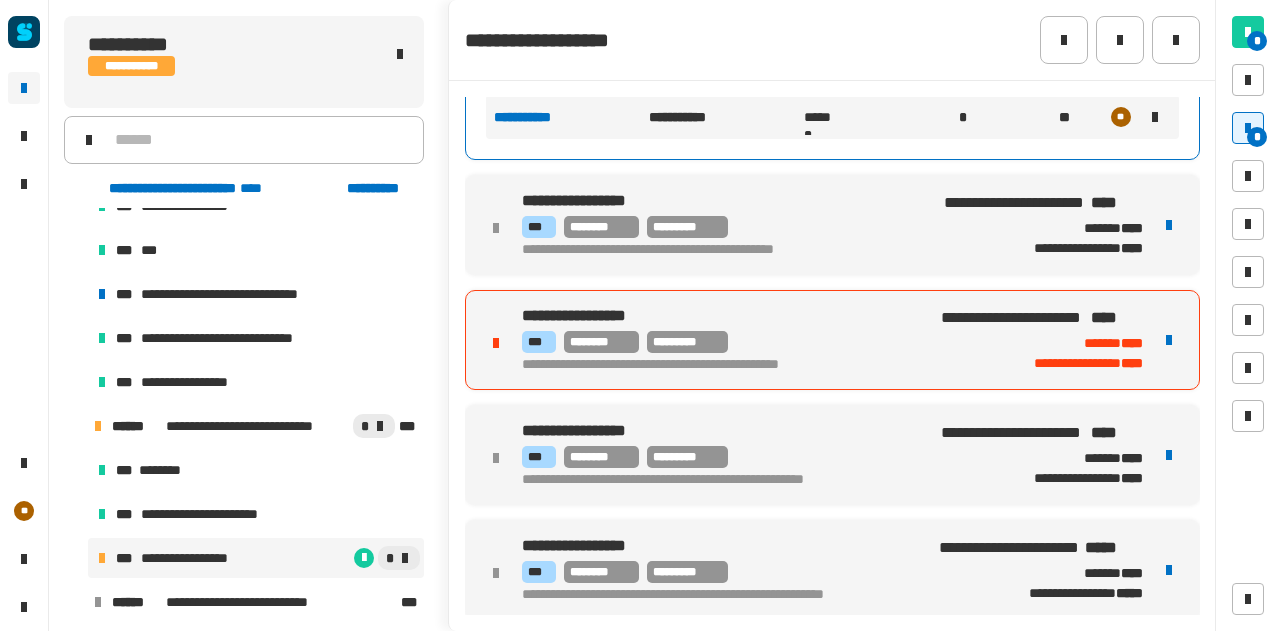 click on "**********" at bounding box center (712, 365) 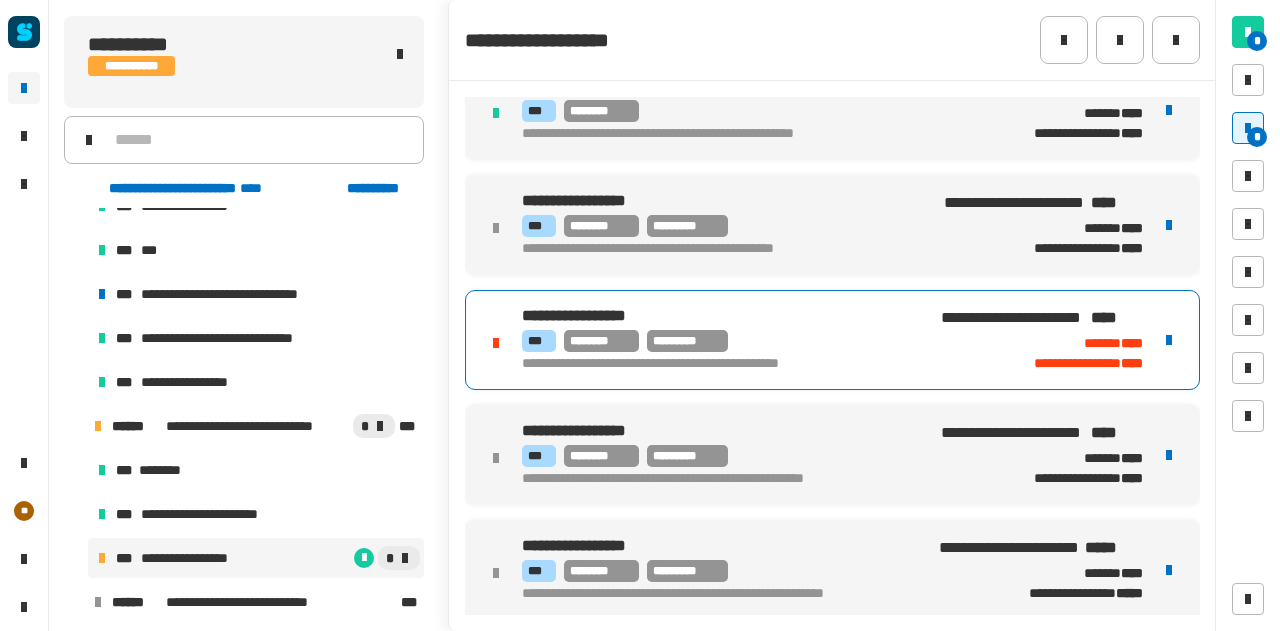click at bounding box center (1169, 340) 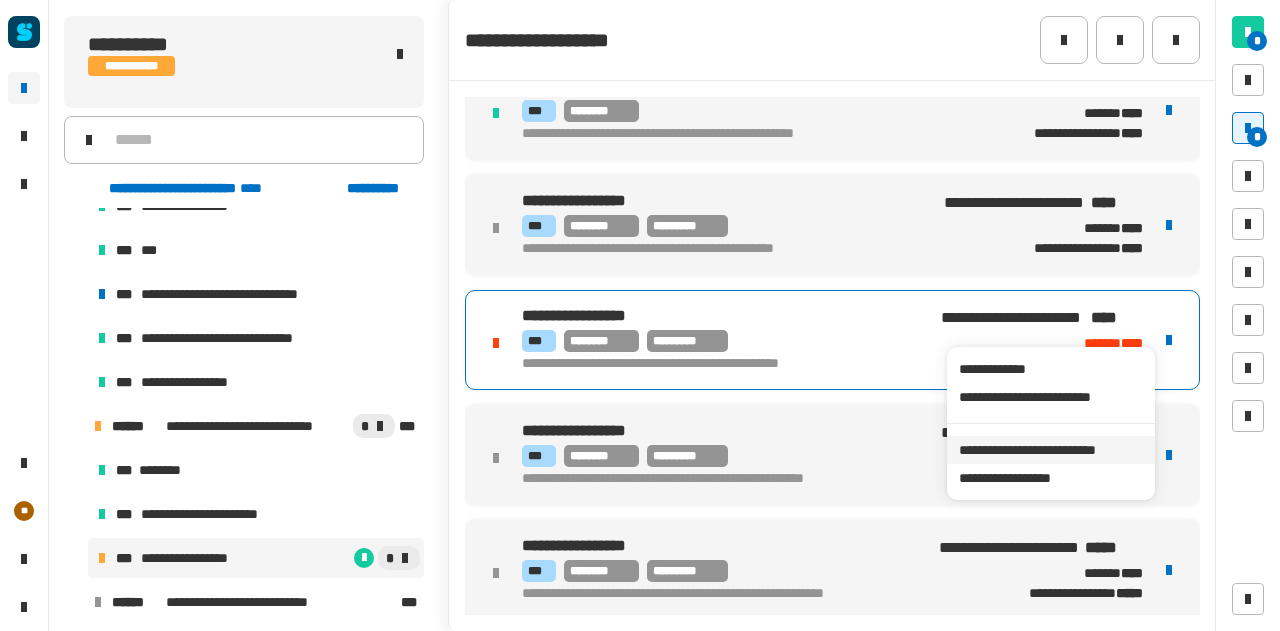 click on "**********" at bounding box center [1050, 450] 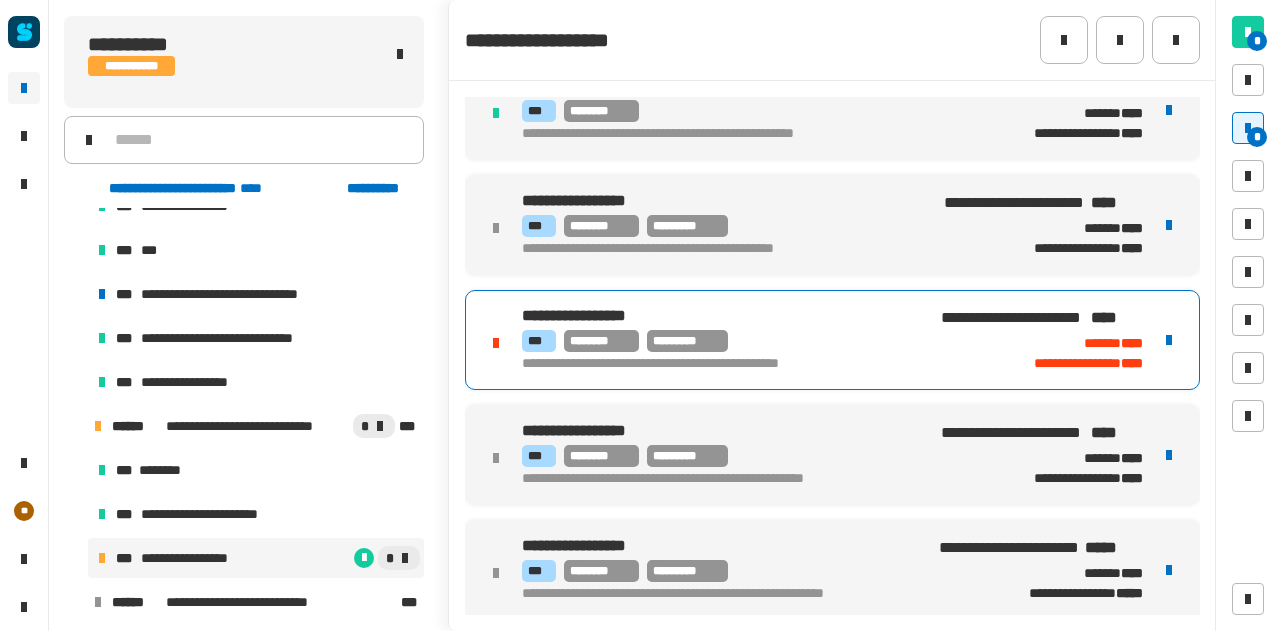 click on "*** ******** *********" at bounding box center (723, 341) 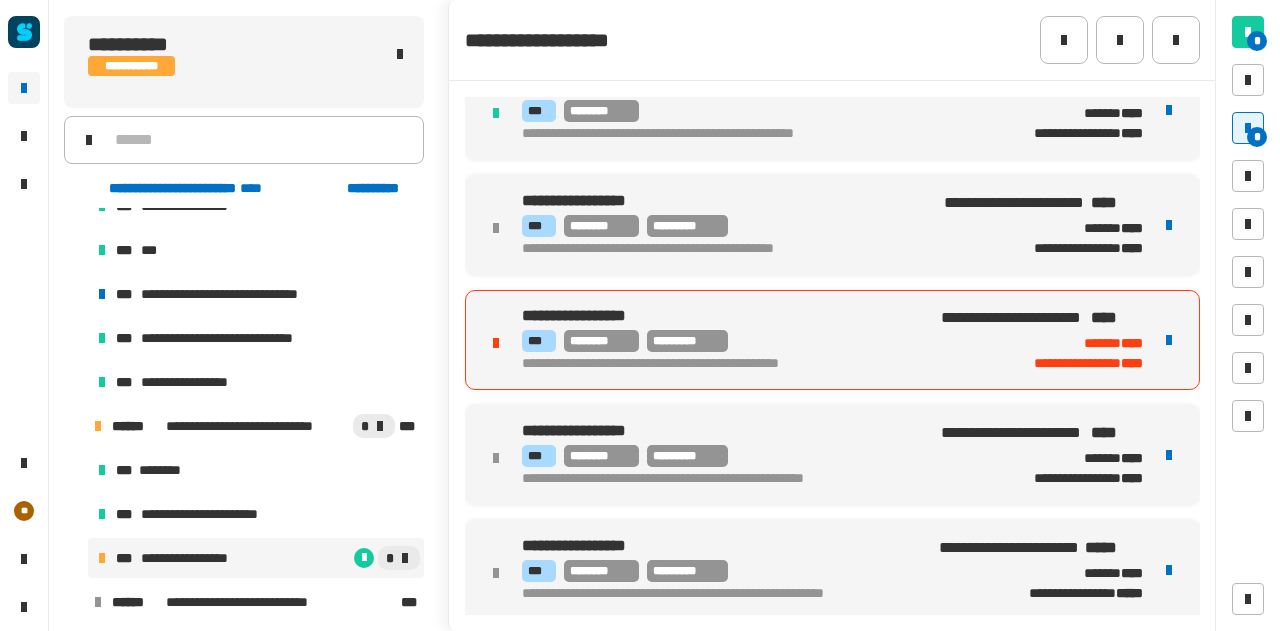 click on "*** ******** *********" at bounding box center (723, 341) 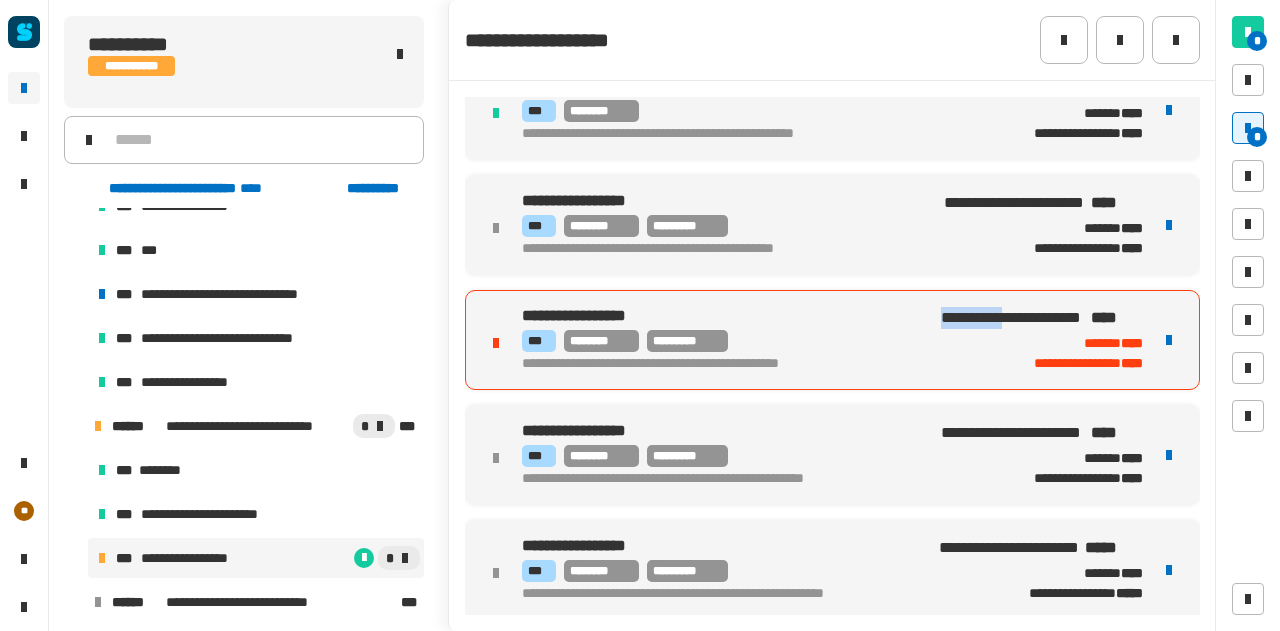 click on "*** ******** *********" at bounding box center (723, 341) 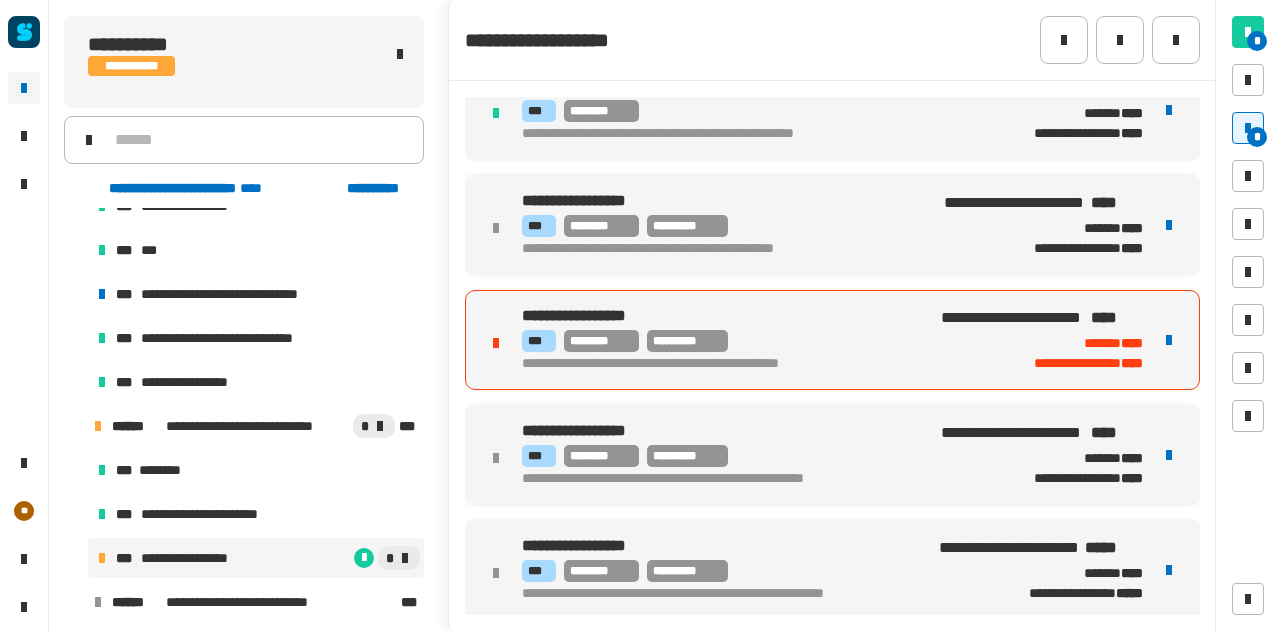 click on "**********" at bounding box center (723, 340) 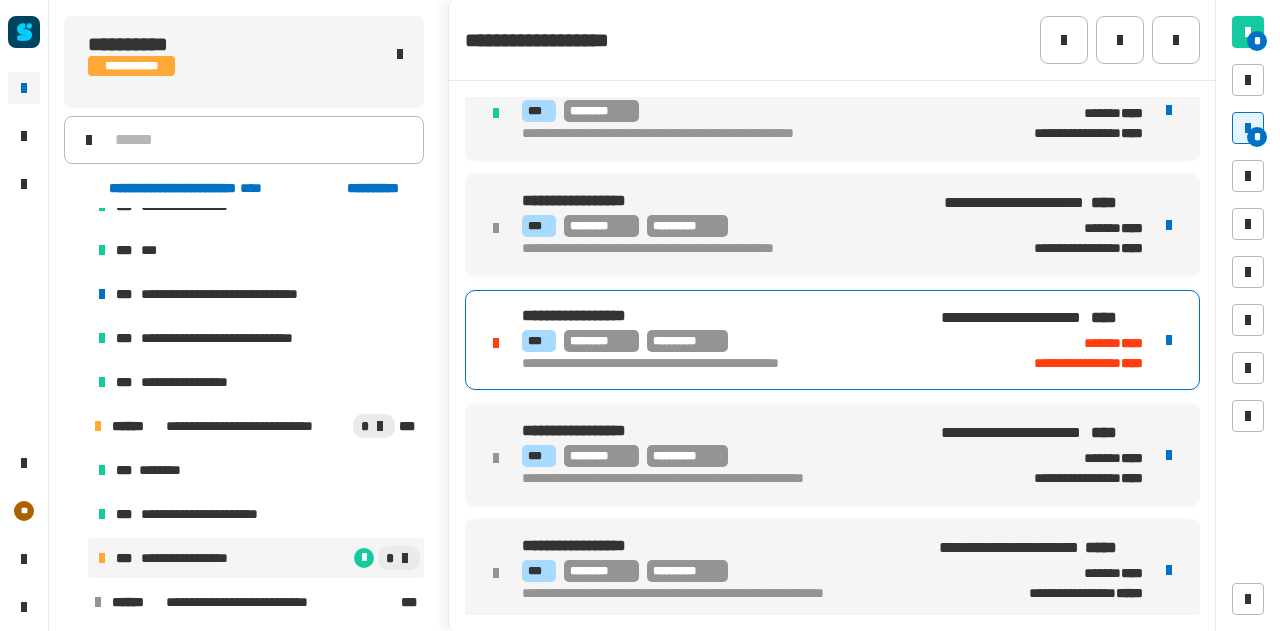 click on "**********" 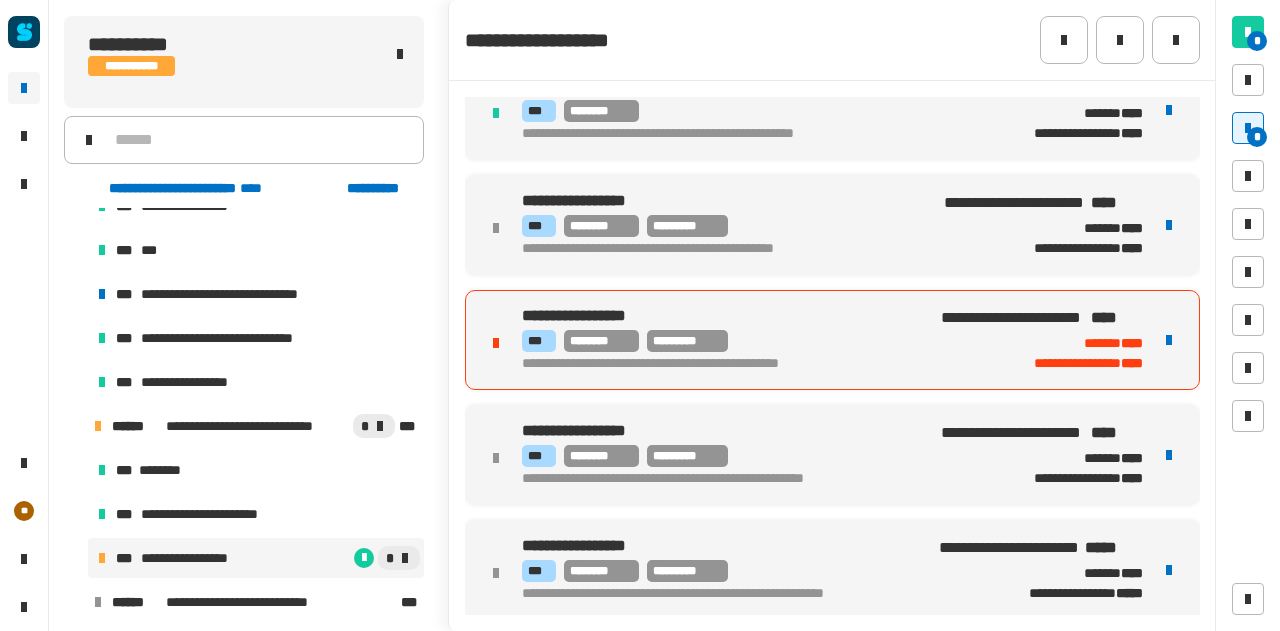 click on "**********" at bounding box center [832, 340] 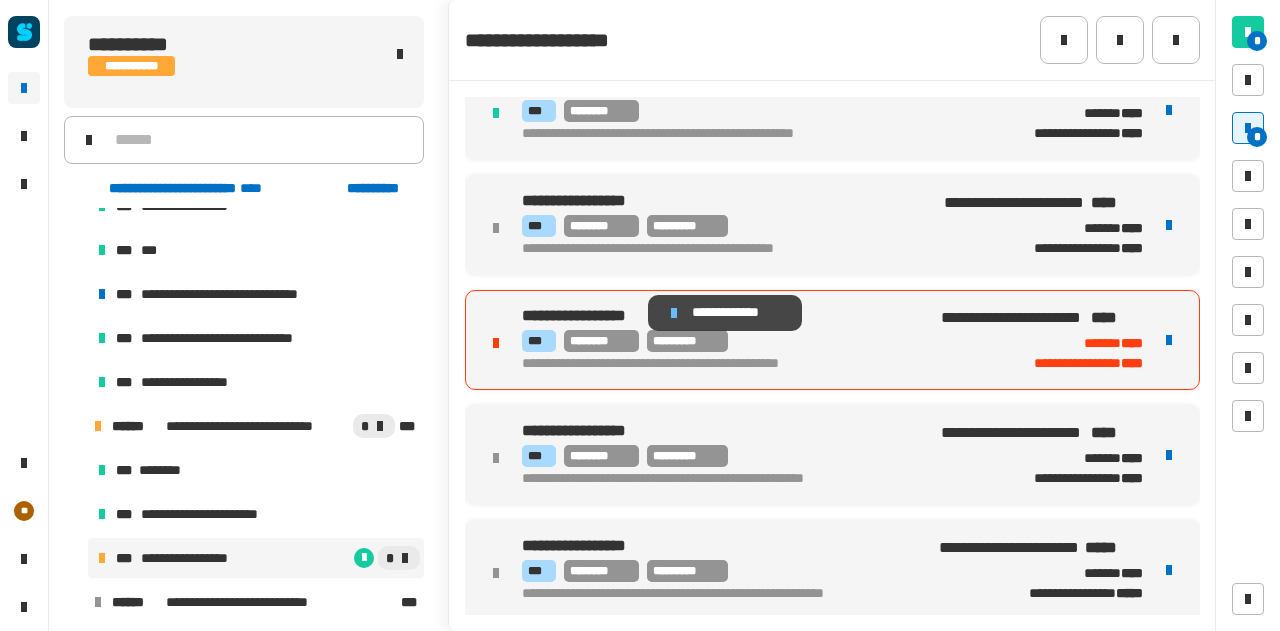 click at bounding box center (674, 313) 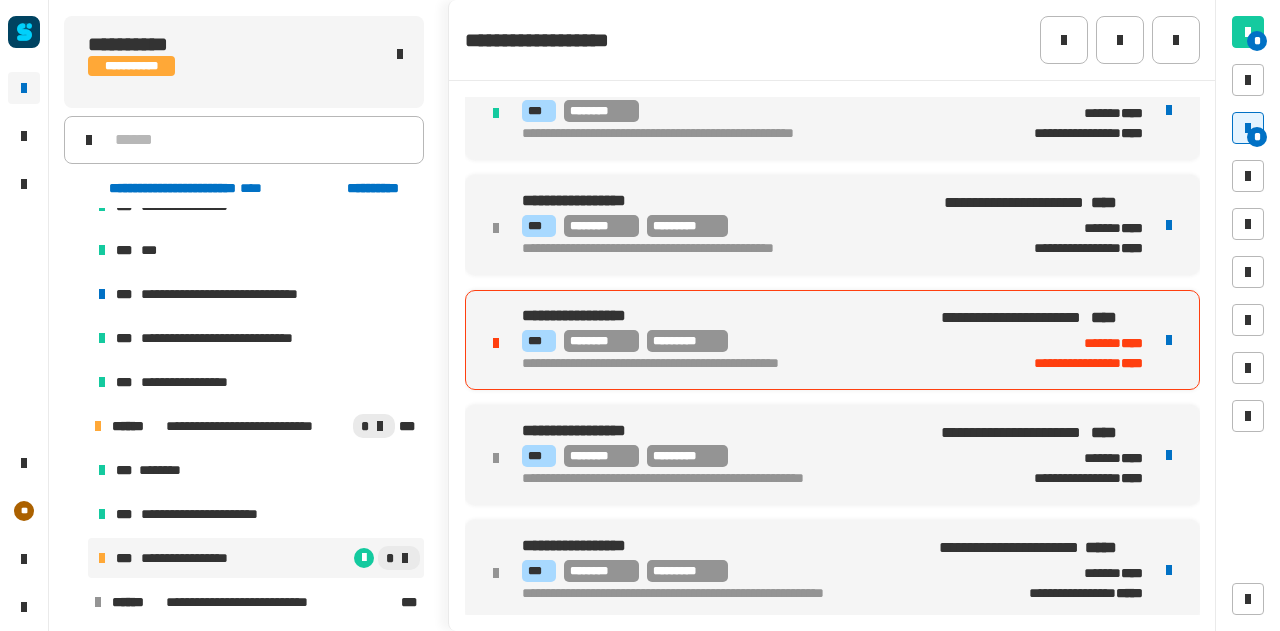 click 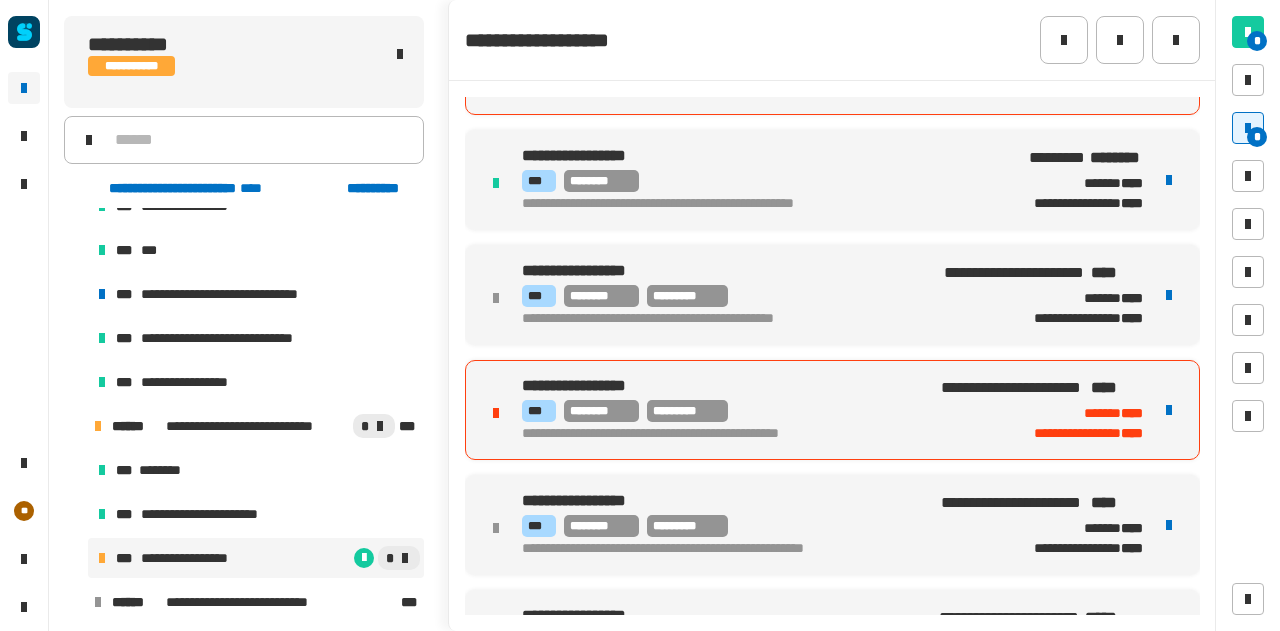 scroll, scrollTop: 0, scrollLeft: 0, axis: both 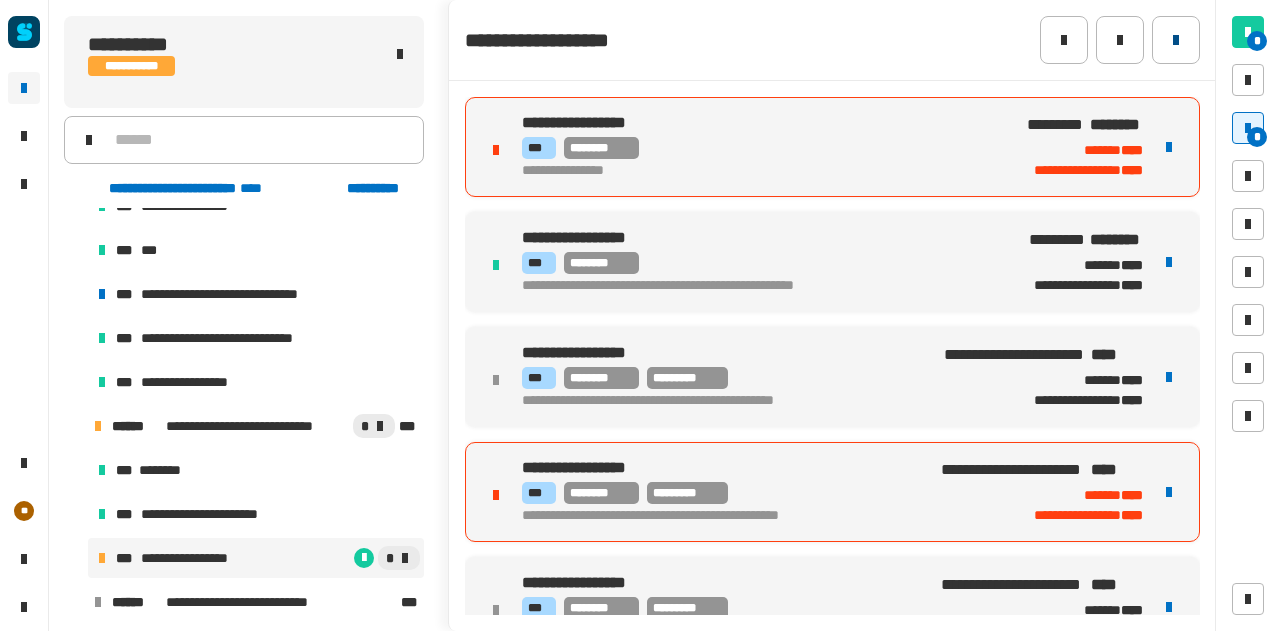 click 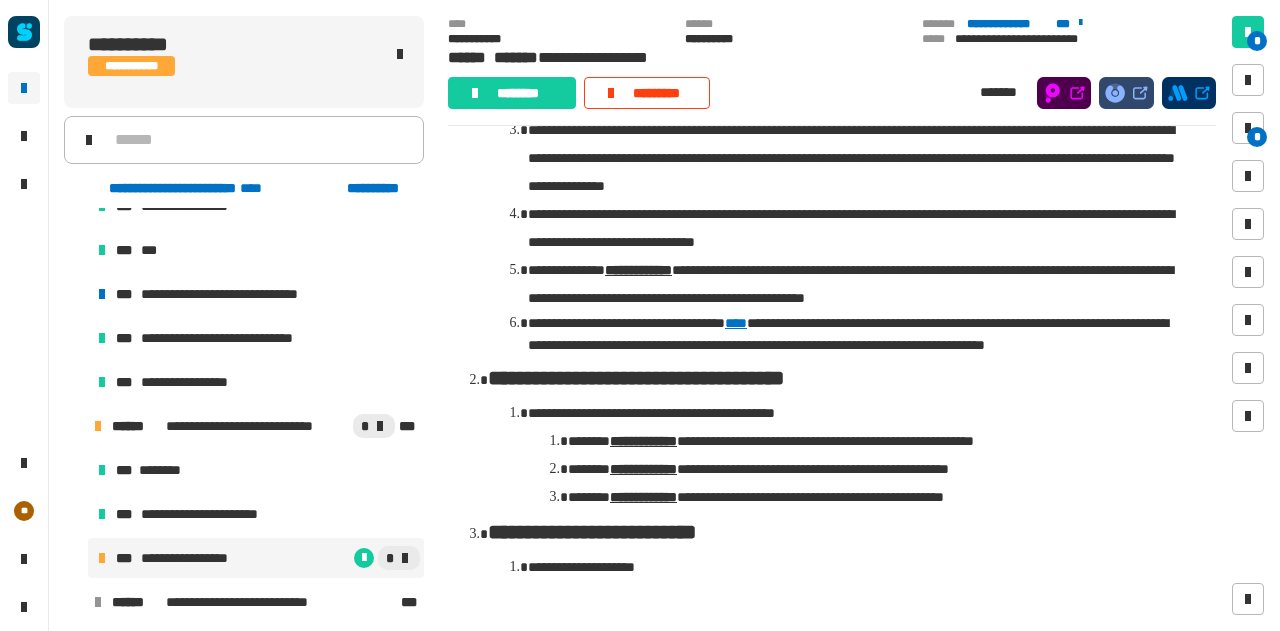 click on "**********" 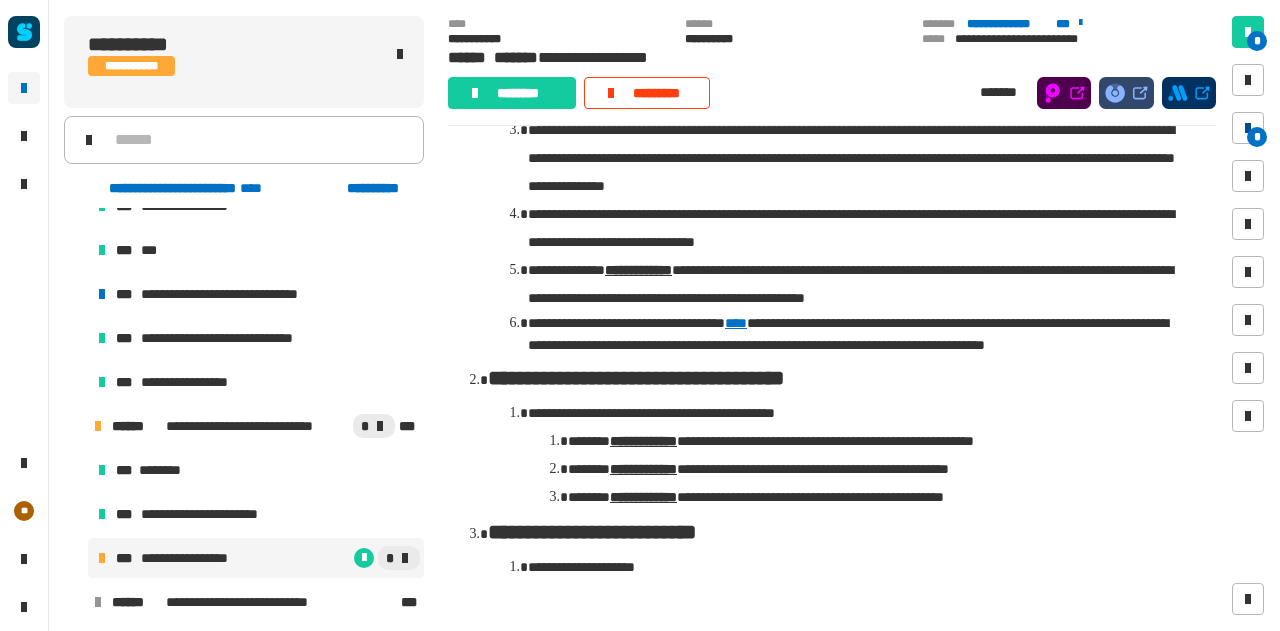 click on "*" at bounding box center (1257, 137) 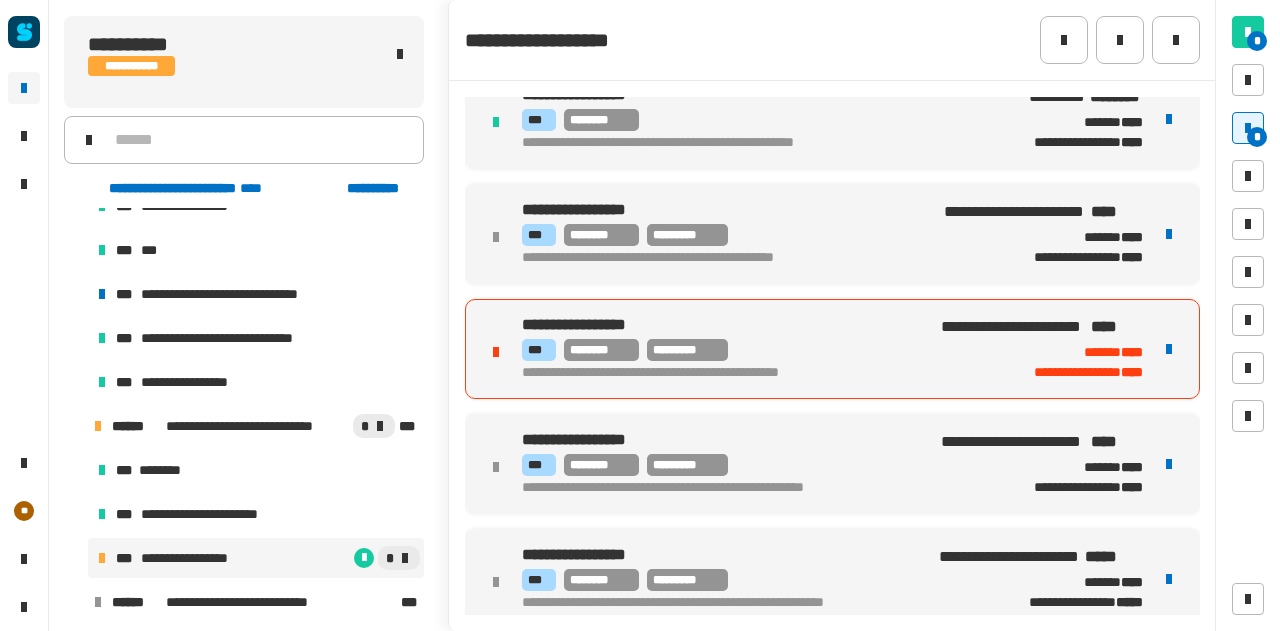 scroll, scrollTop: 152, scrollLeft: 0, axis: vertical 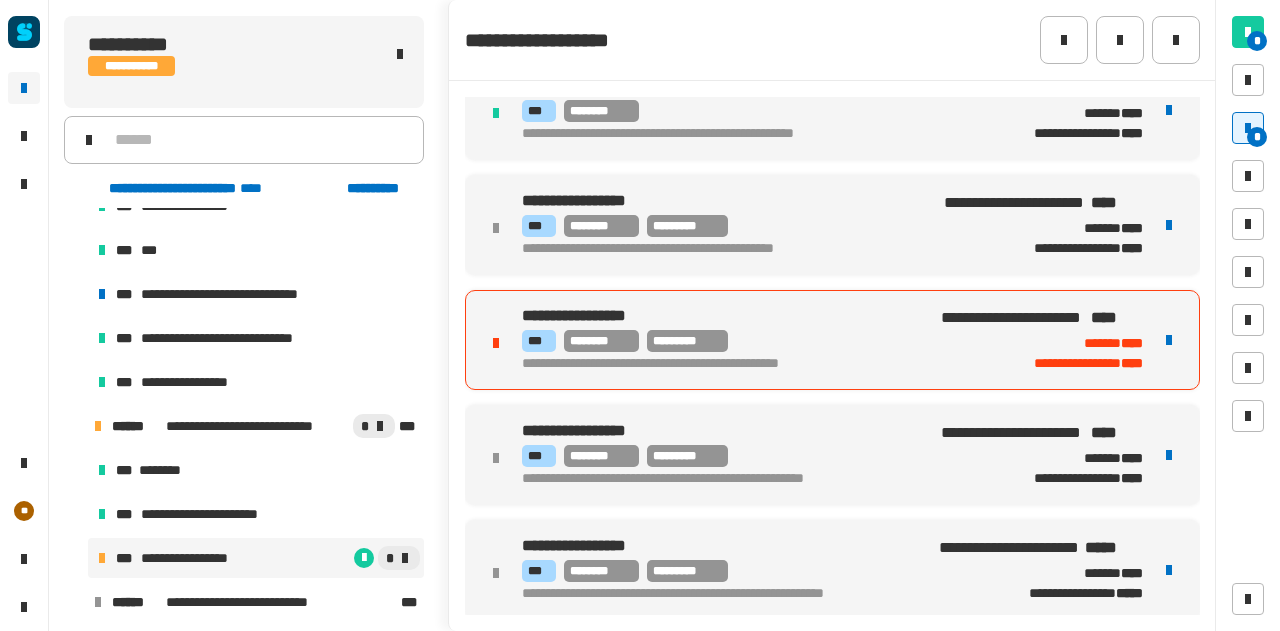 click on "**********" 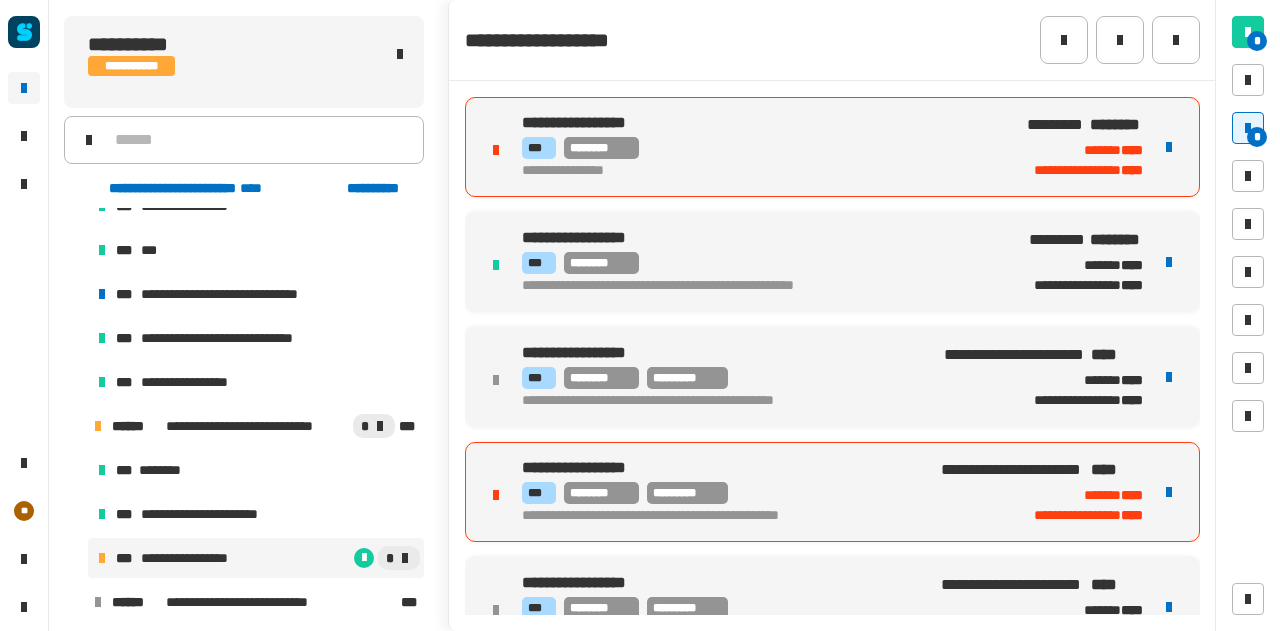 scroll, scrollTop: 0, scrollLeft: 0, axis: both 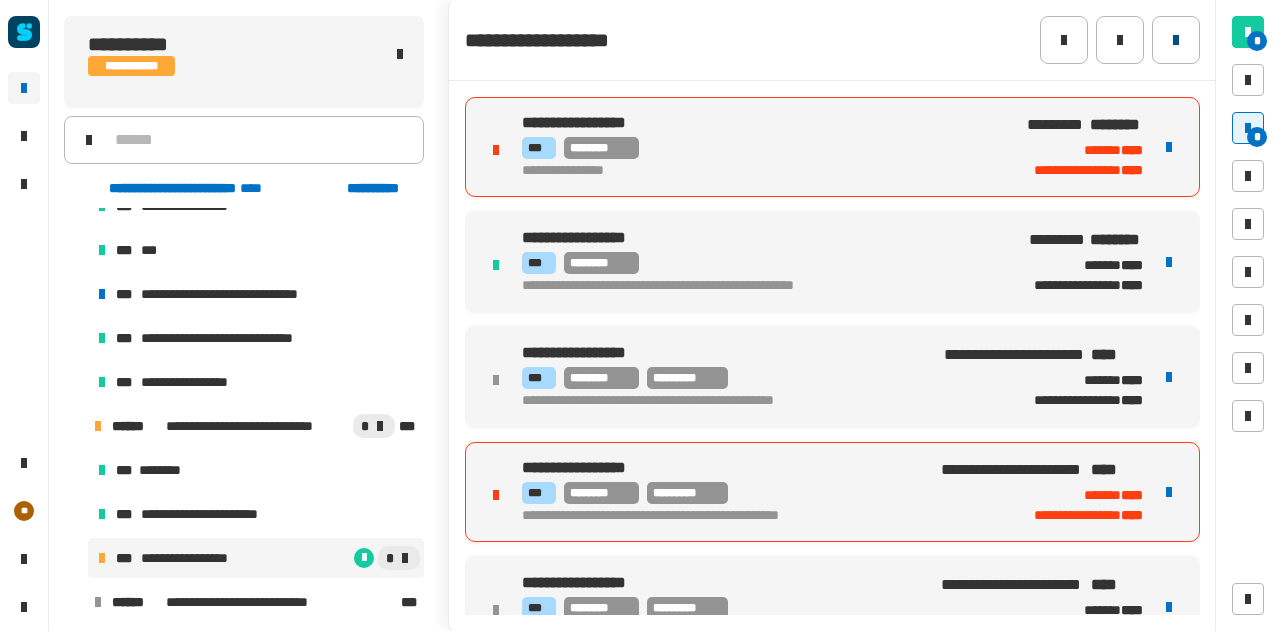 click 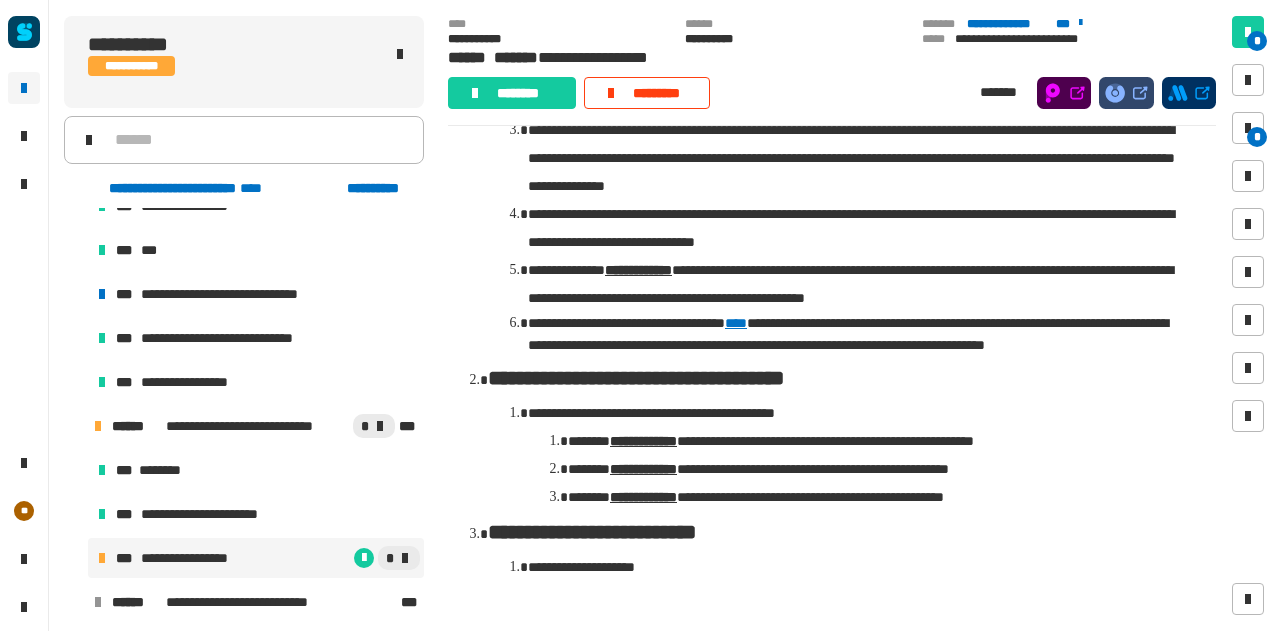 click on "**********" 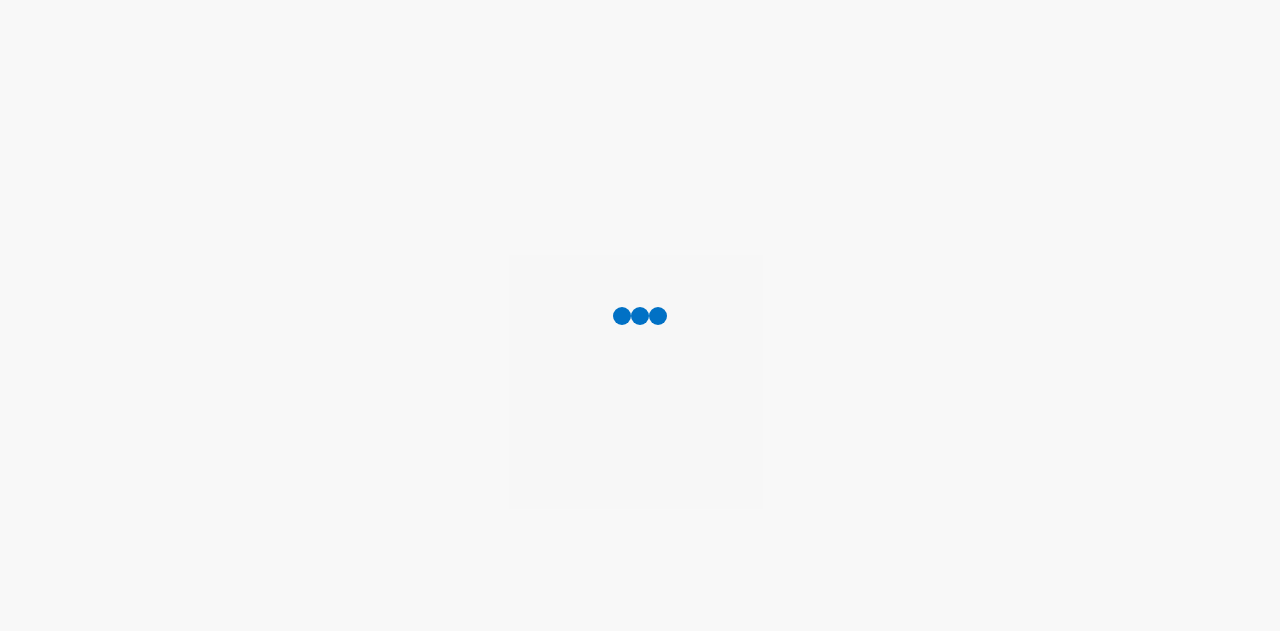 scroll, scrollTop: 0, scrollLeft: 0, axis: both 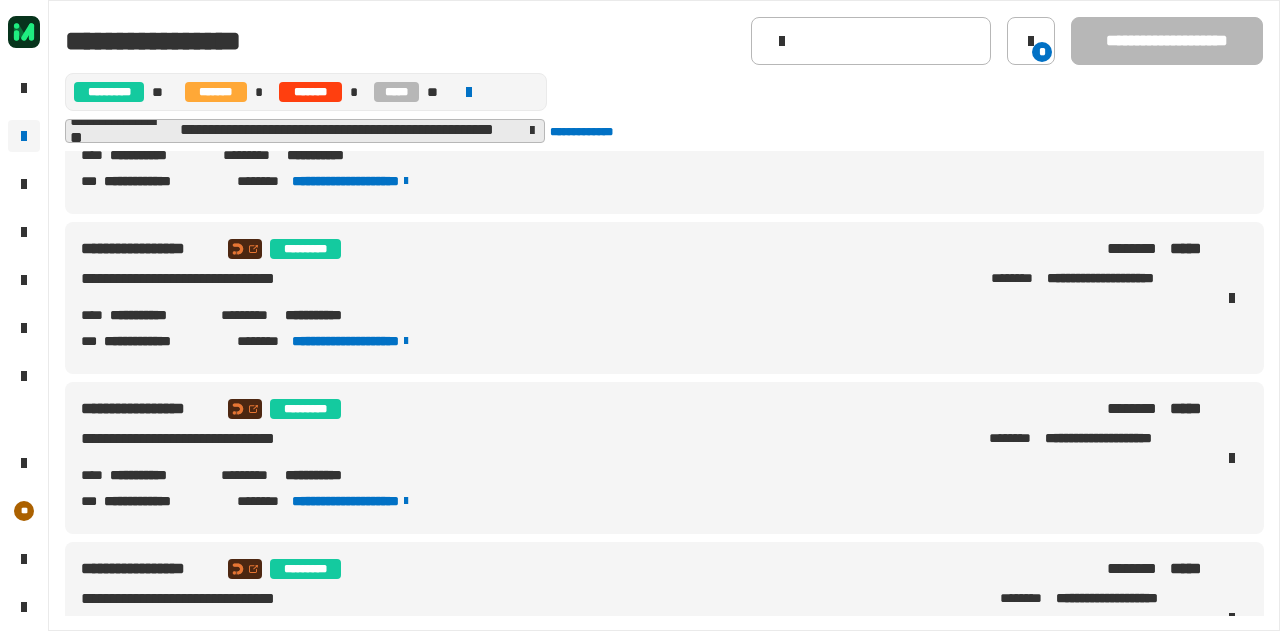 click on "**********" at bounding box center [157, 475] 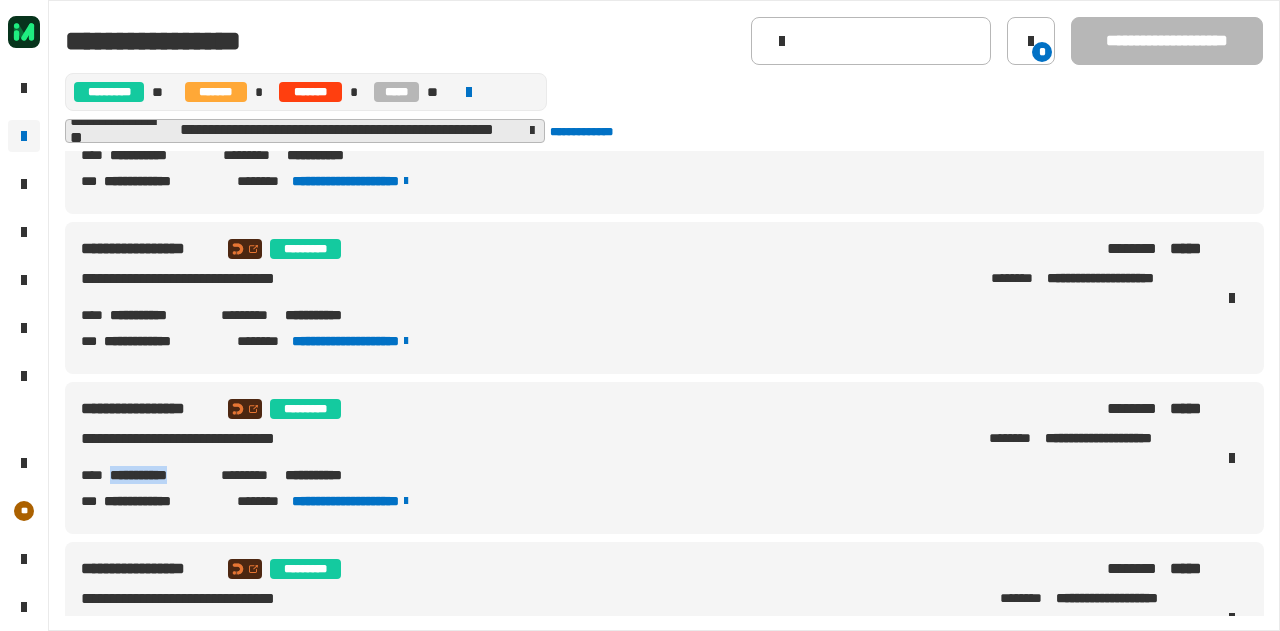 click on "**********" at bounding box center (157, 475) 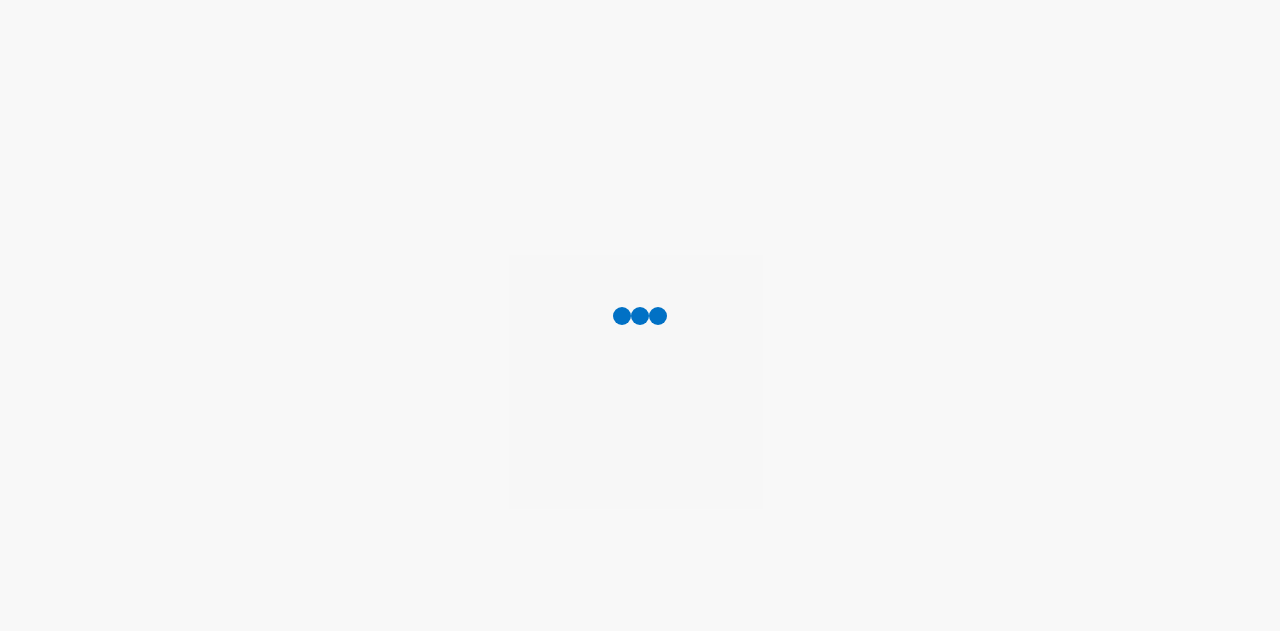 scroll, scrollTop: 0, scrollLeft: 0, axis: both 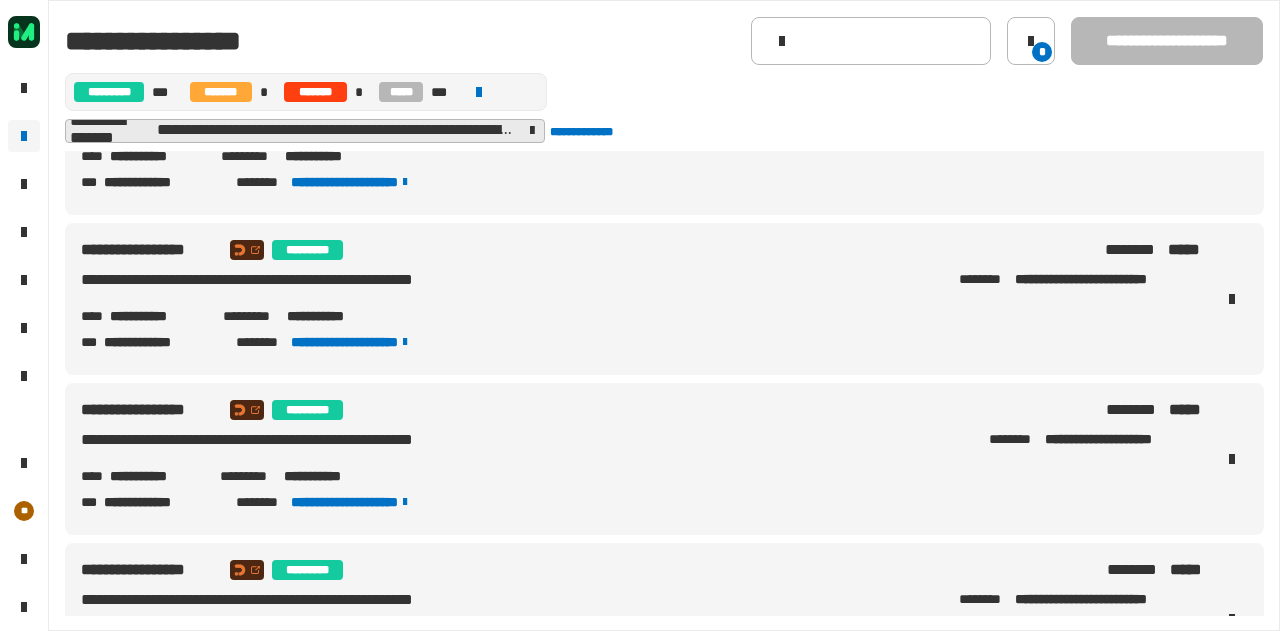 click on "**********" at bounding box center [157, 476] 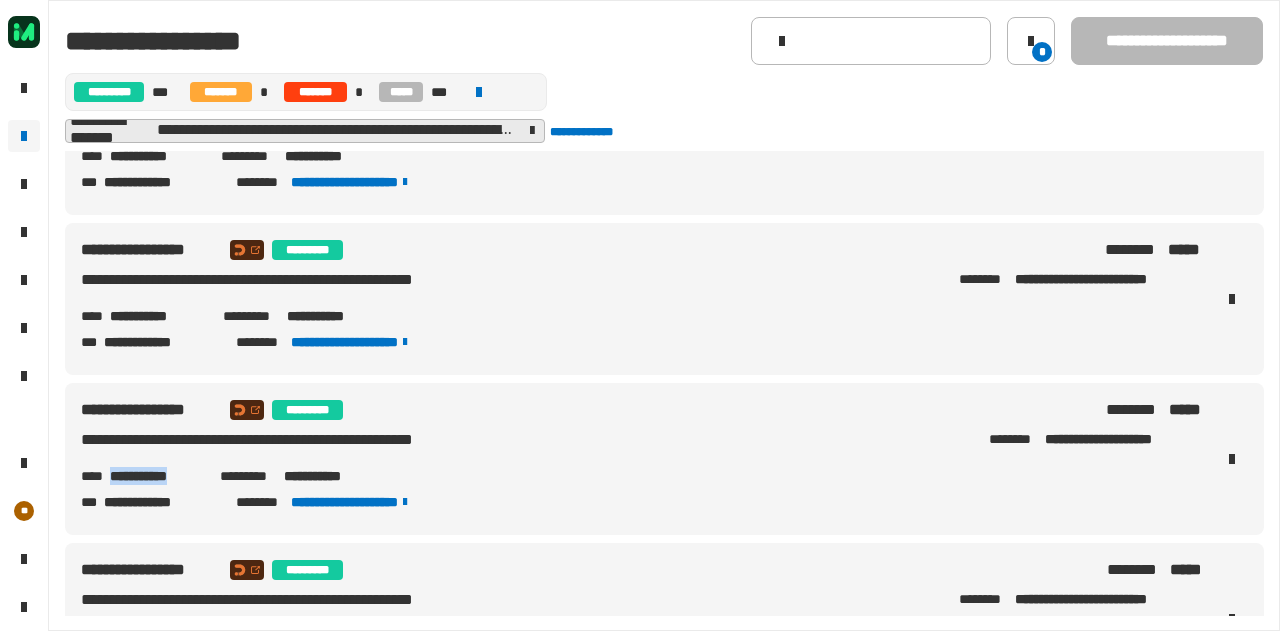 click on "**********" at bounding box center [157, 476] 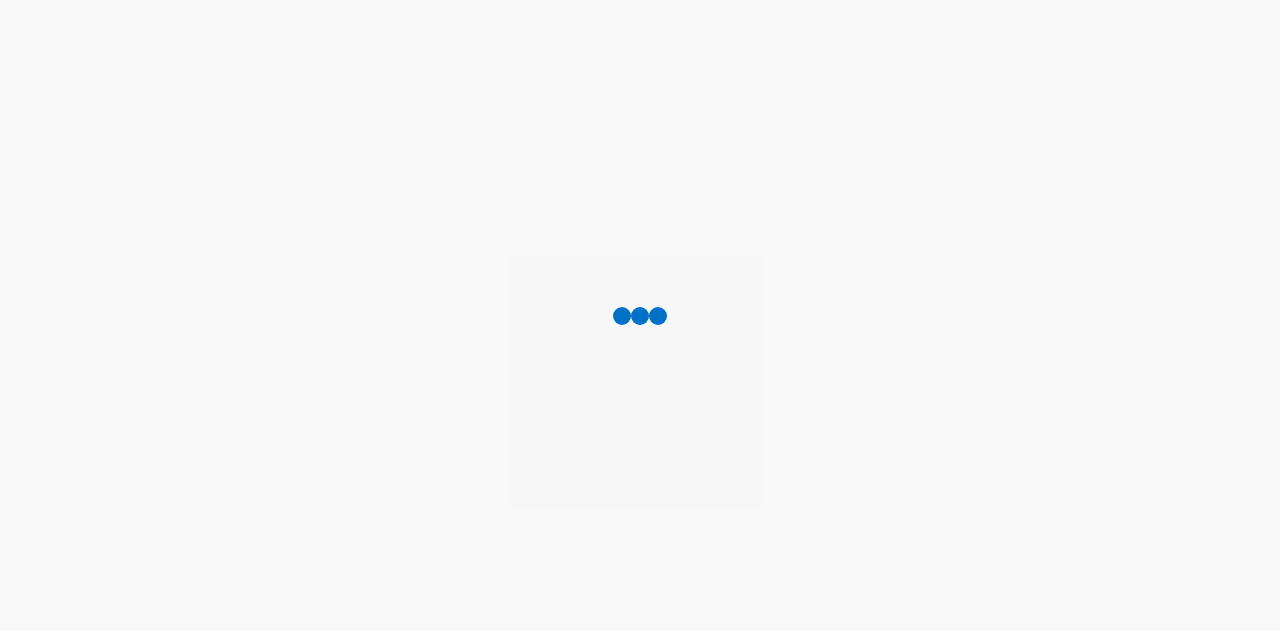 scroll, scrollTop: 0, scrollLeft: 0, axis: both 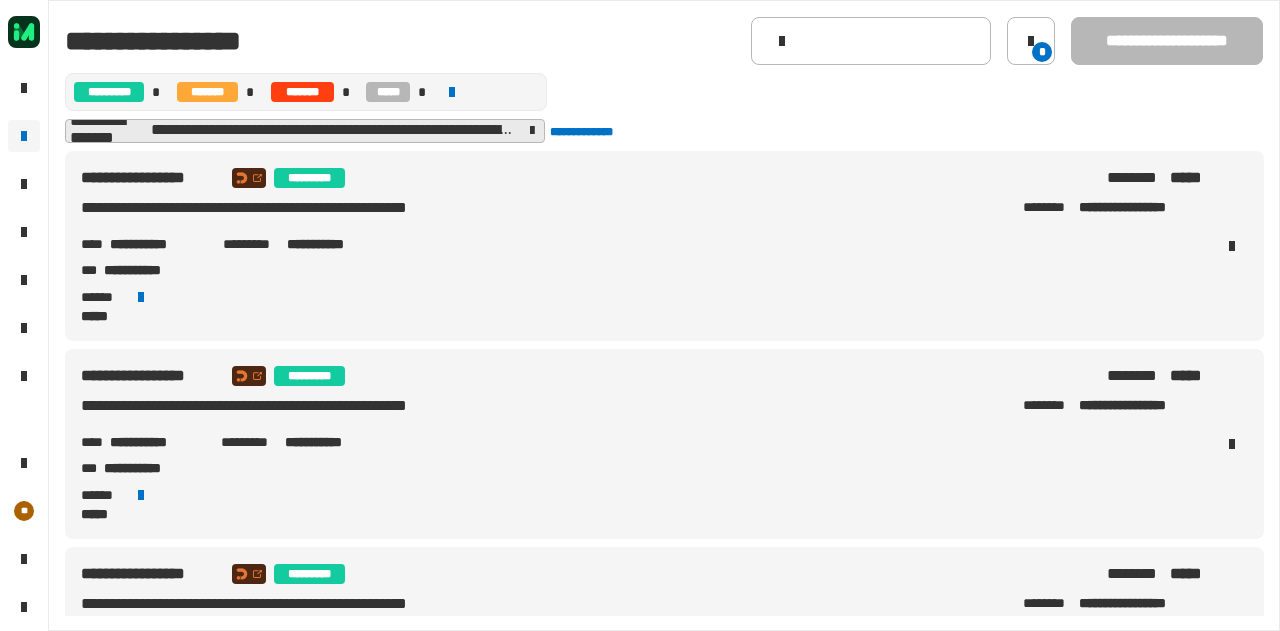 click on "**********" at bounding box center [158, 244] 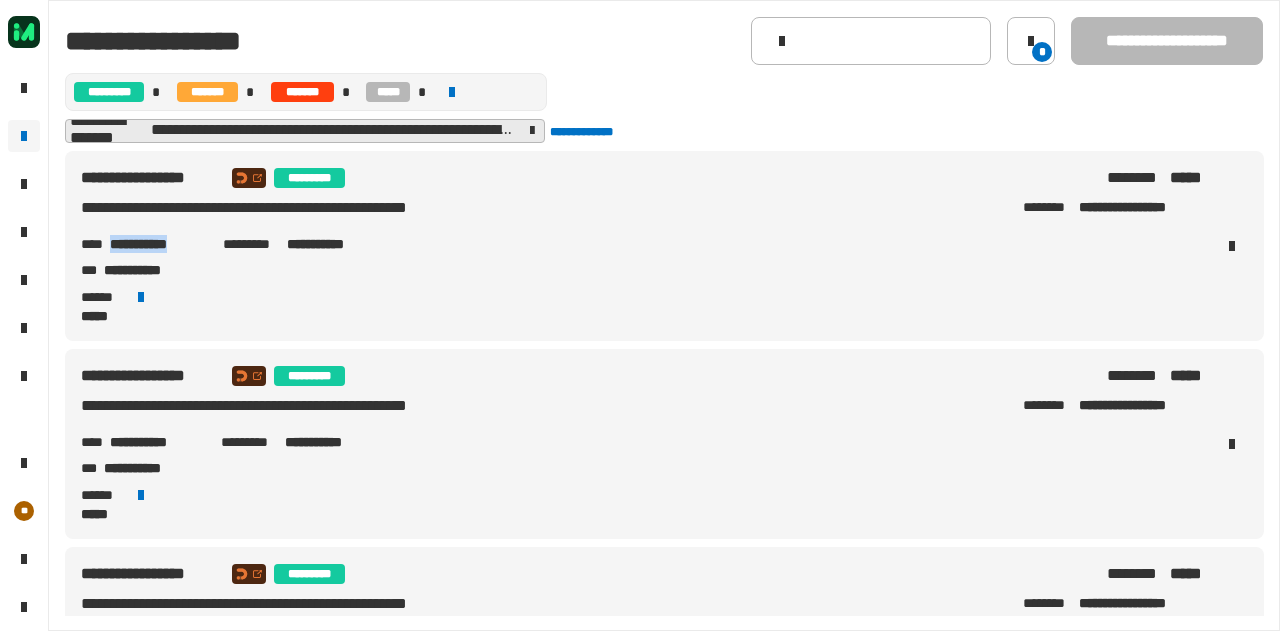 click on "**********" at bounding box center [158, 244] 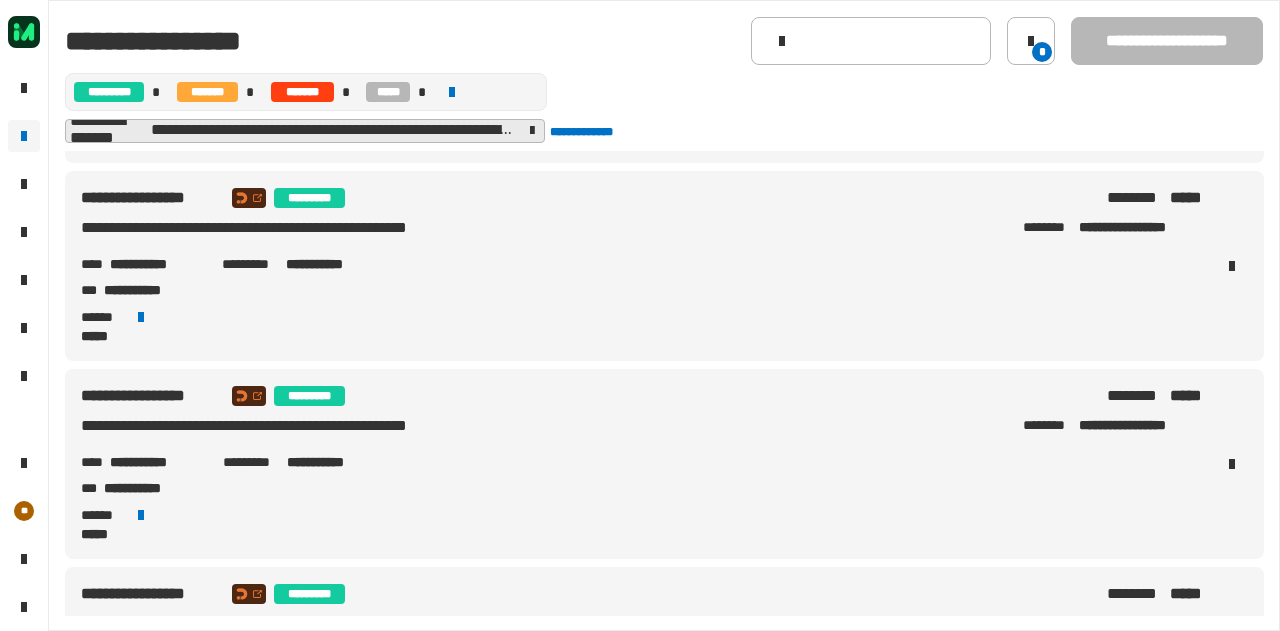 scroll, scrollTop: 801, scrollLeft: 0, axis: vertical 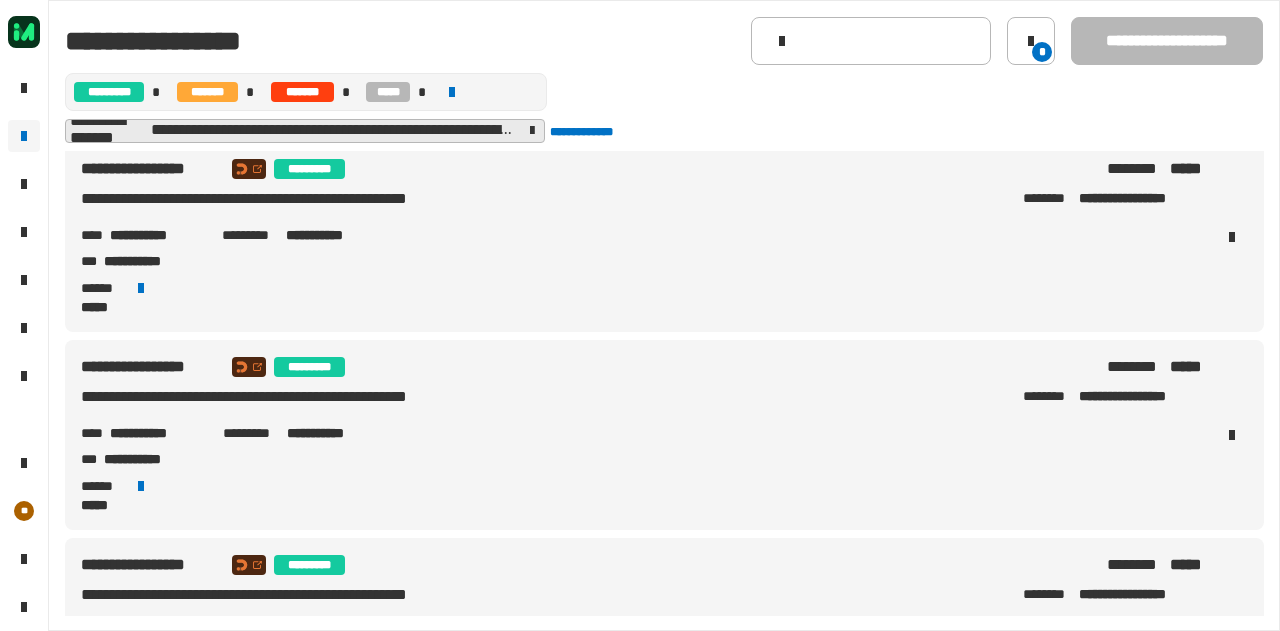 click on "**********" at bounding box center [158, 433] 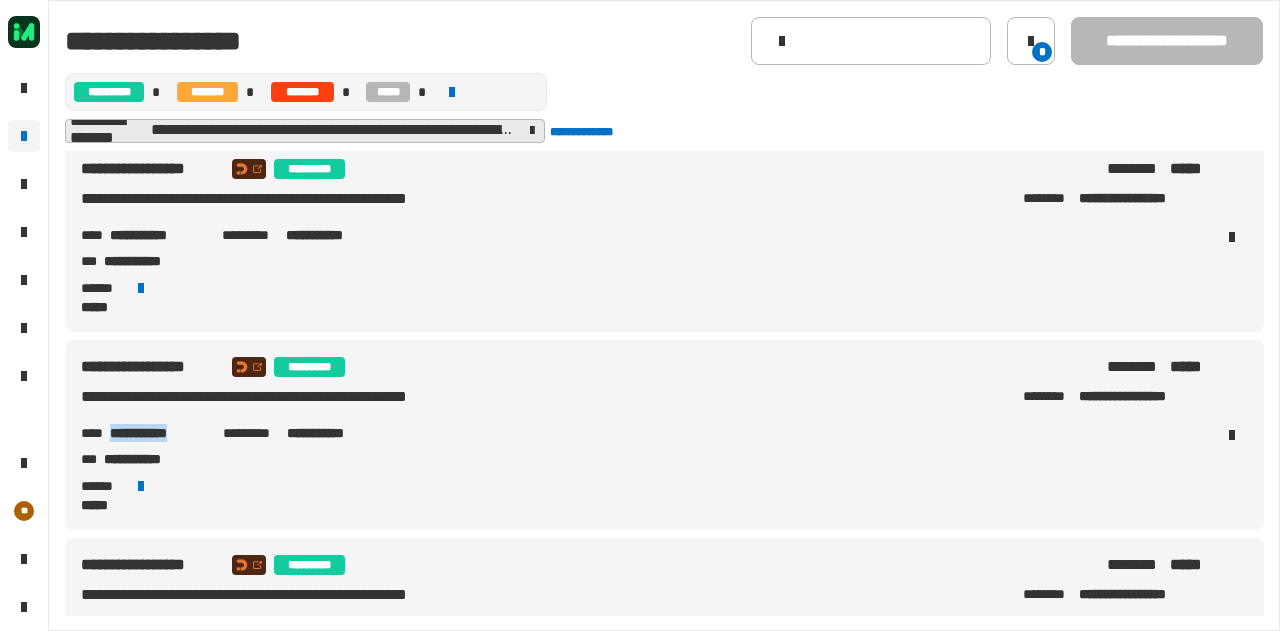 click on "**********" at bounding box center [158, 433] 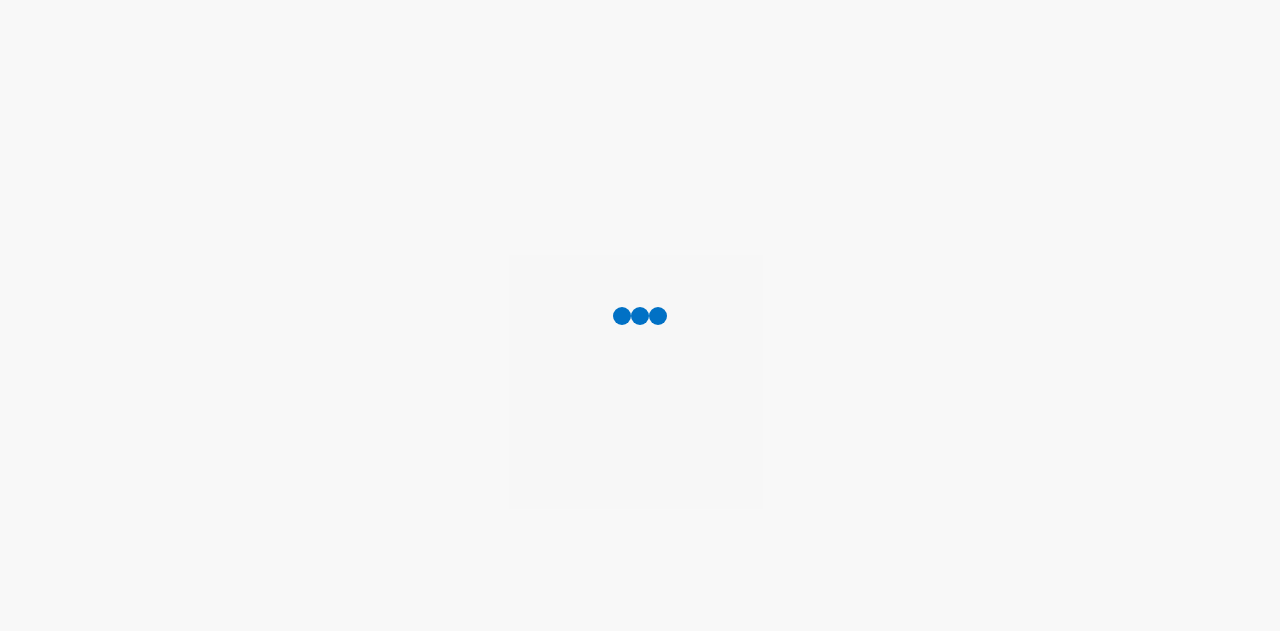 scroll, scrollTop: 0, scrollLeft: 0, axis: both 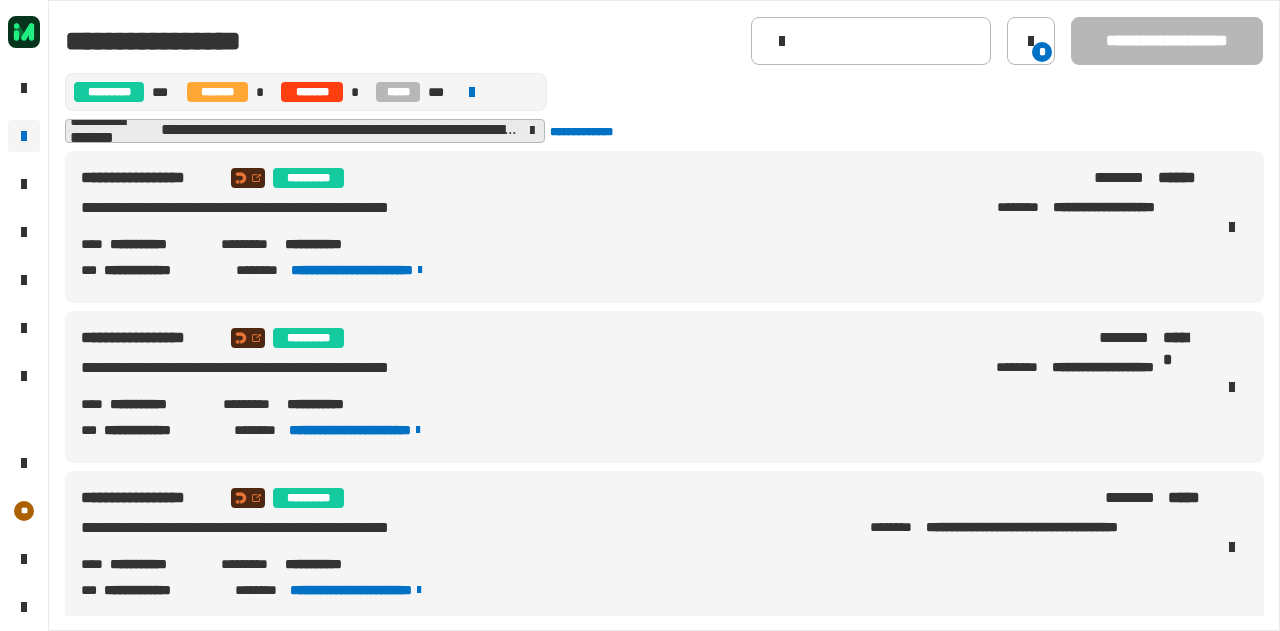 click on "**********" at bounding box center [157, 244] 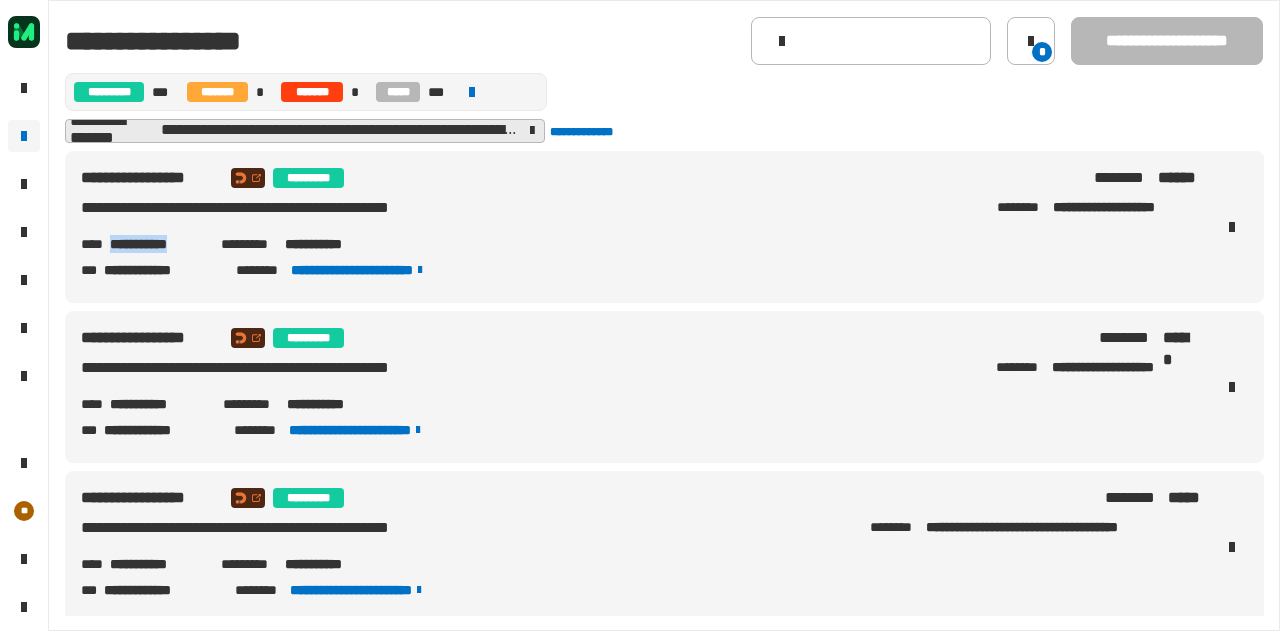 click on "**********" at bounding box center [157, 244] 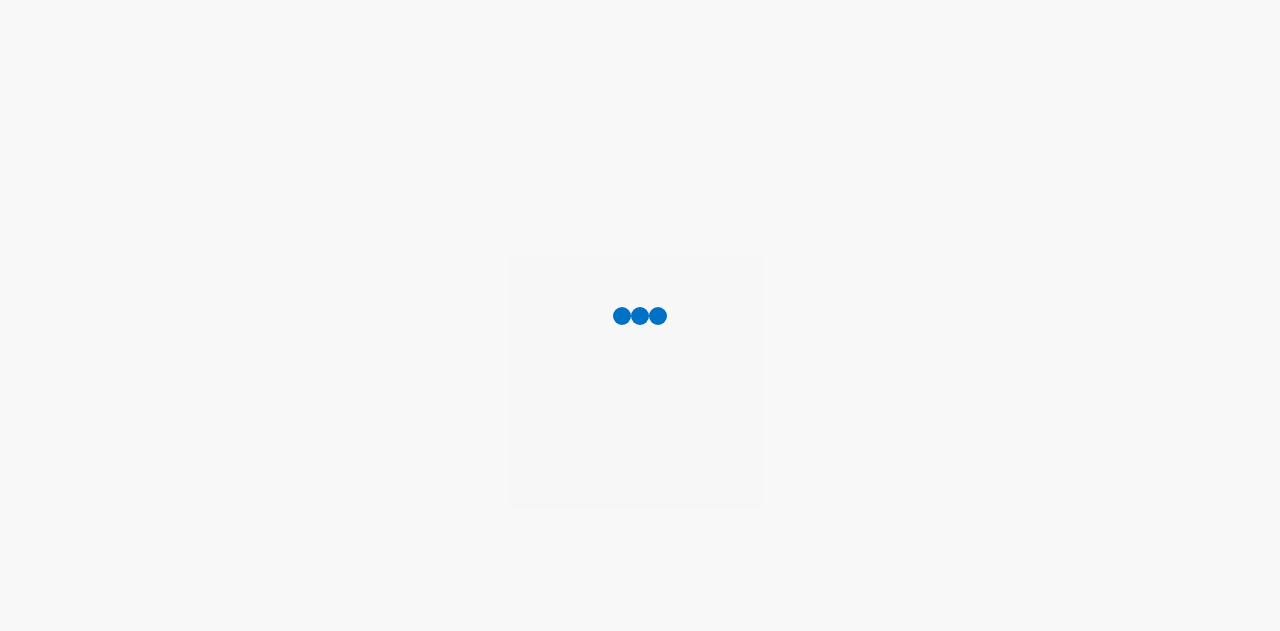 scroll, scrollTop: 0, scrollLeft: 0, axis: both 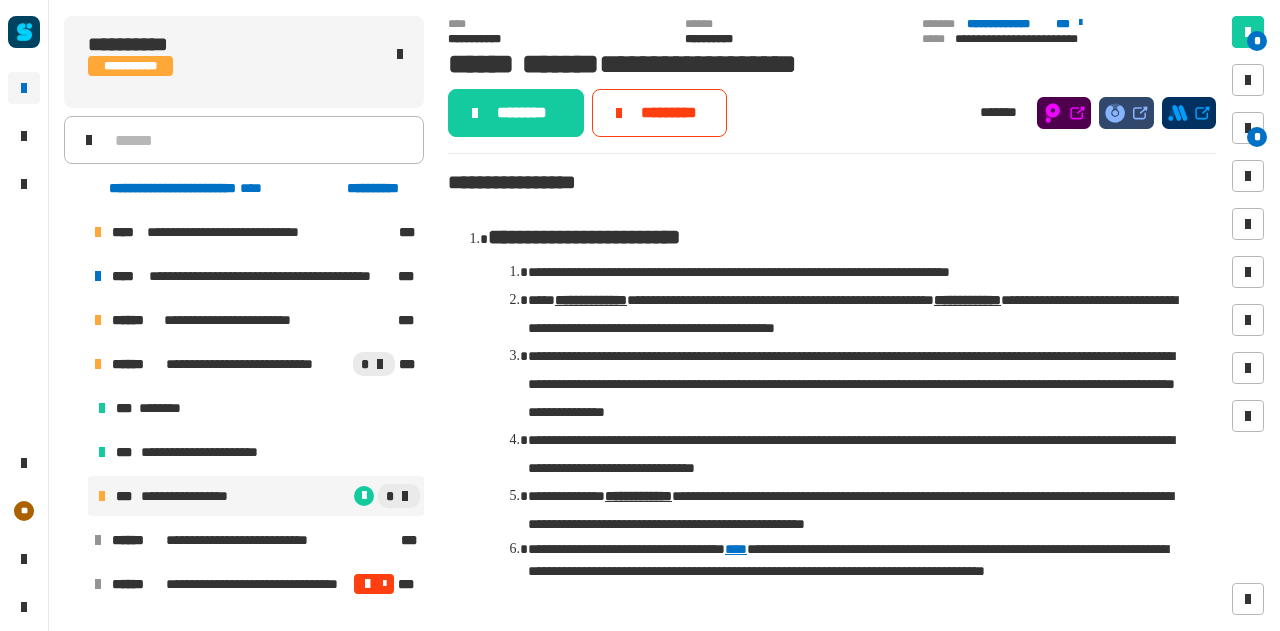 click at bounding box center [74, 320] 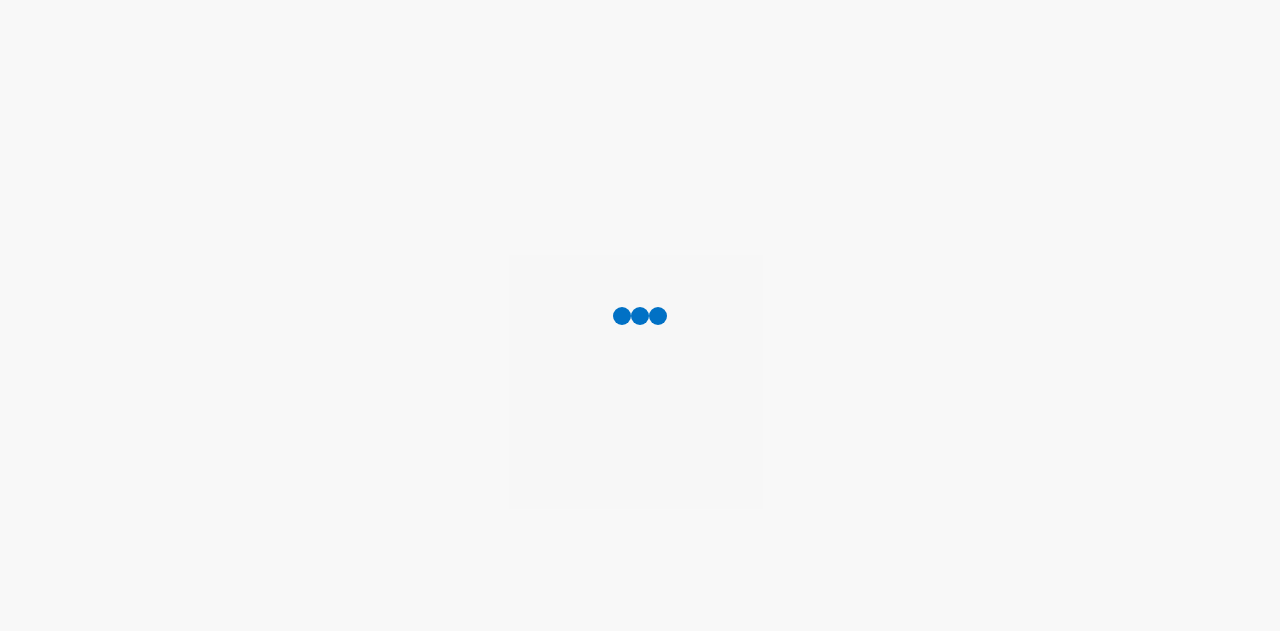 scroll, scrollTop: 0, scrollLeft: 0, axis: both 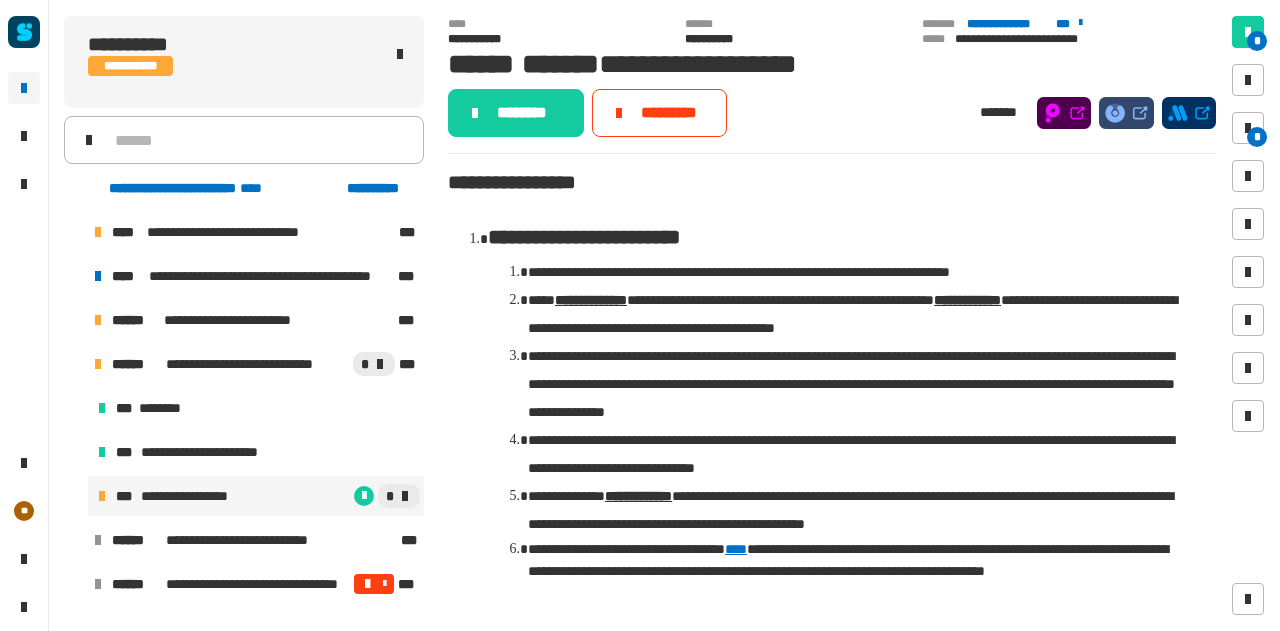 click 